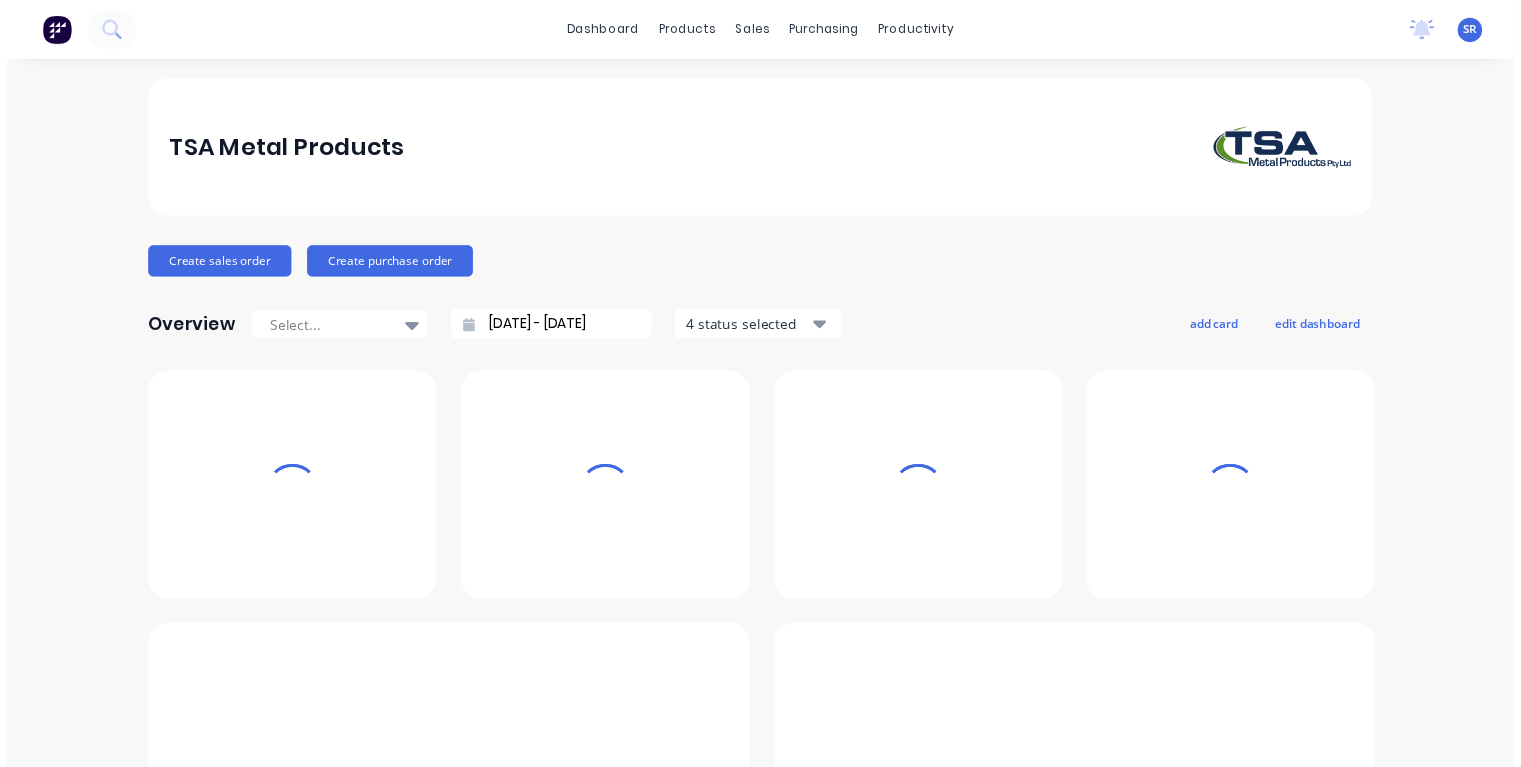 scroll, scrollTop: 0, scrollLeft: 0, axis: both 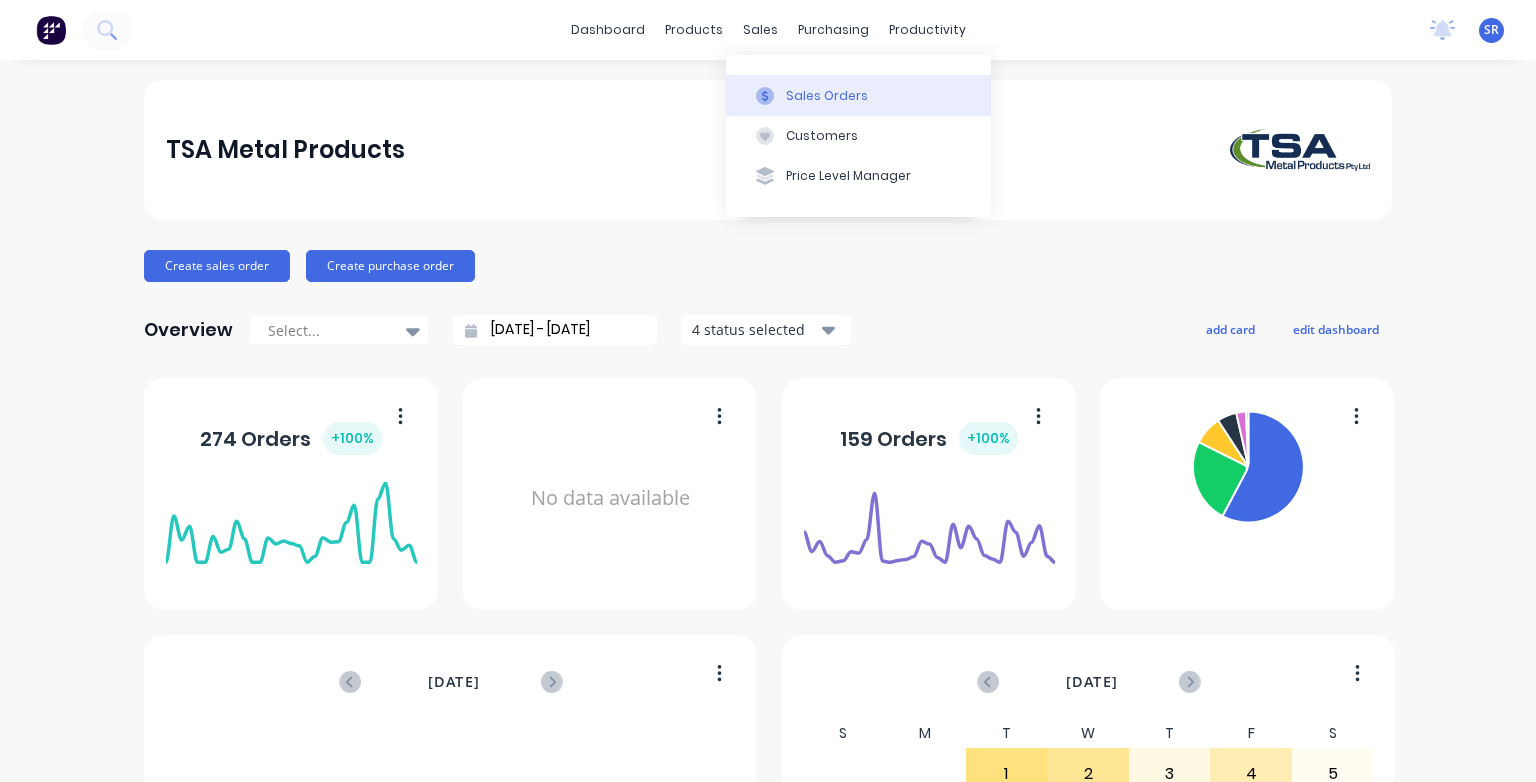 click on "Sales Orders" at bounding box center [858, 95] 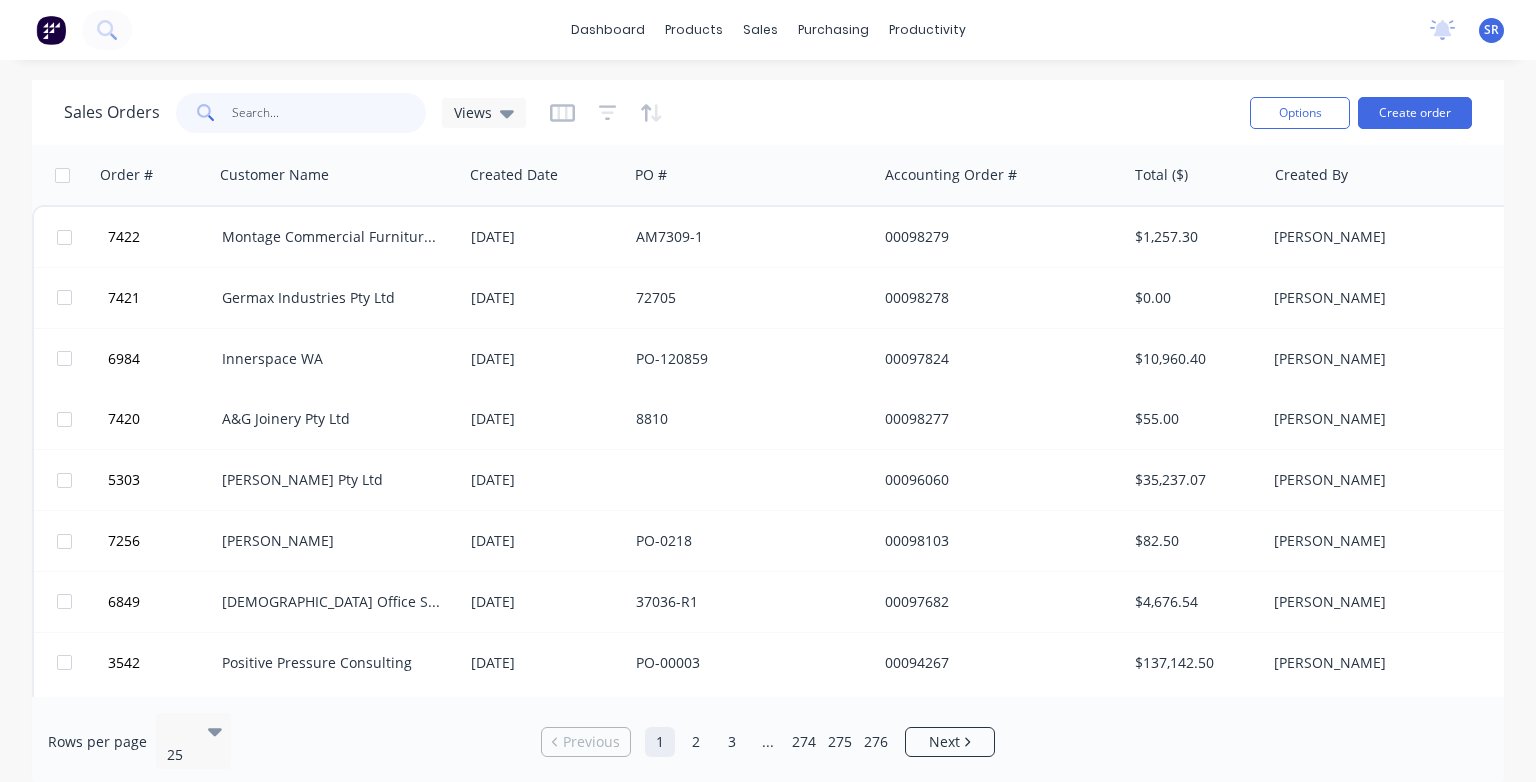 click at bounding box center (329, 113) 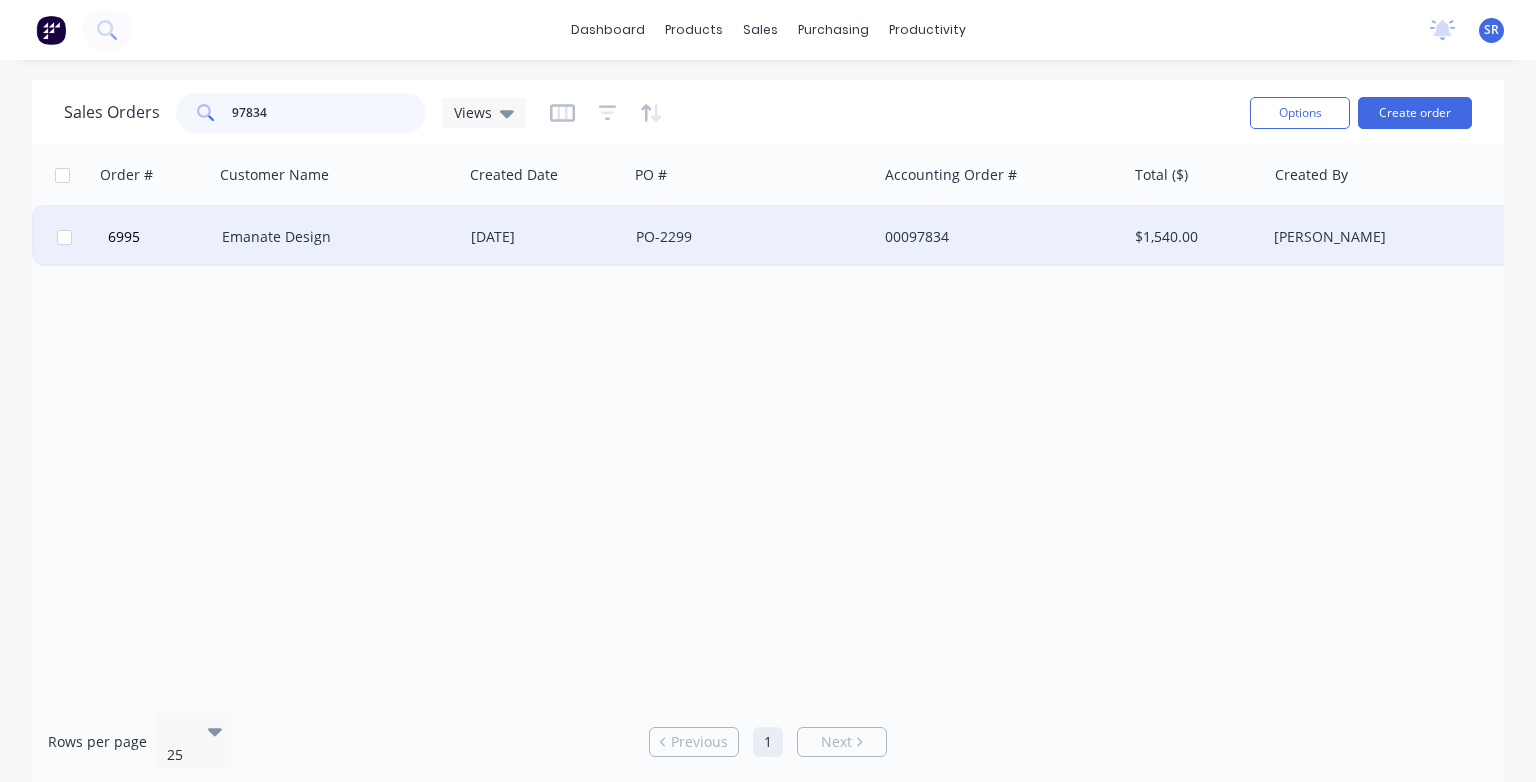 type on "97834" 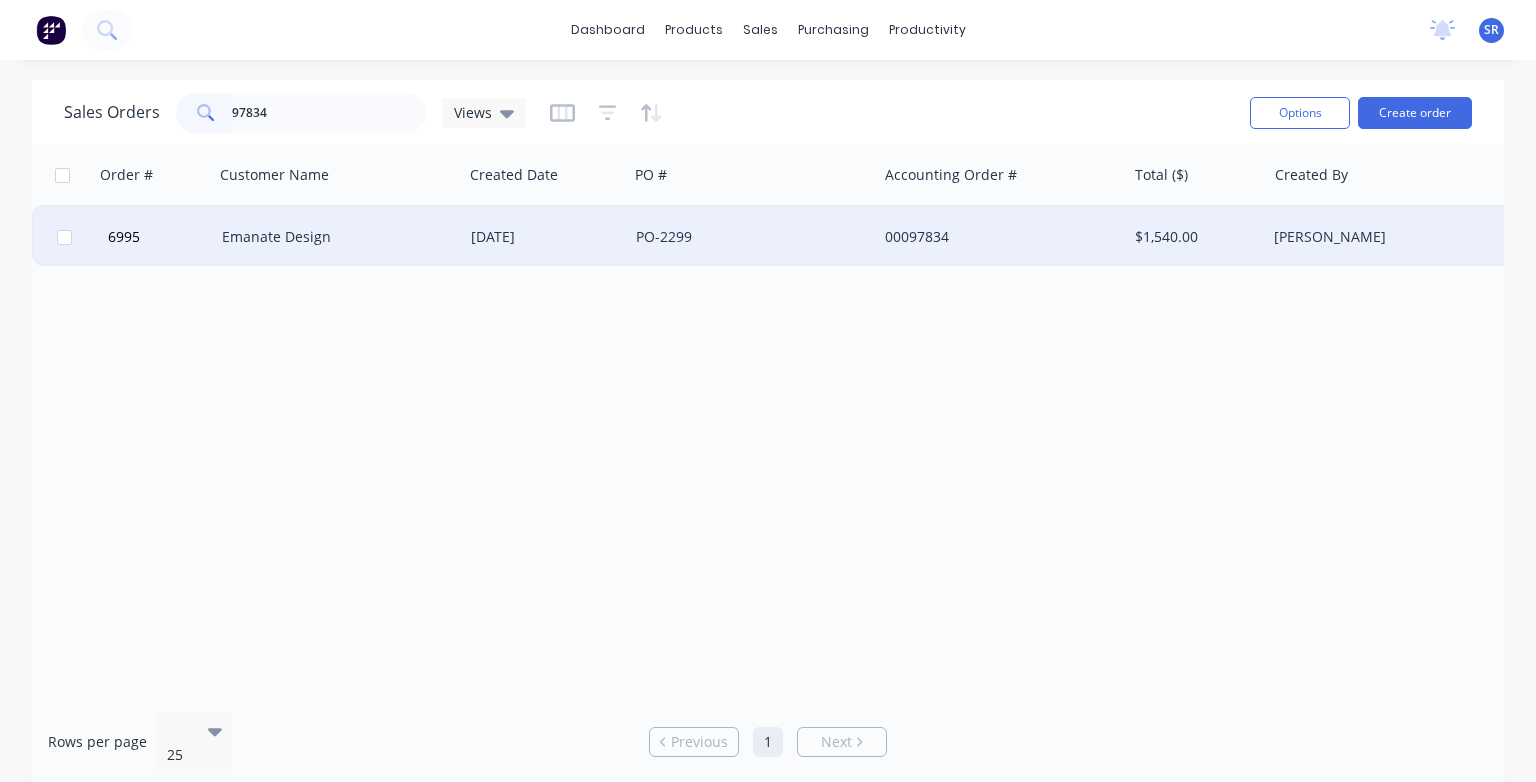 click on "Emanate Design" at bounding box center [338, 237] 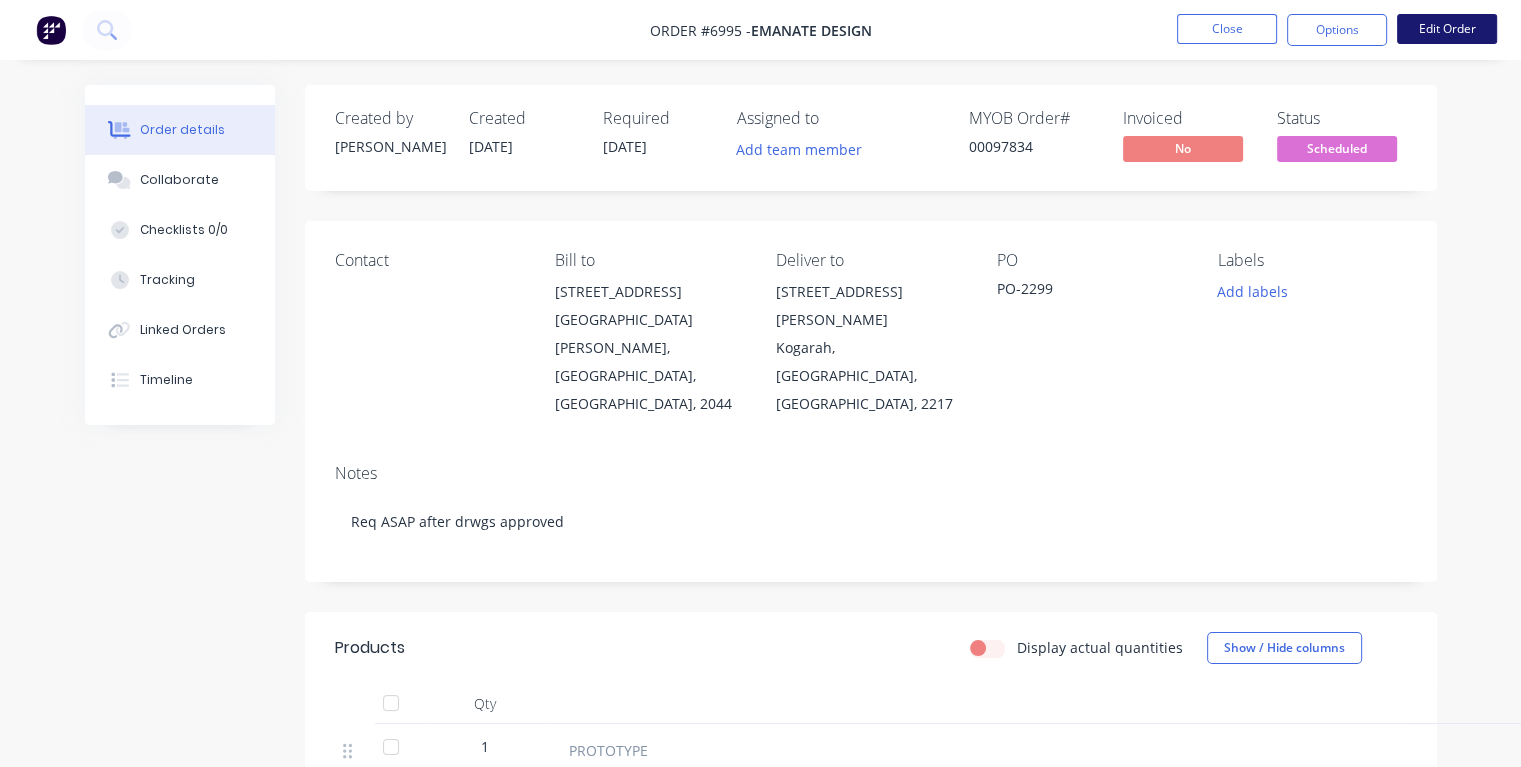click on "Edit Order" at bounding box center [1447, 29] 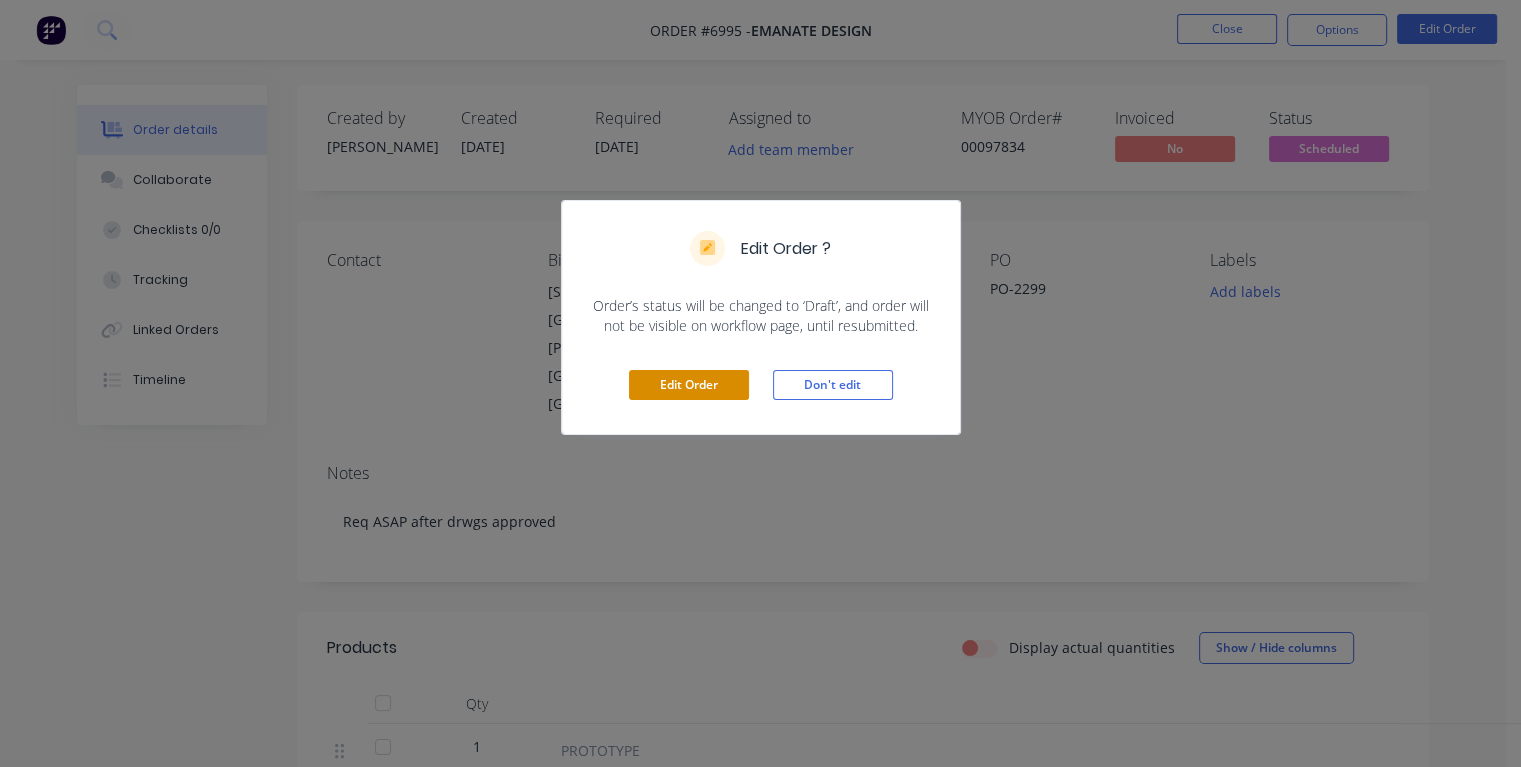 click on "Edit Order" at bounding box center (689, 385) 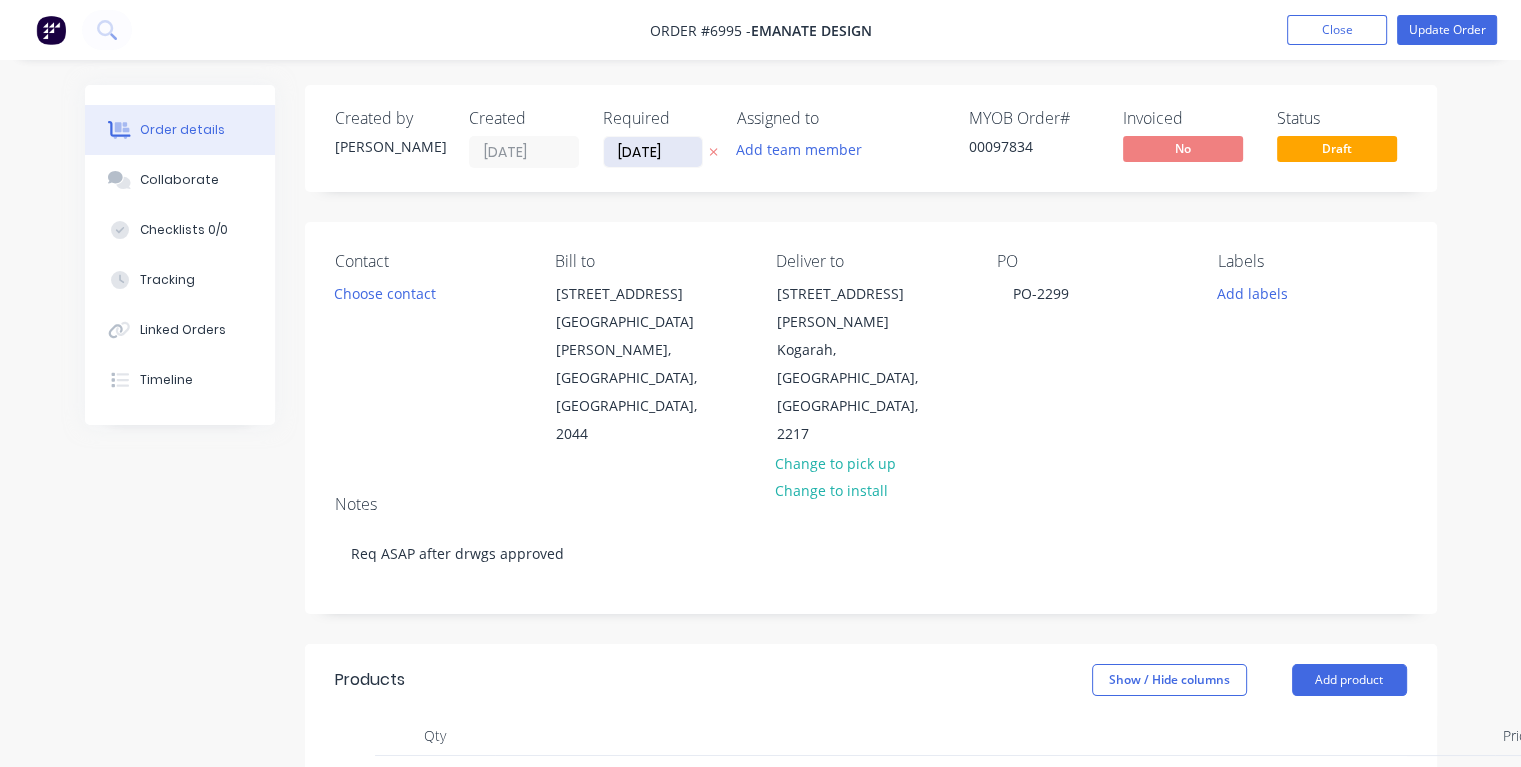 drag, startPoint x: 684, startPoint y: 152, endPoint x: 610, endPoint y: 159, distance: 74.330345 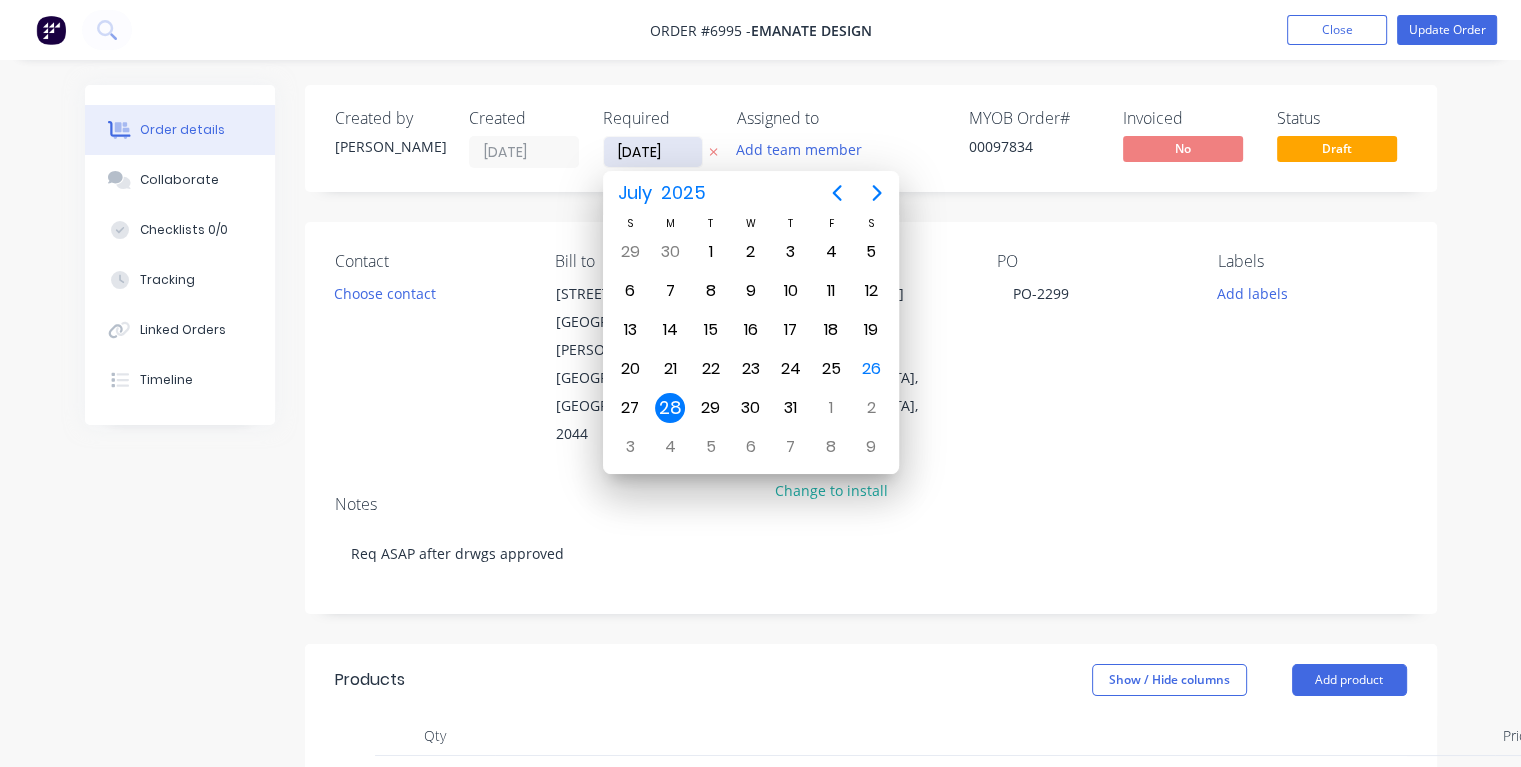 type on "[DATE]" 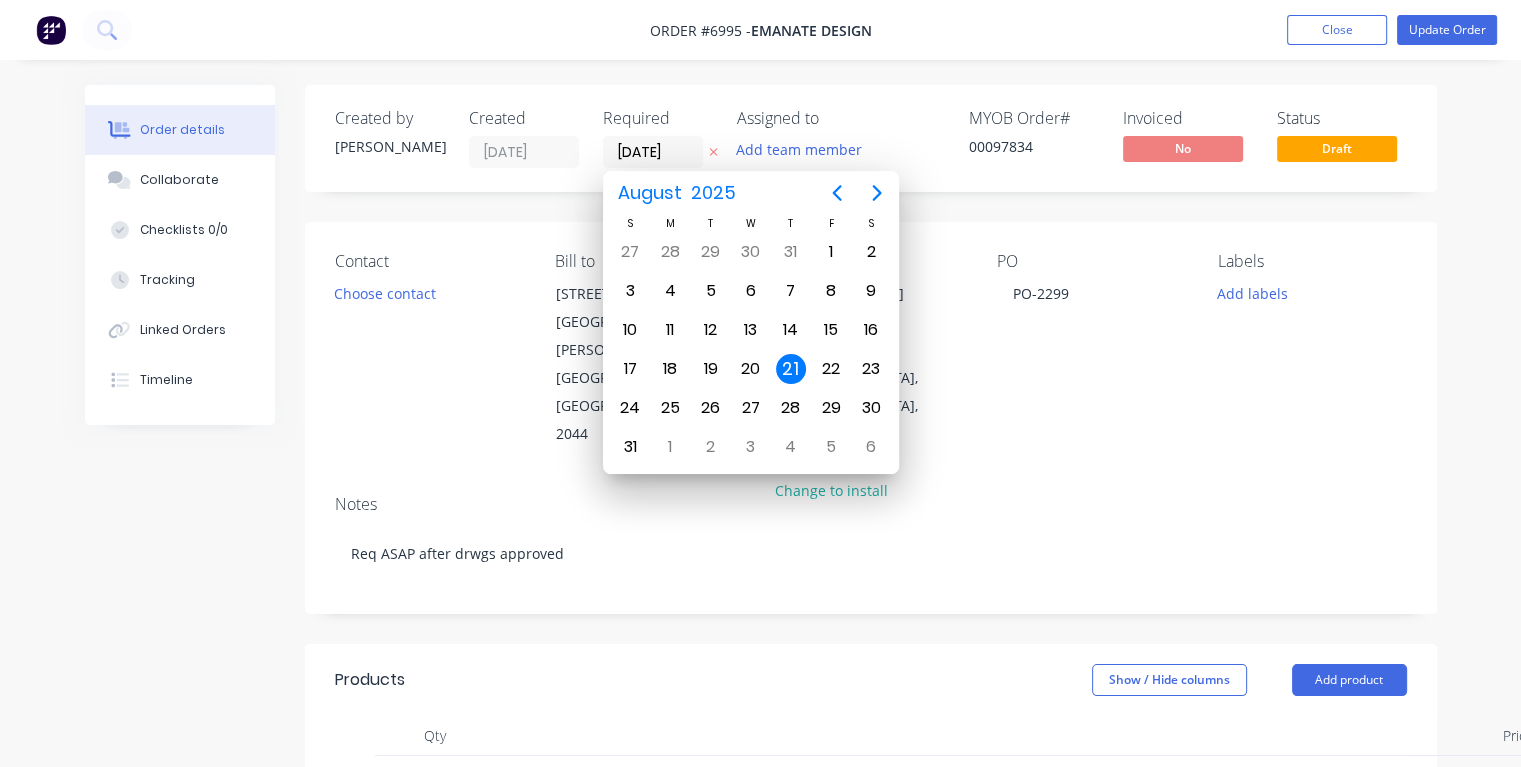 click on "21" at bounding box center [791, 369] 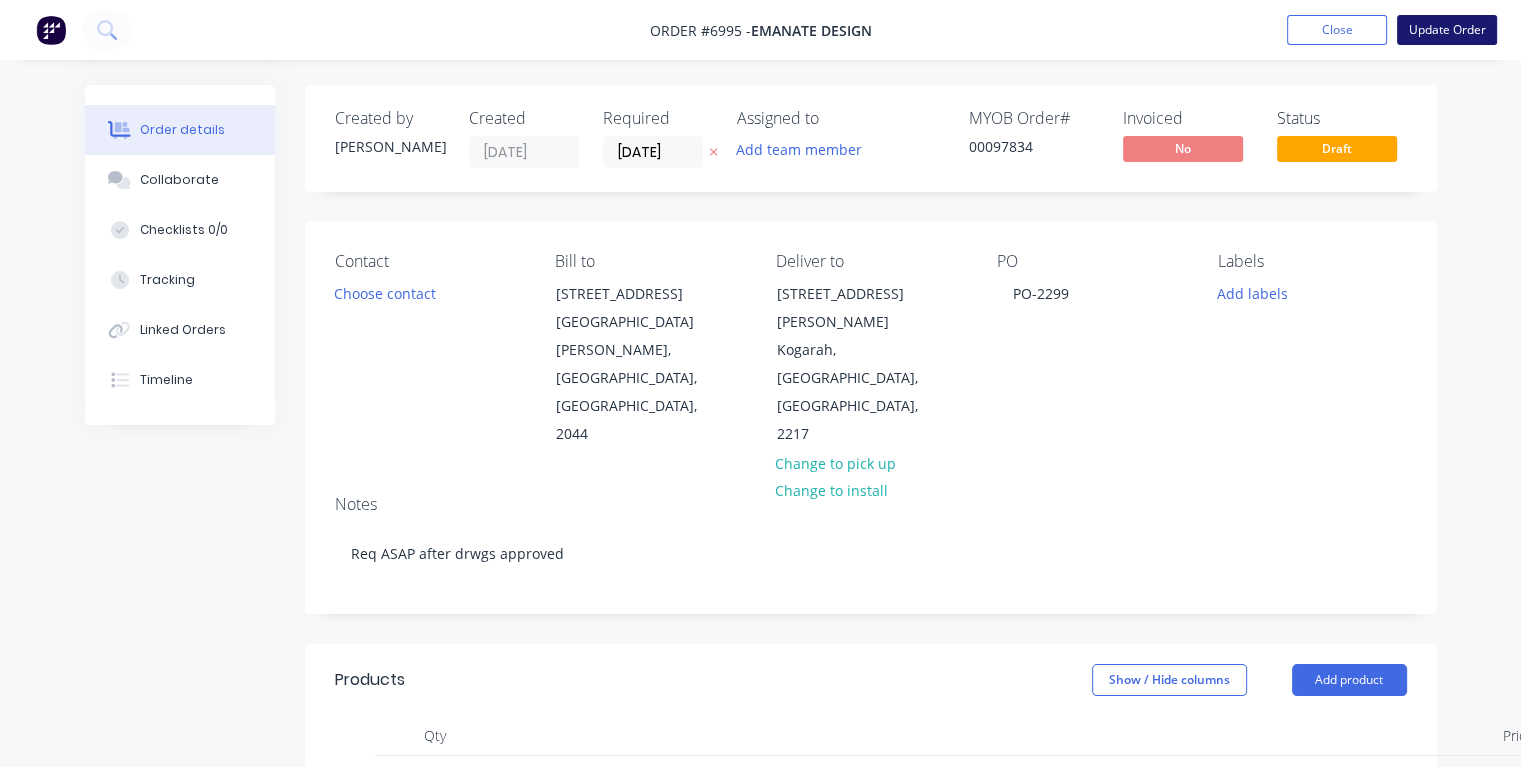 click on "Update Order" at bounding box center (1447, 30) 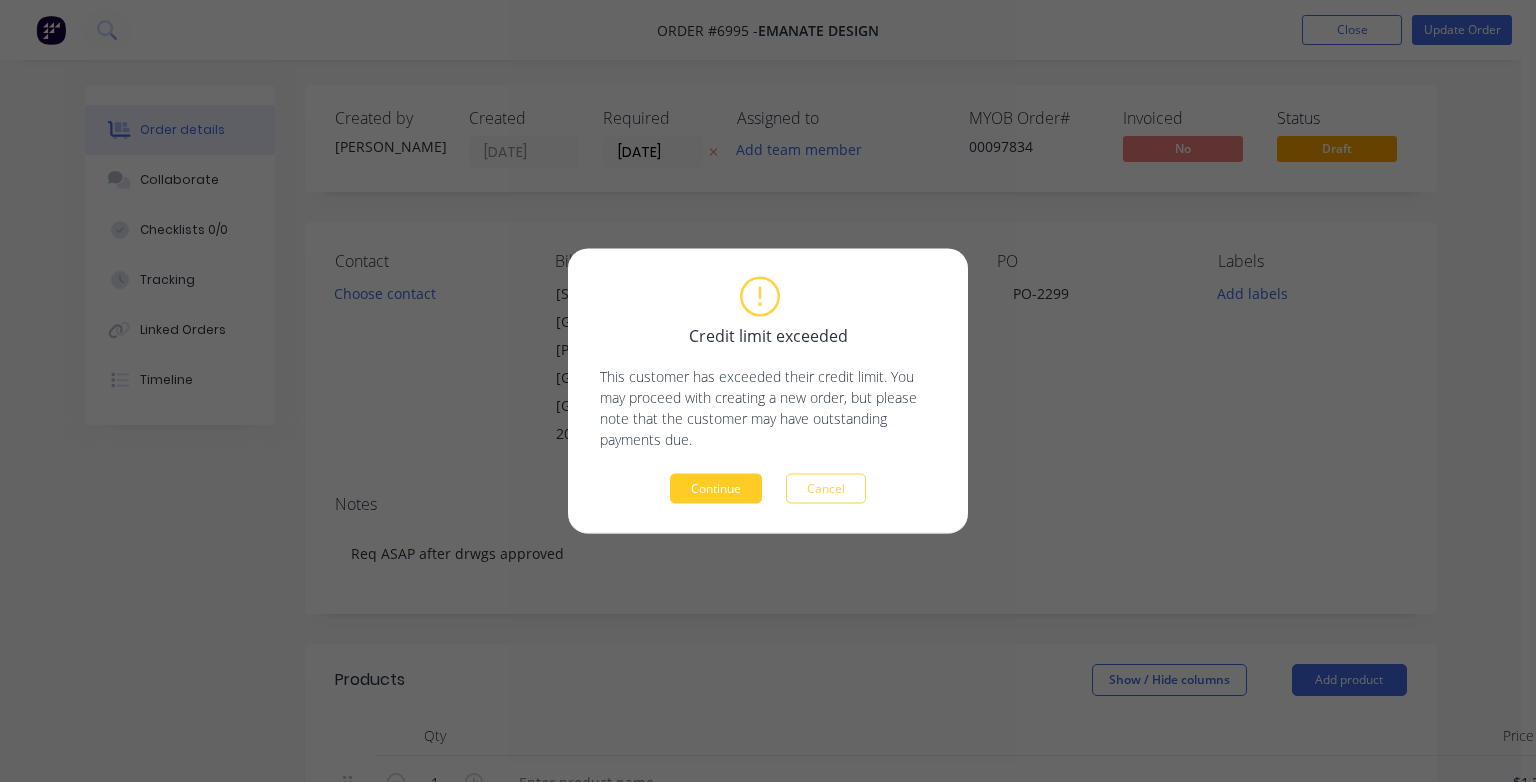 click on "Continue" at bounding box center (716, 489) 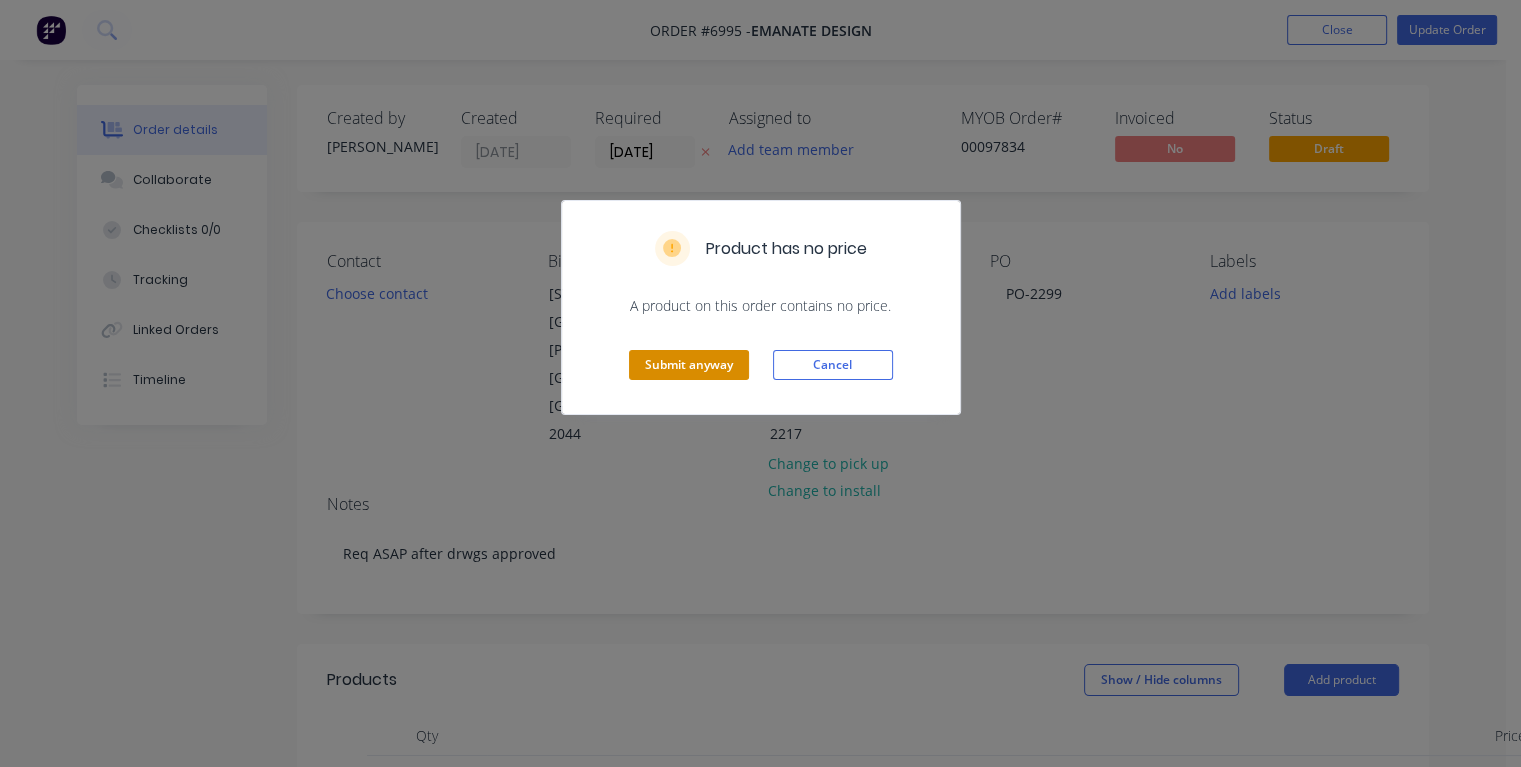 click on "Submit anyway" at bounding box center [689, 365] 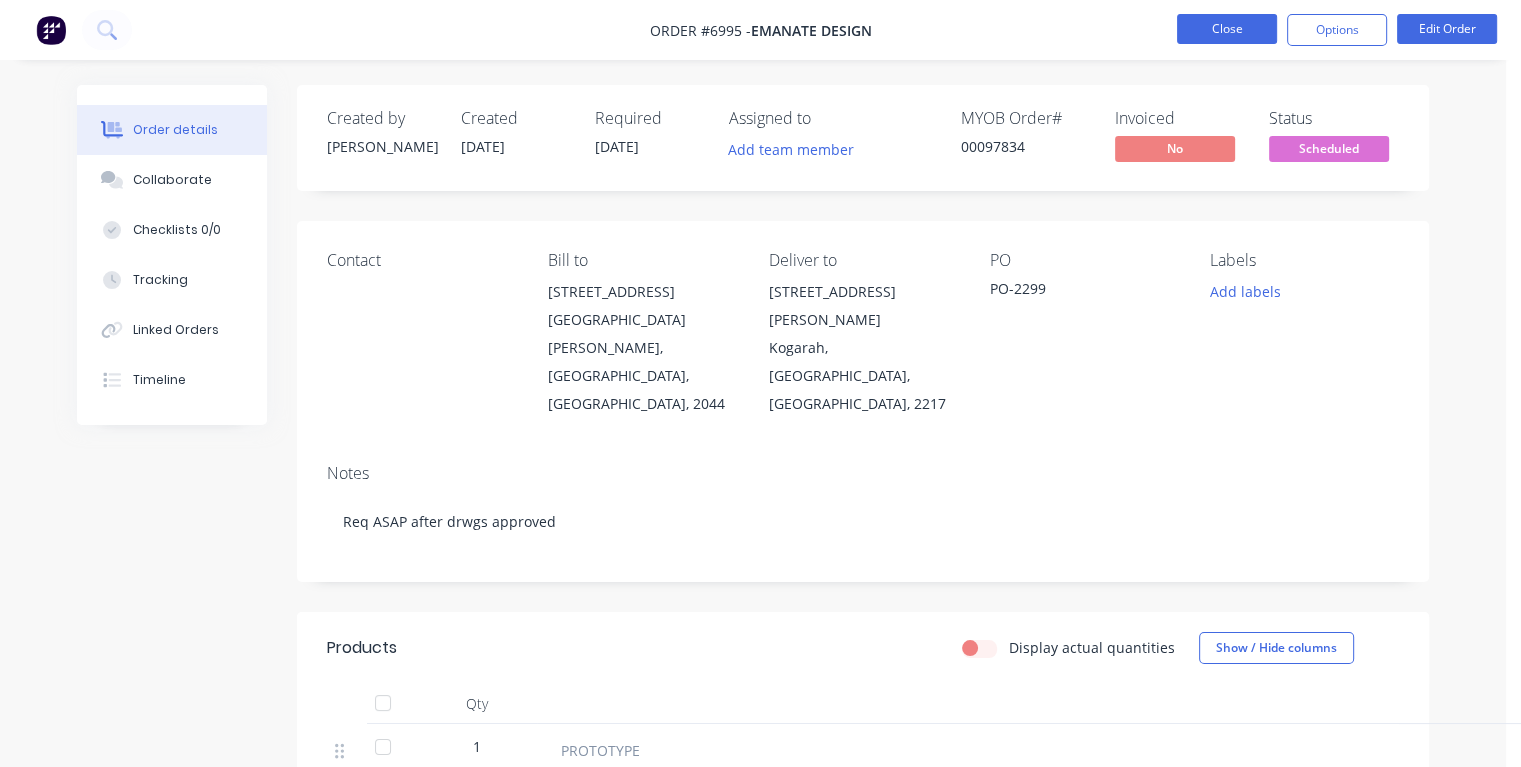 click on "Close" at bounding box center (1227, 29) 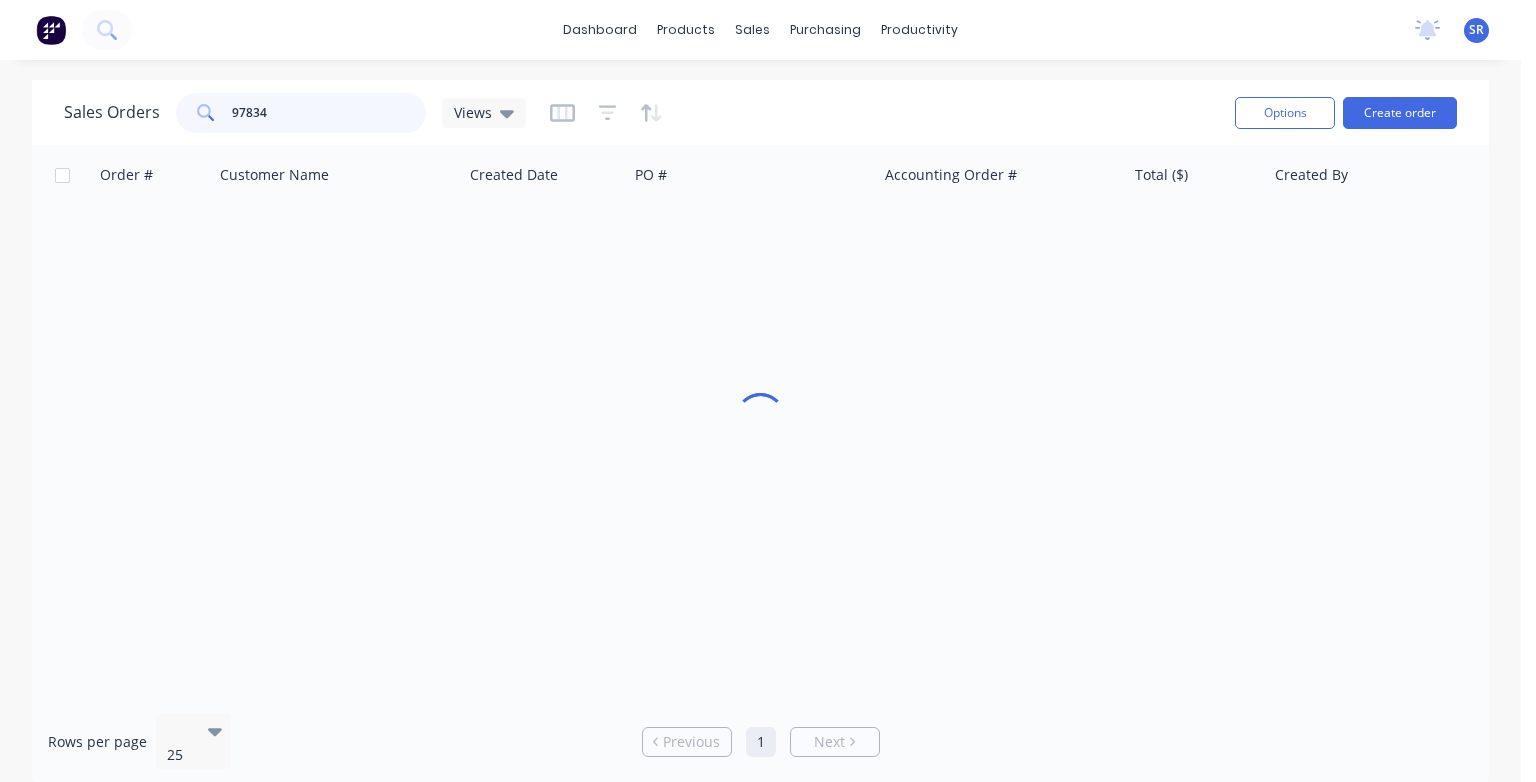 click on "97834" at bounding box center (329, 113) 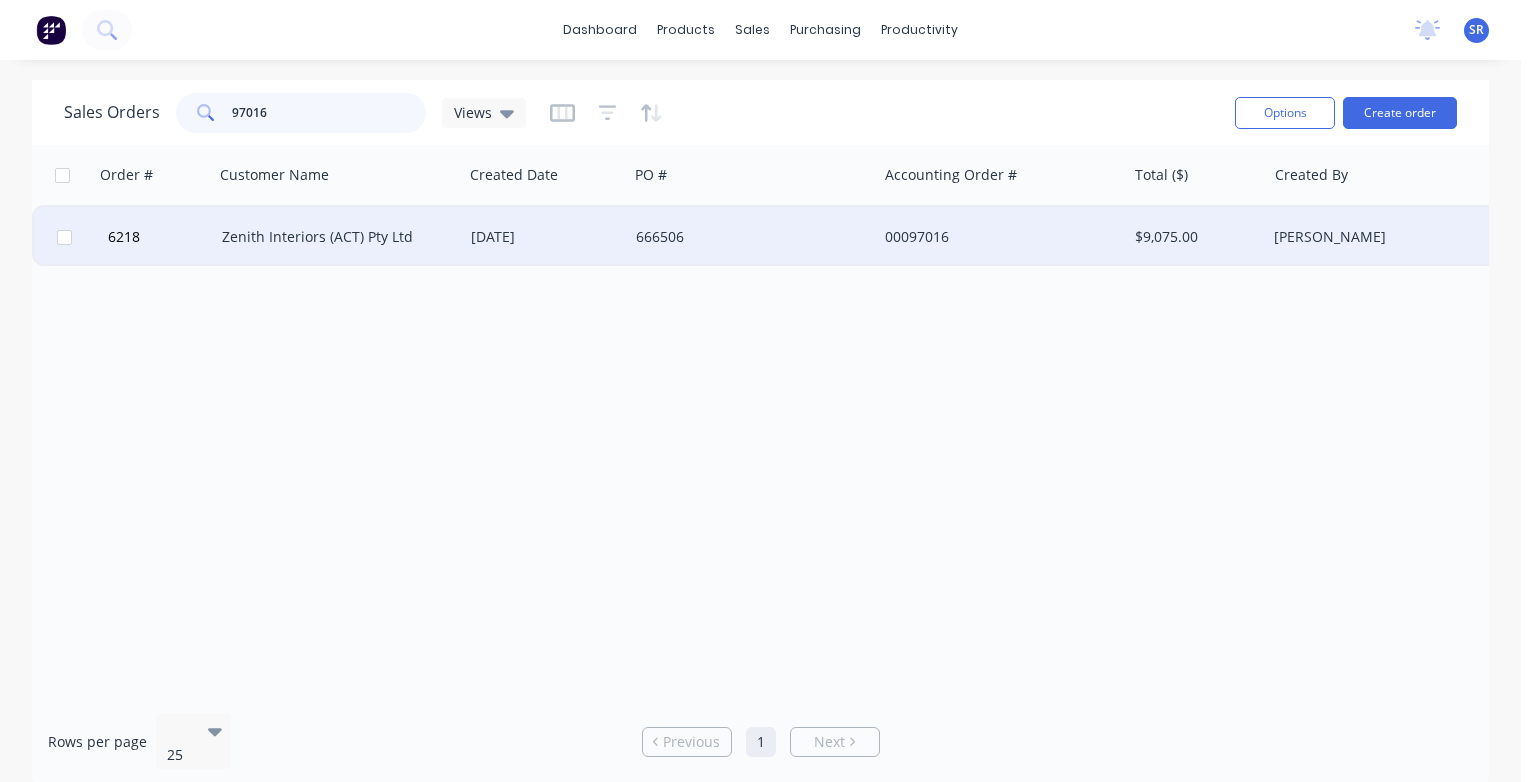 type on "97016" 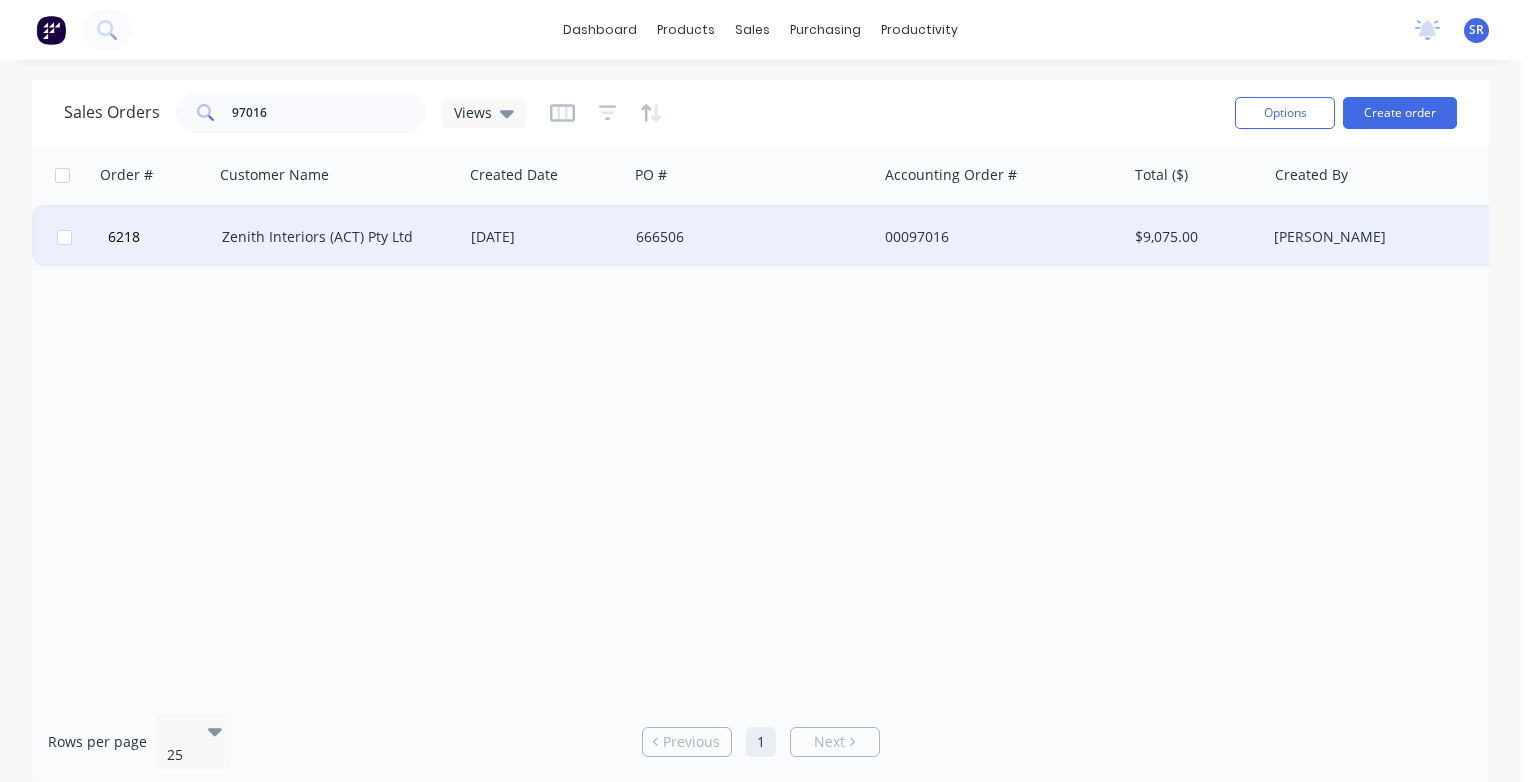 click on "Zenith Interiors (ACT) Pty Ltd" at bounding box center (333, 237) 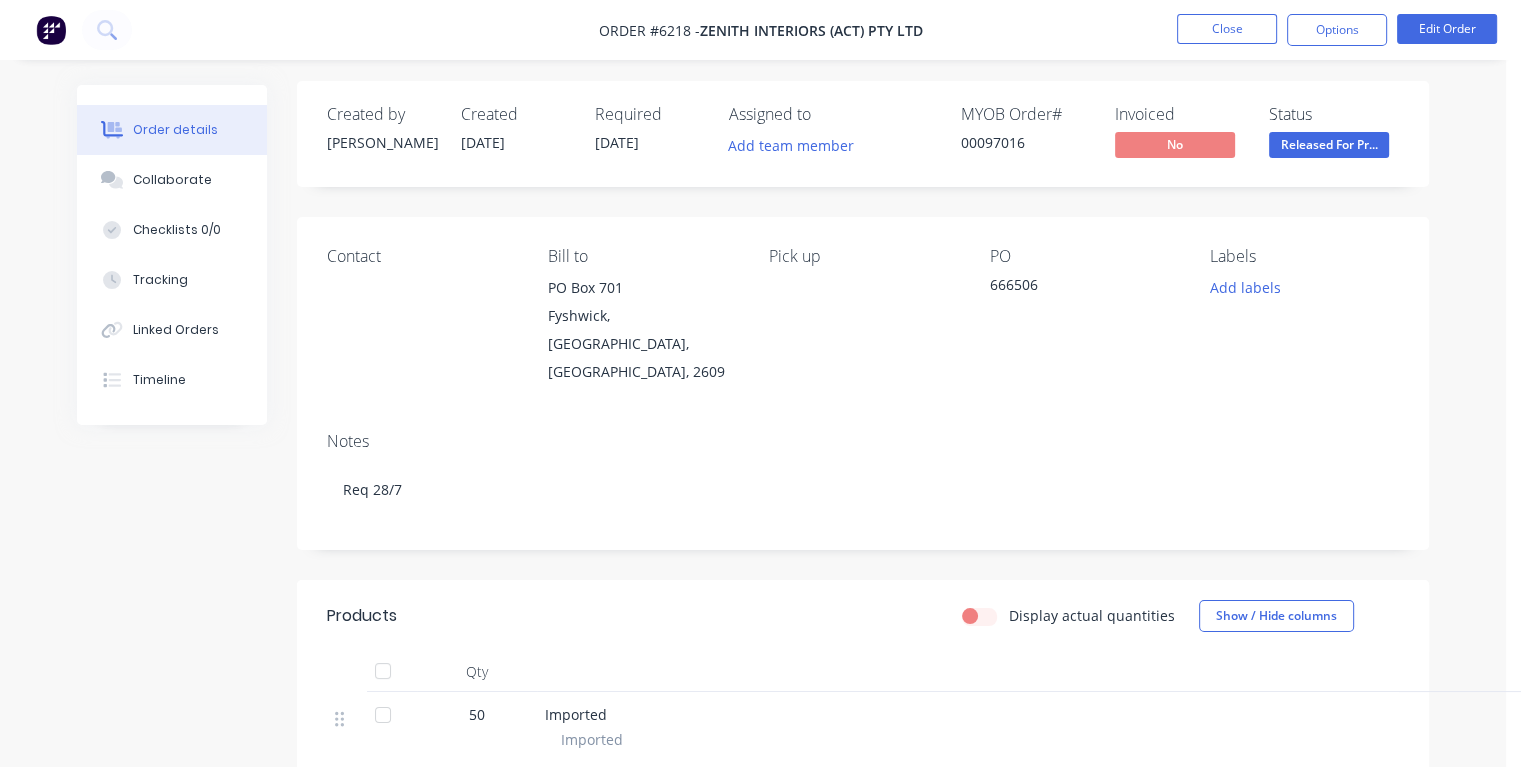 scroll, scrollTop: 0, scrollLeft: 0, axis: both 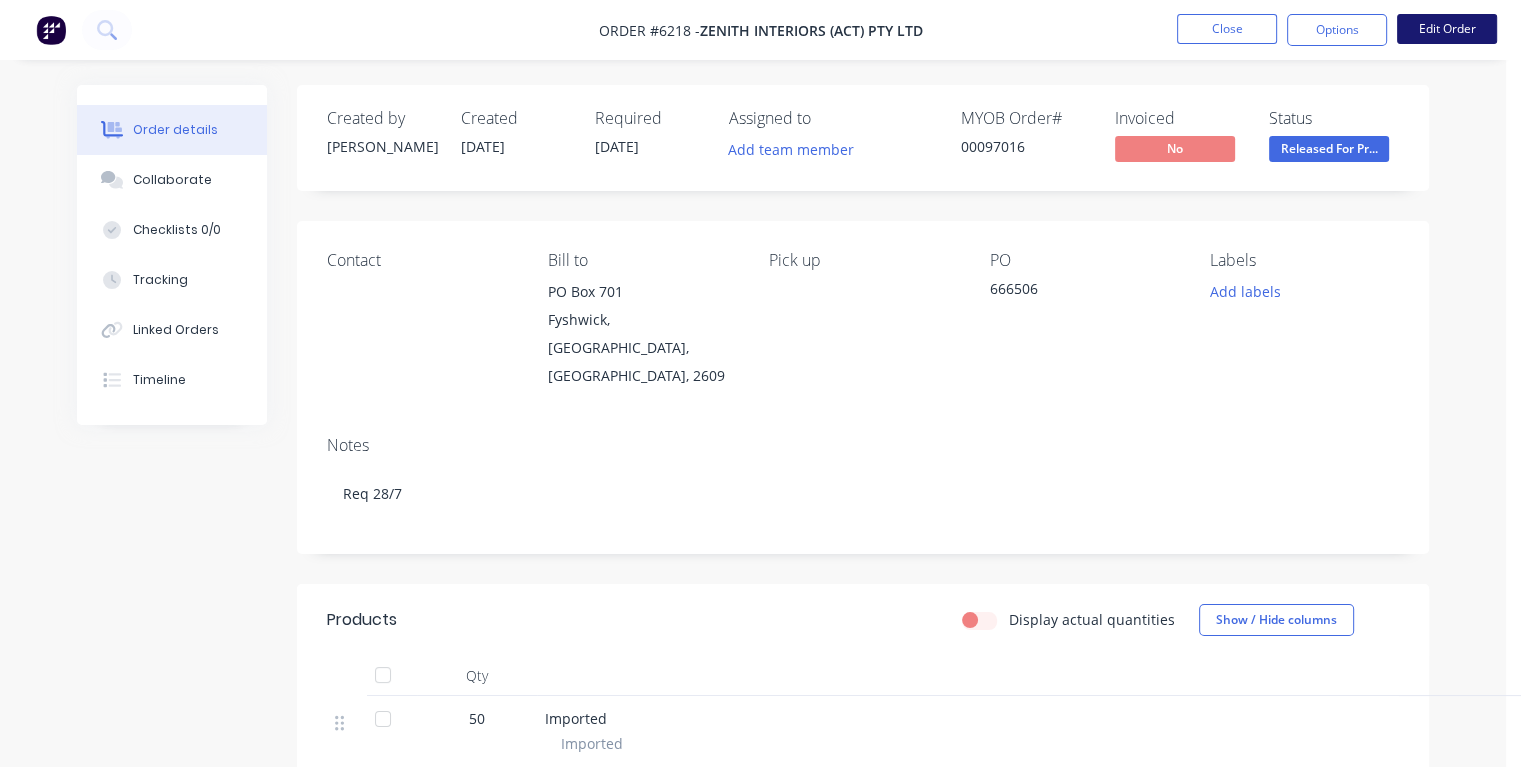 click on "Edit Order" at bounding box center (1447, 29) 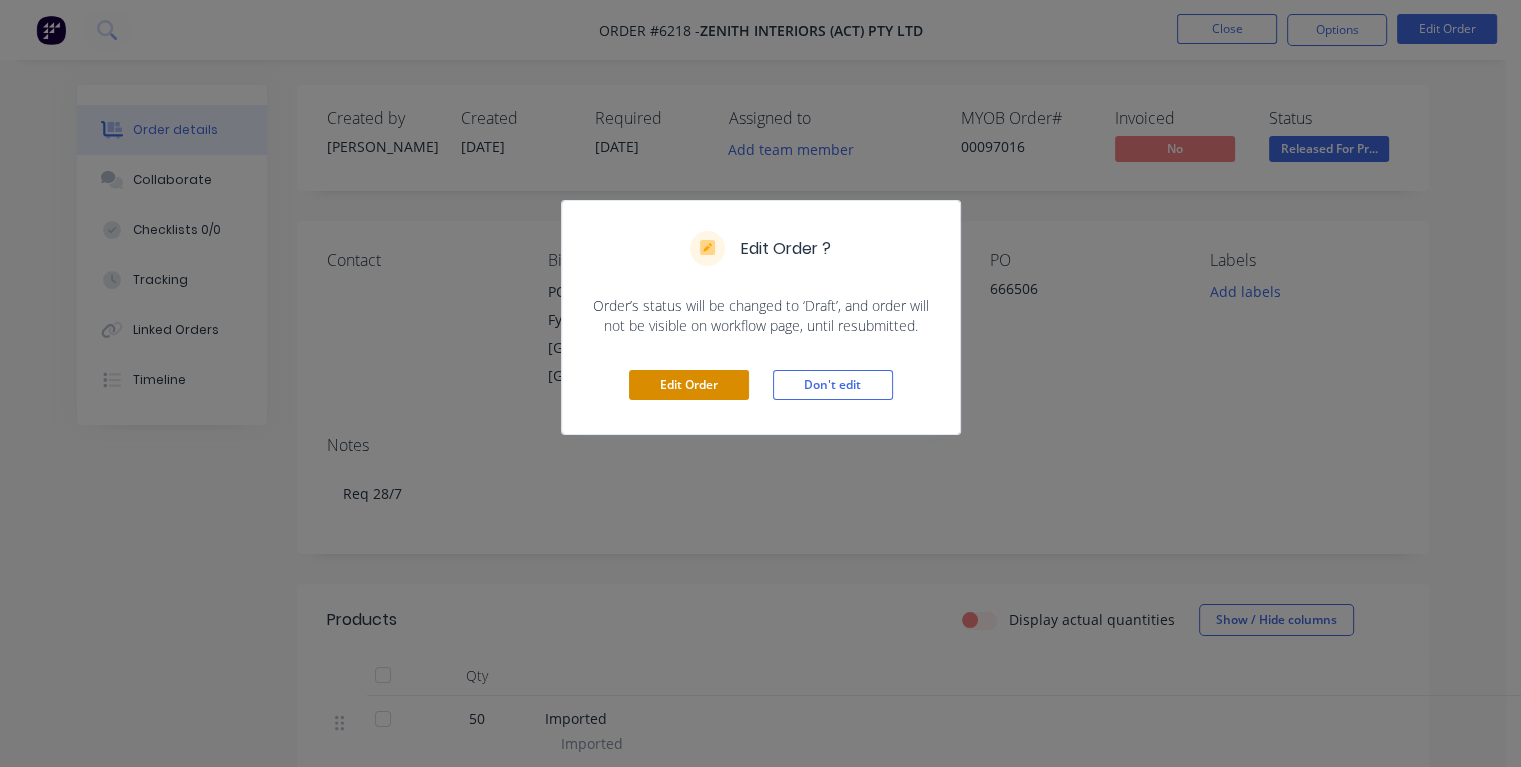 click on "Edit Order" at bounding box center [689, 385] 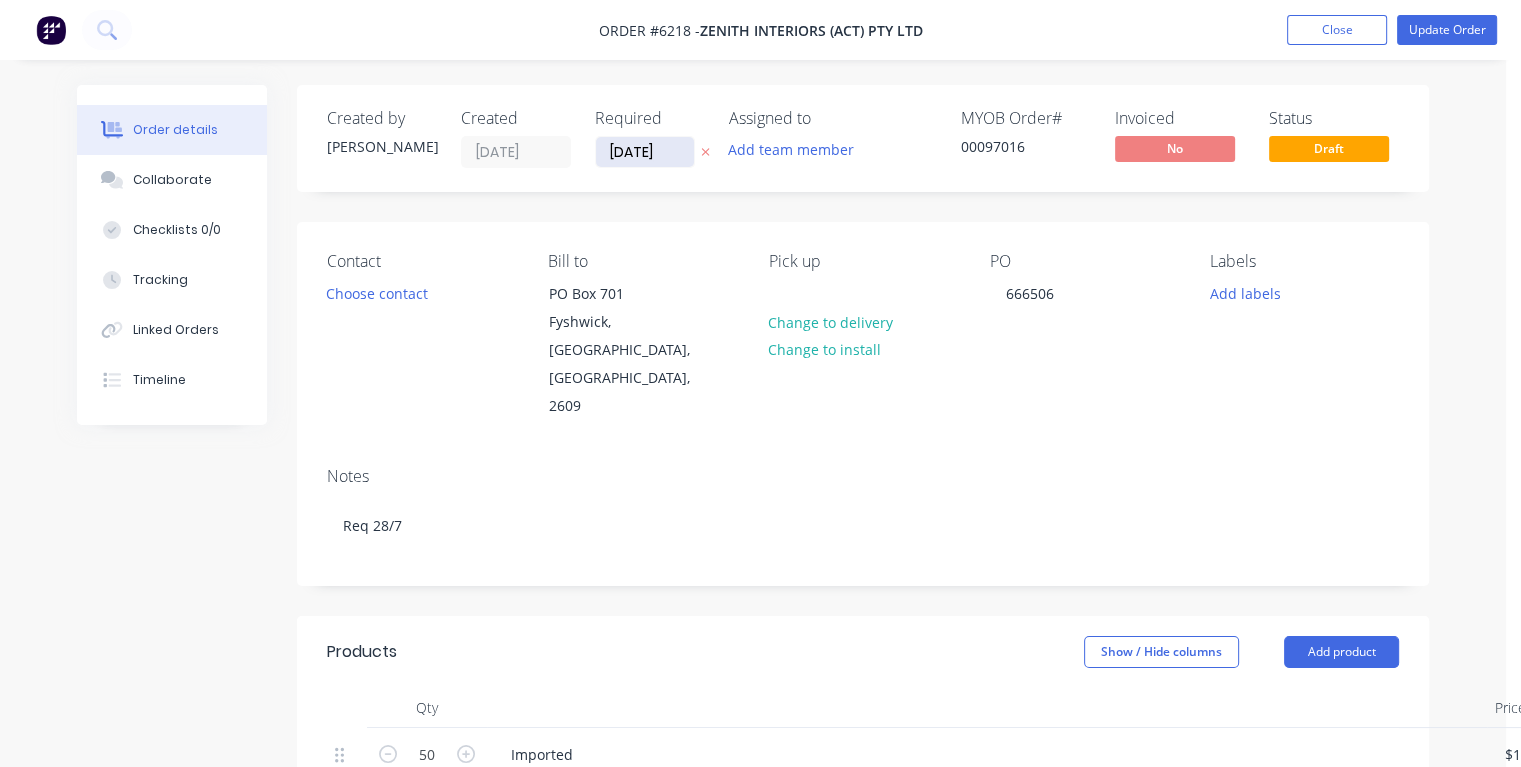 drag, startPoint x: 680, startPoint y: 149, endPoint x: 605, endPoint y: 161, distance: 75.95393 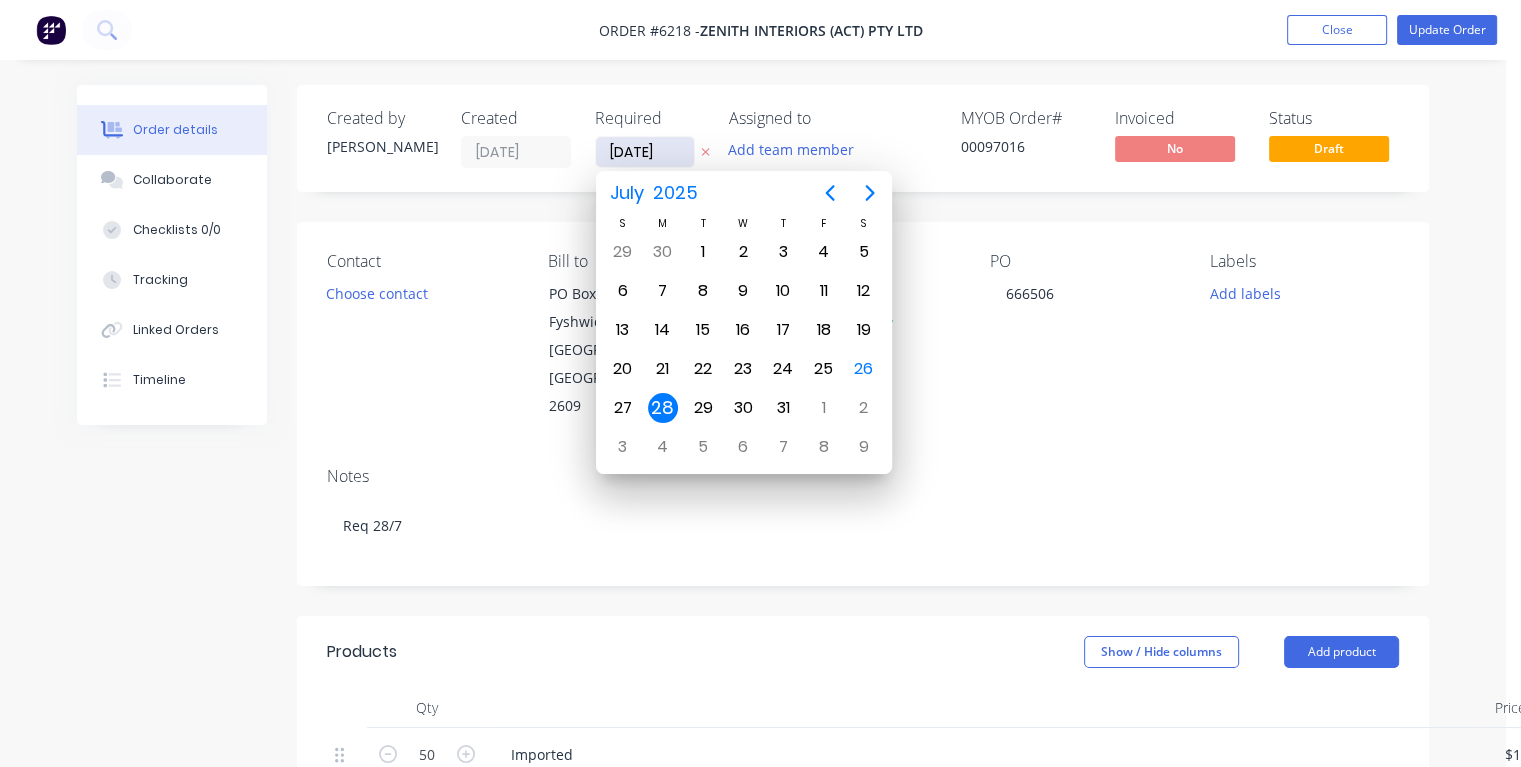 type on "[DATE]" 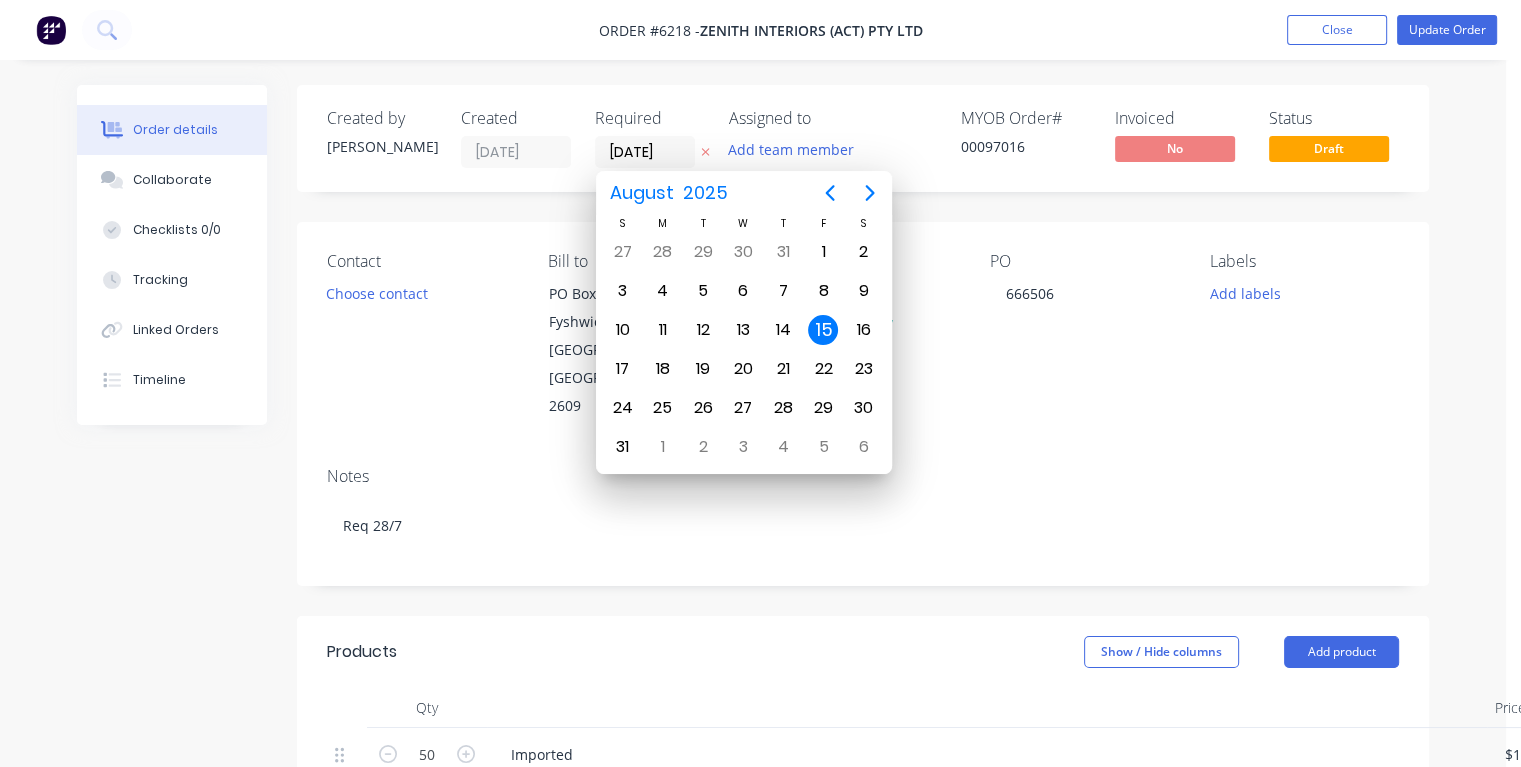 click on "15" at bounding box center [823, 330] 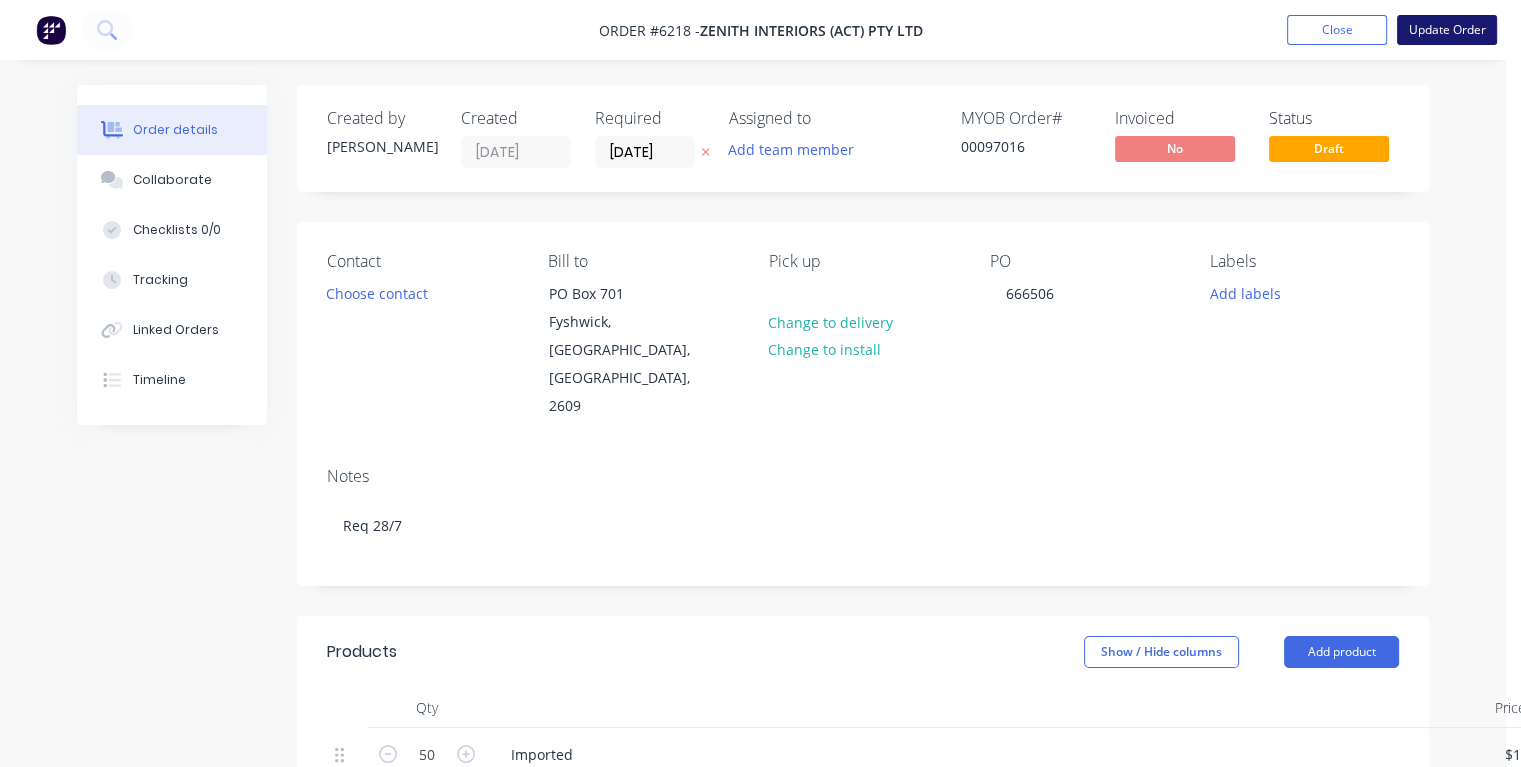 click on "Update Order" at bounding box center (1447, 30) 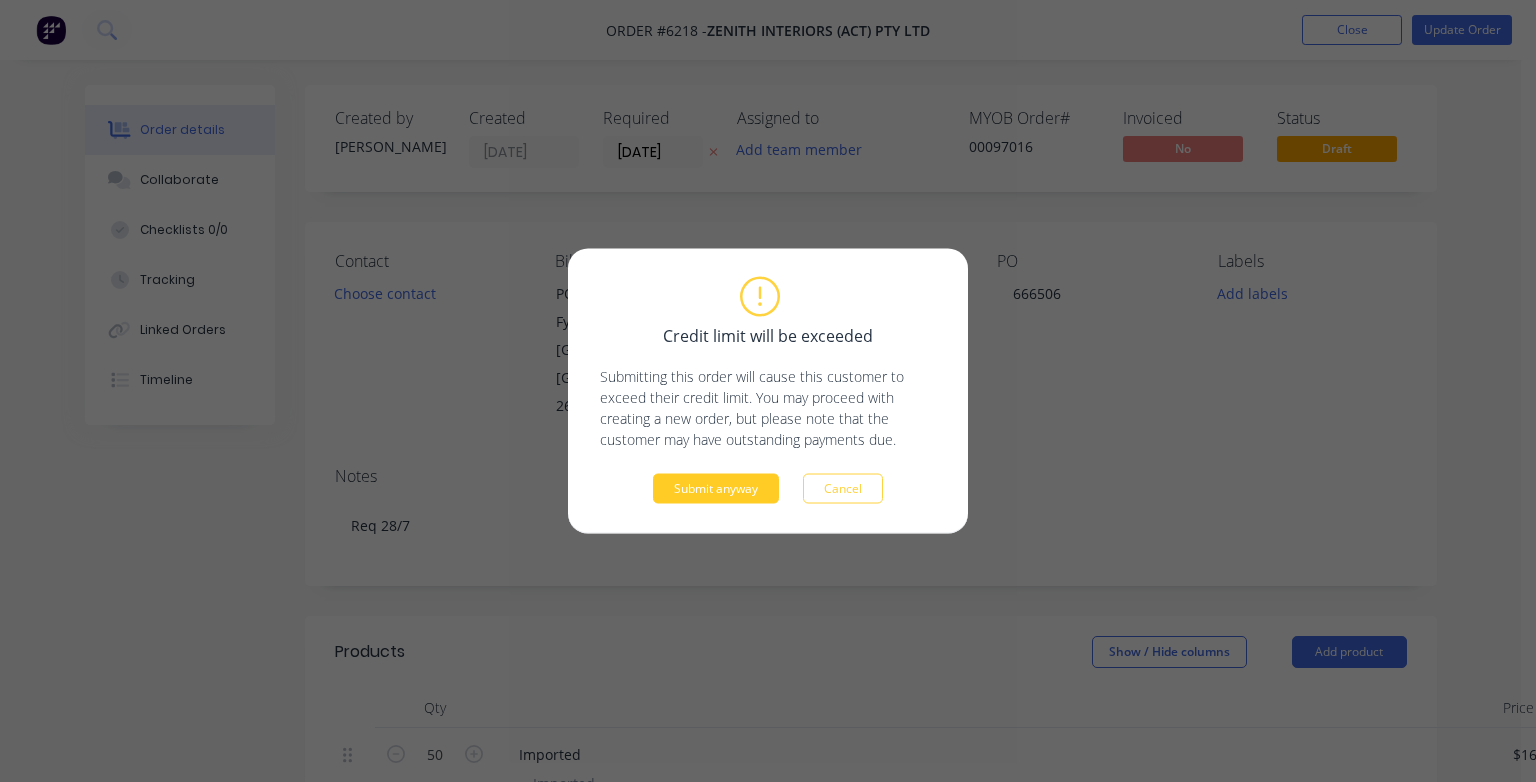 click on "Submit anyway" at bounding box center (716, 489) 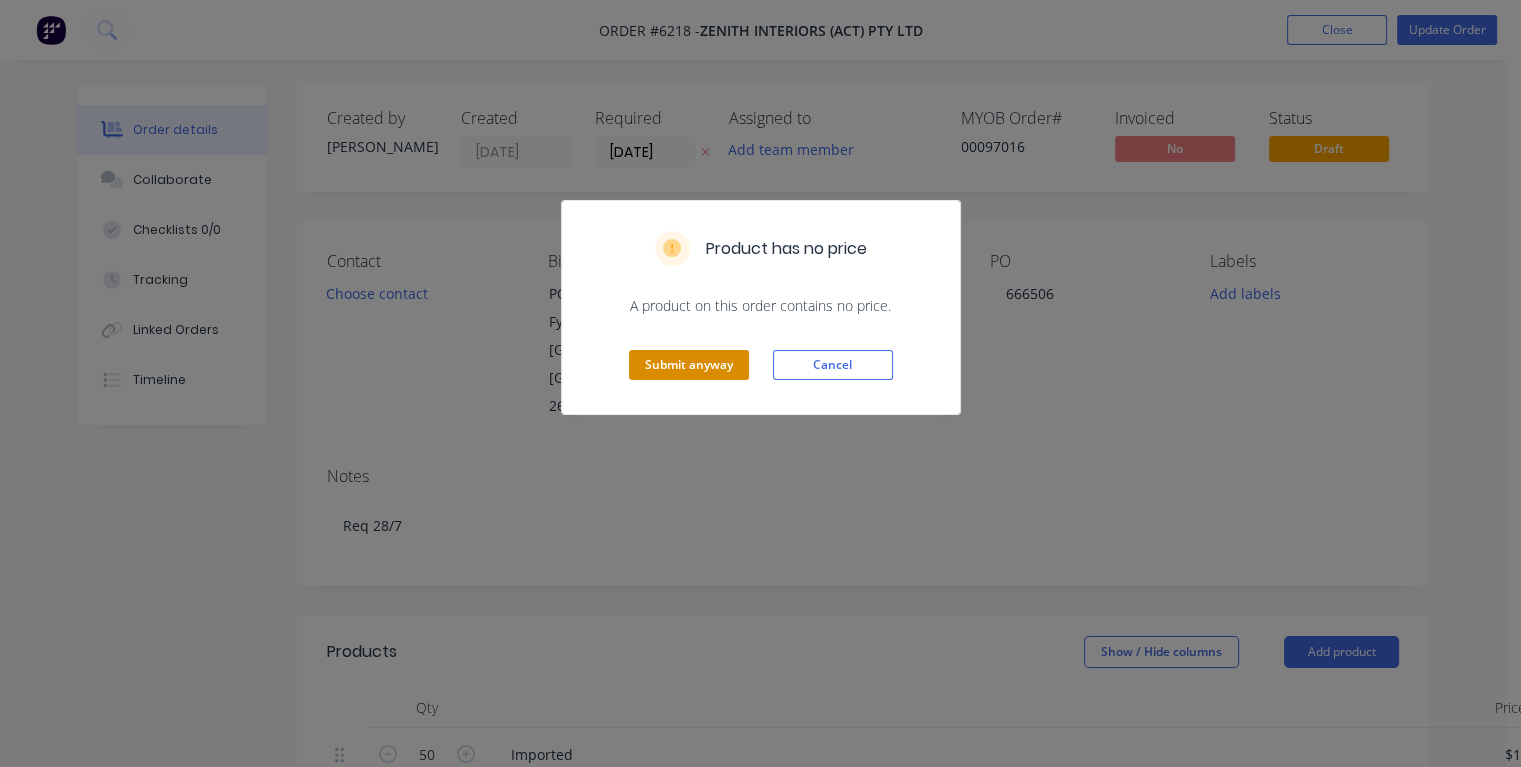 click on "Submit anyway" at bounding box center [689, 365] 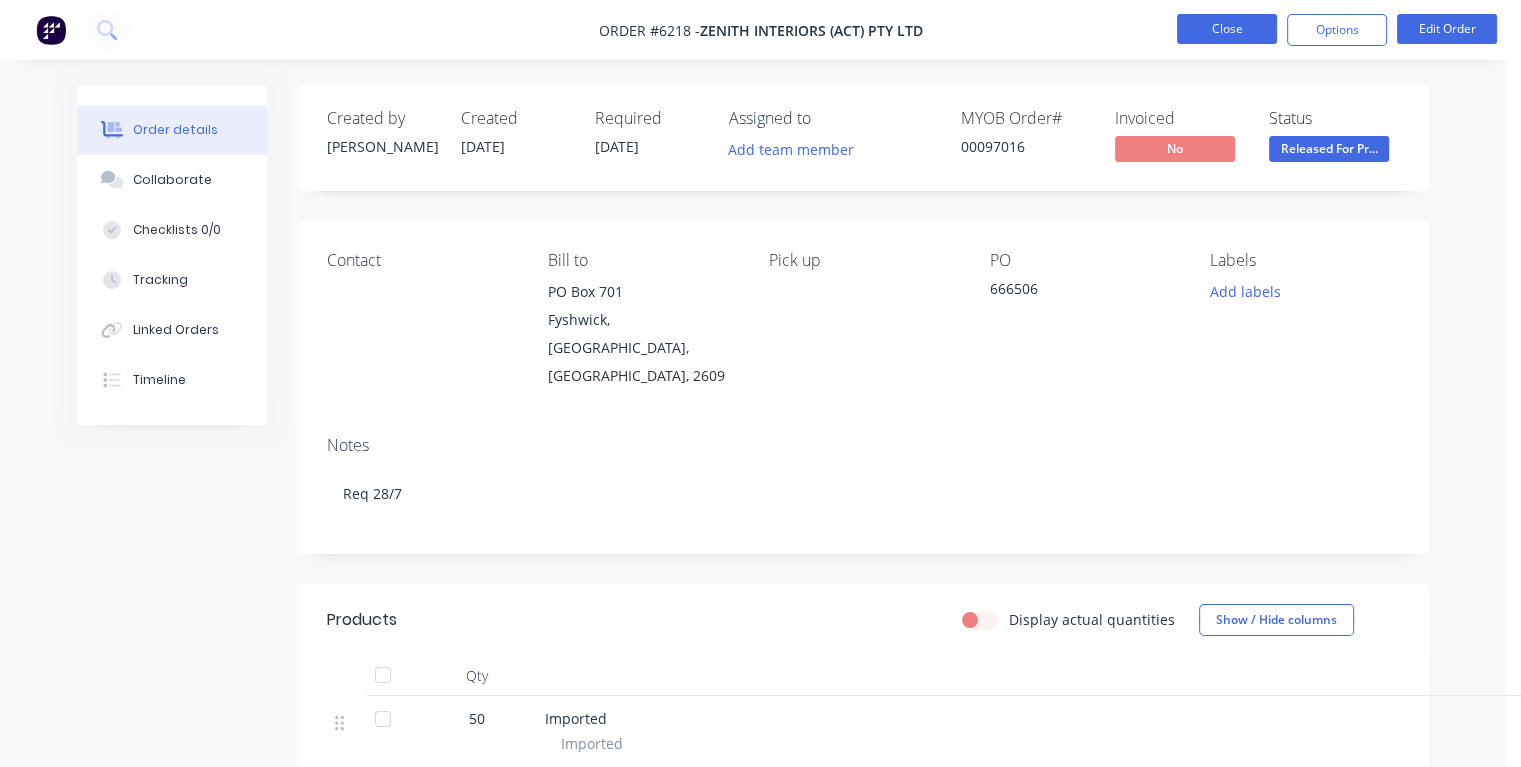 click on "Close" at bounding box center (1227, 29) 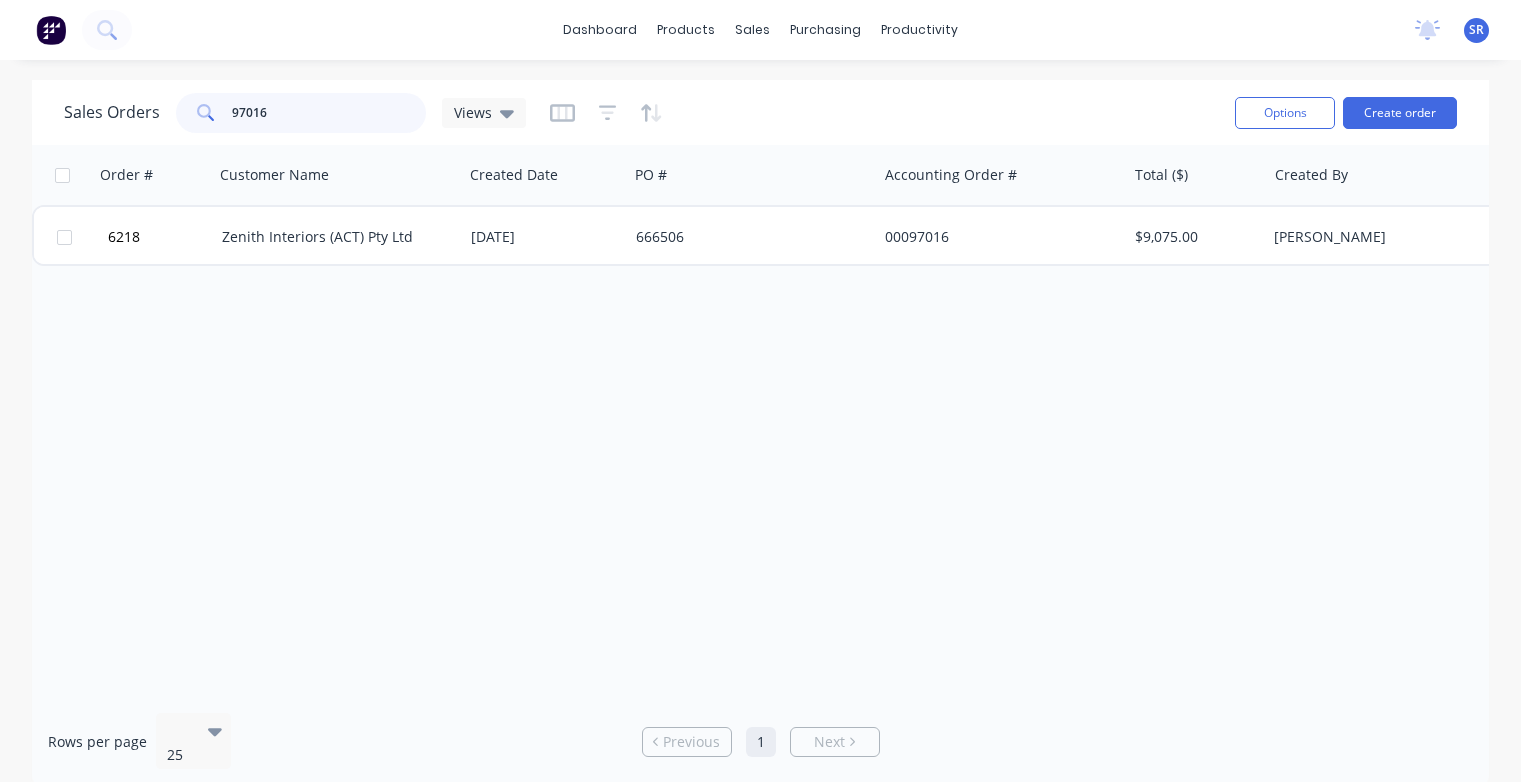 click on "97016" at bounding box center [329, 113] 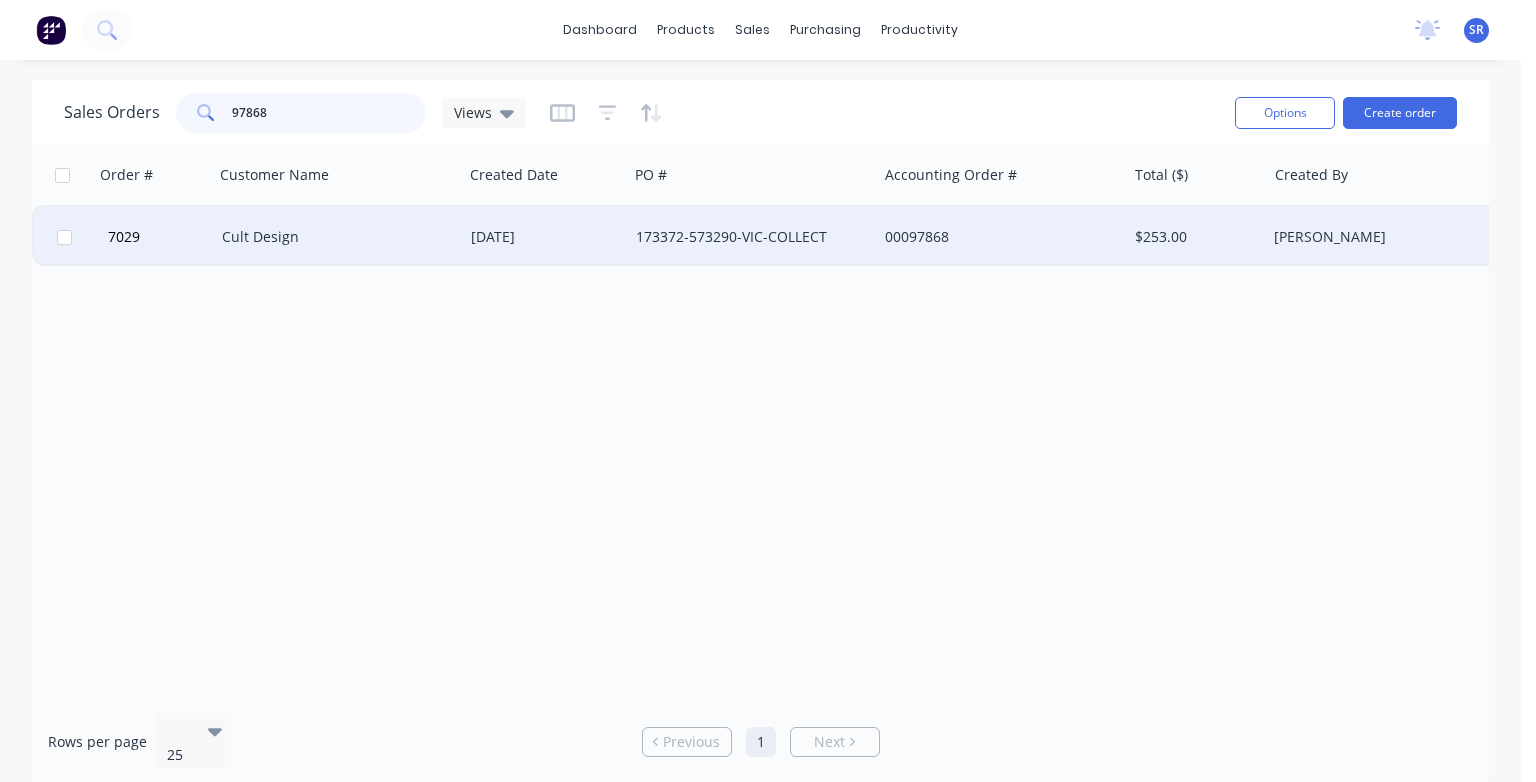 type on "97868" 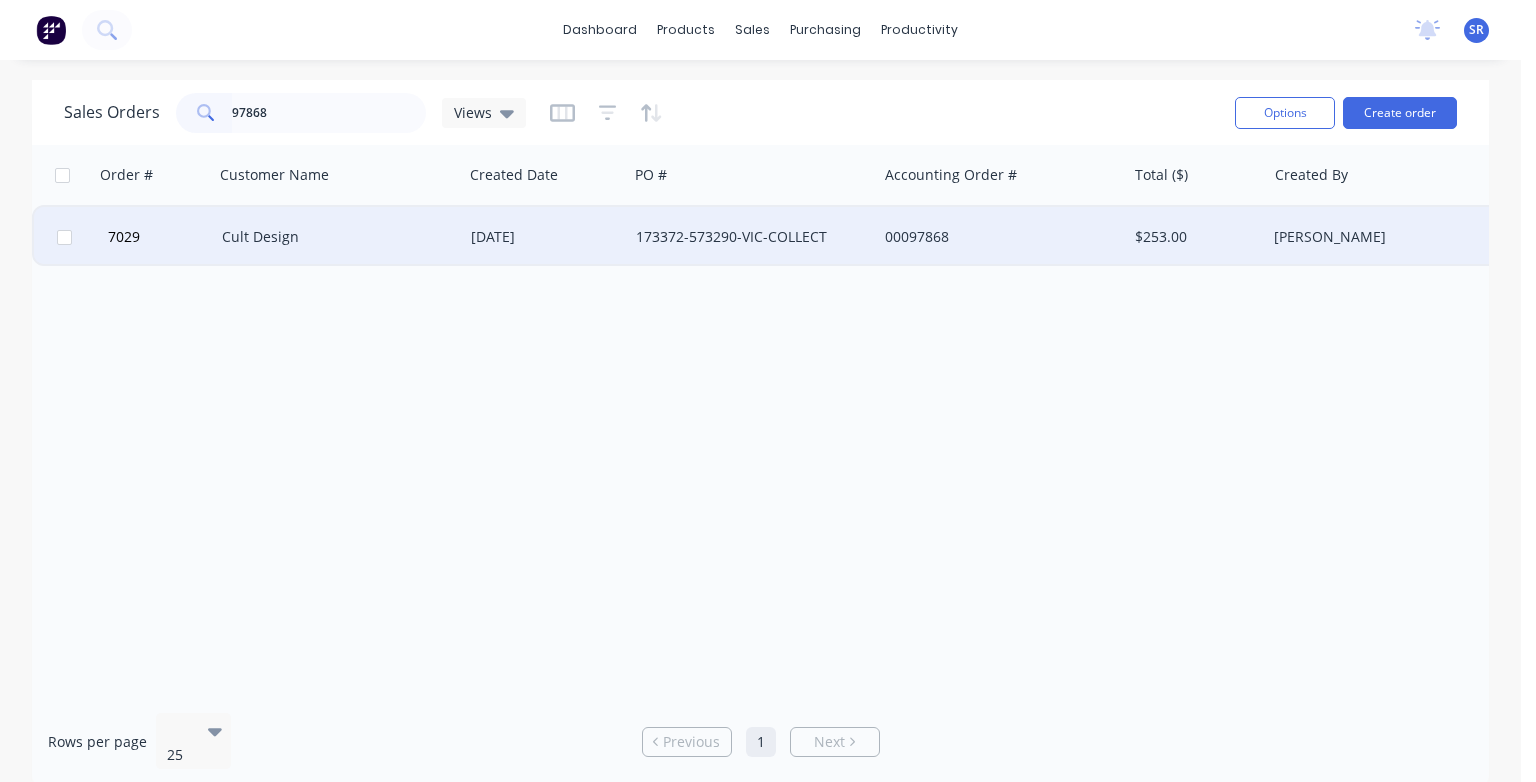 click on "Cult Design" at bounding box center (333, 237) 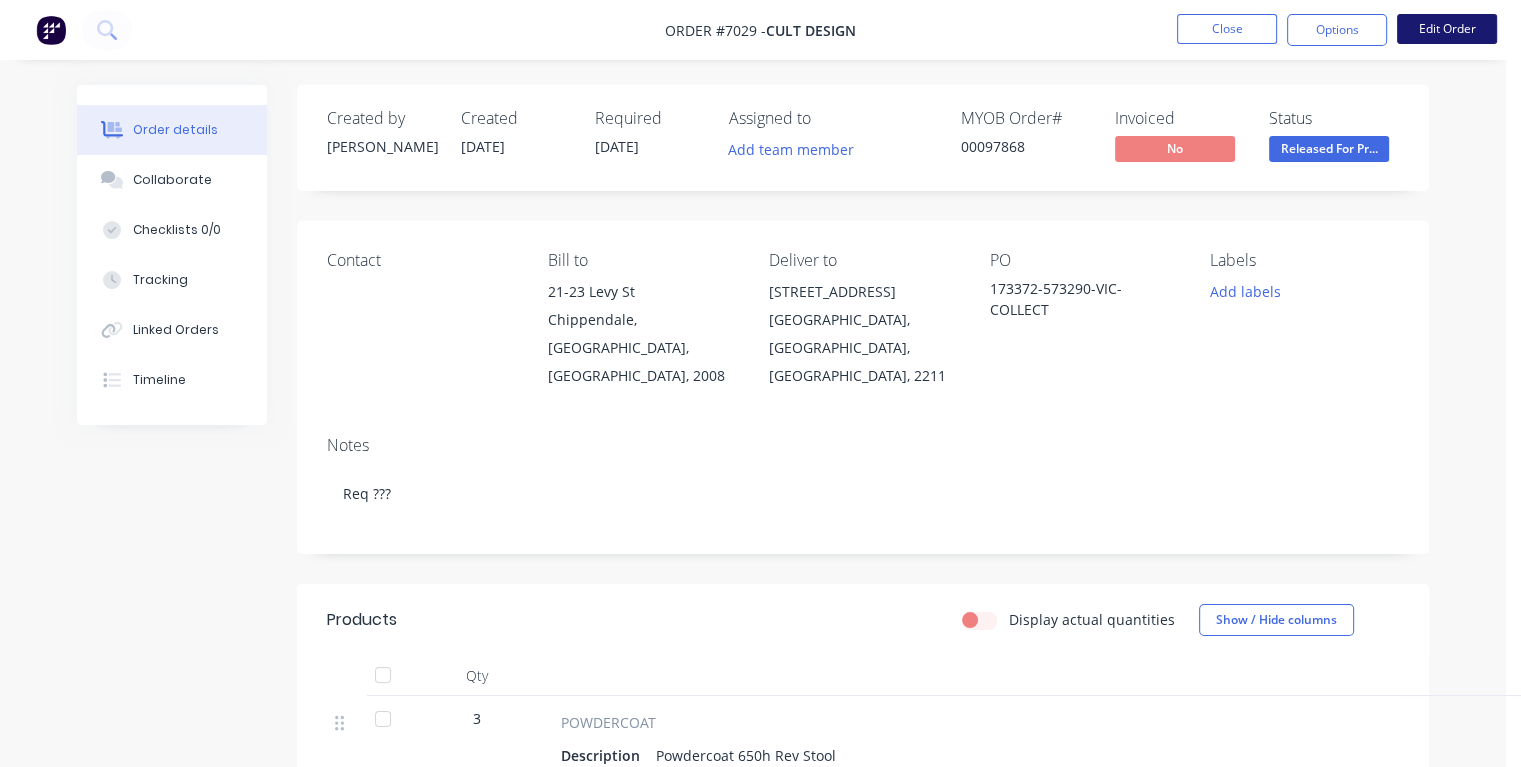 click on "Edit Order" at bounding box center (1447, 29) 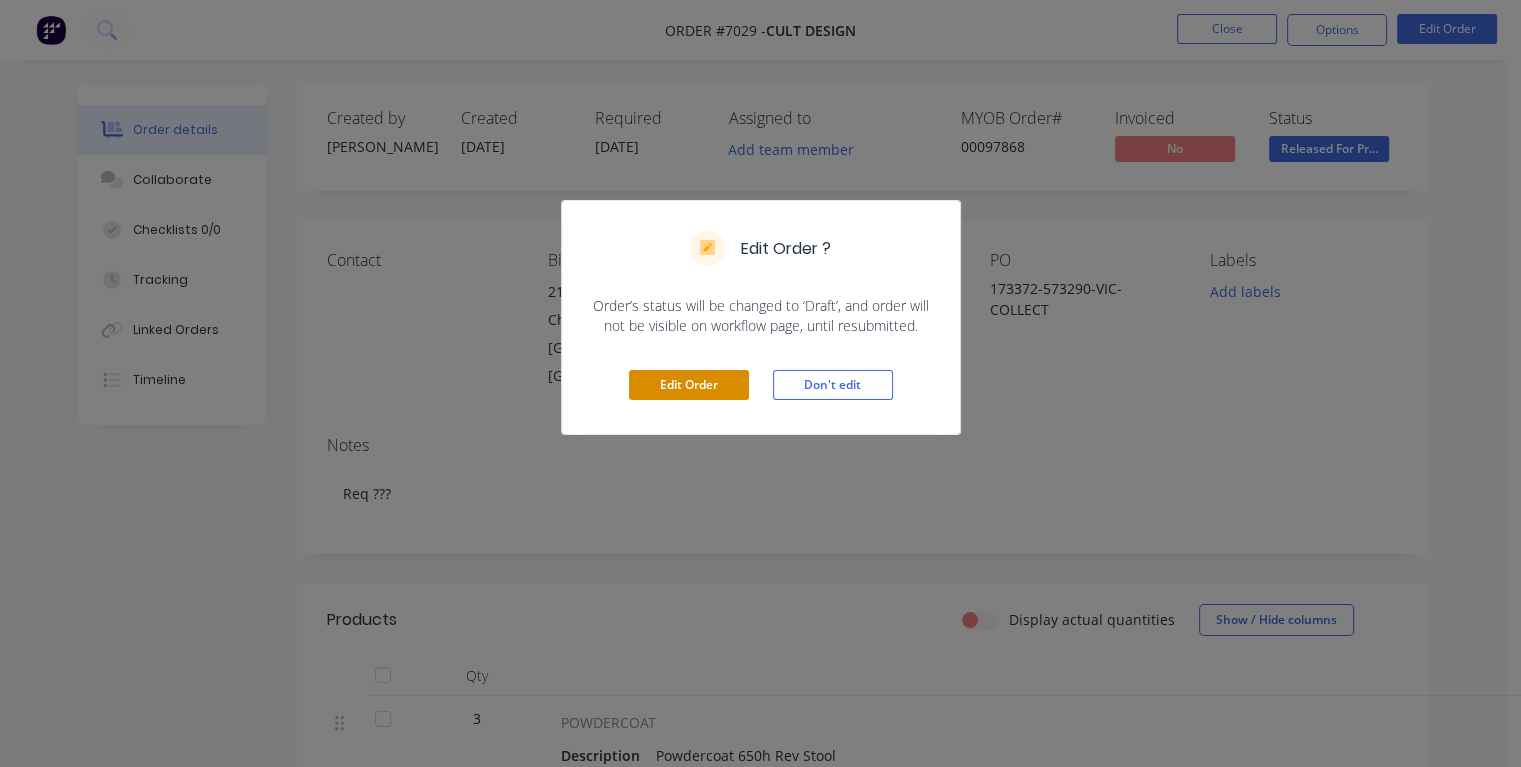 click on "Edit Order" at bounding box center (689, 385) 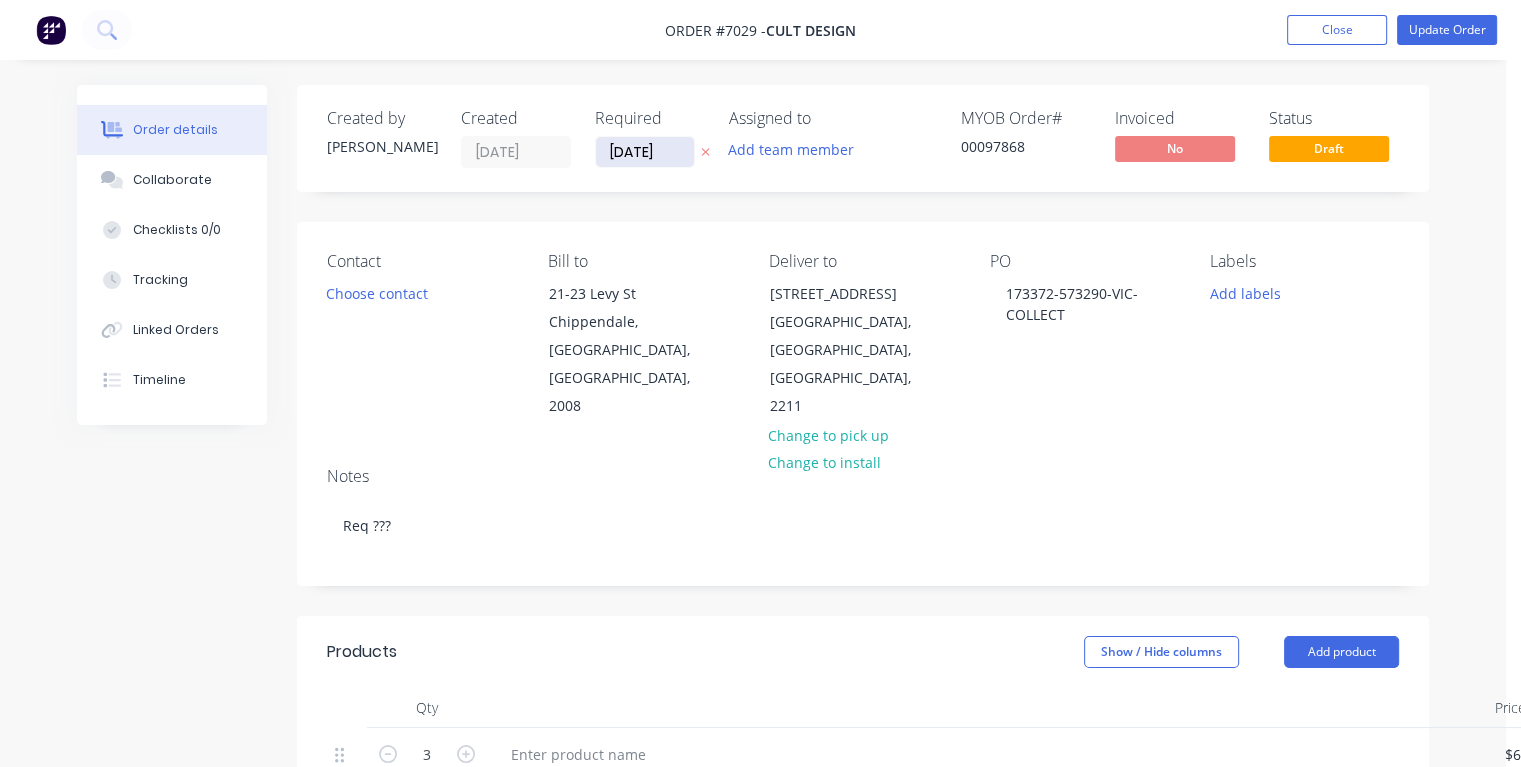 drag, startPoint x: 669, startPoint y: 157, endPoint x: 606, endPoint y: 158, distance: 63.007935 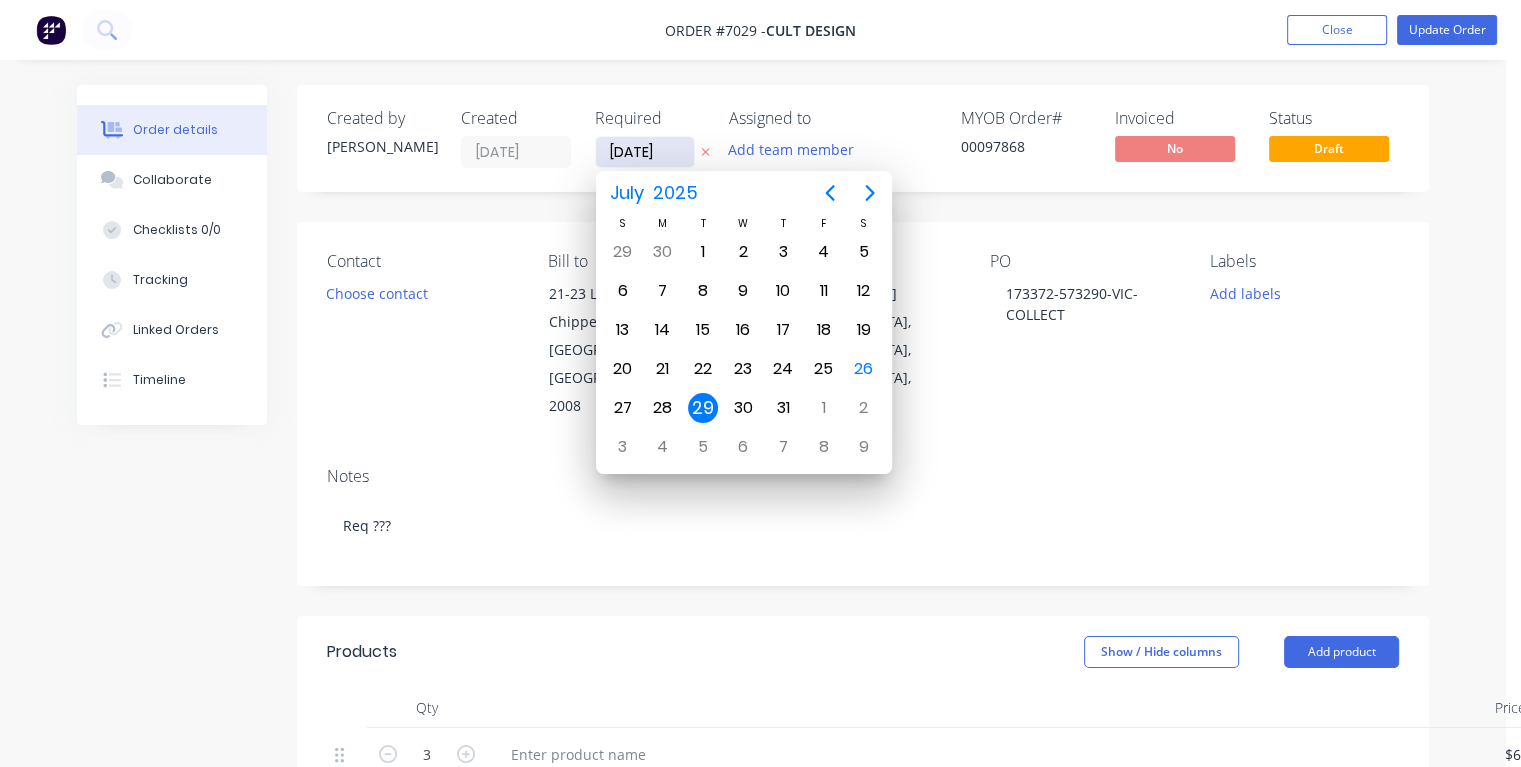 type on "[DATE]" 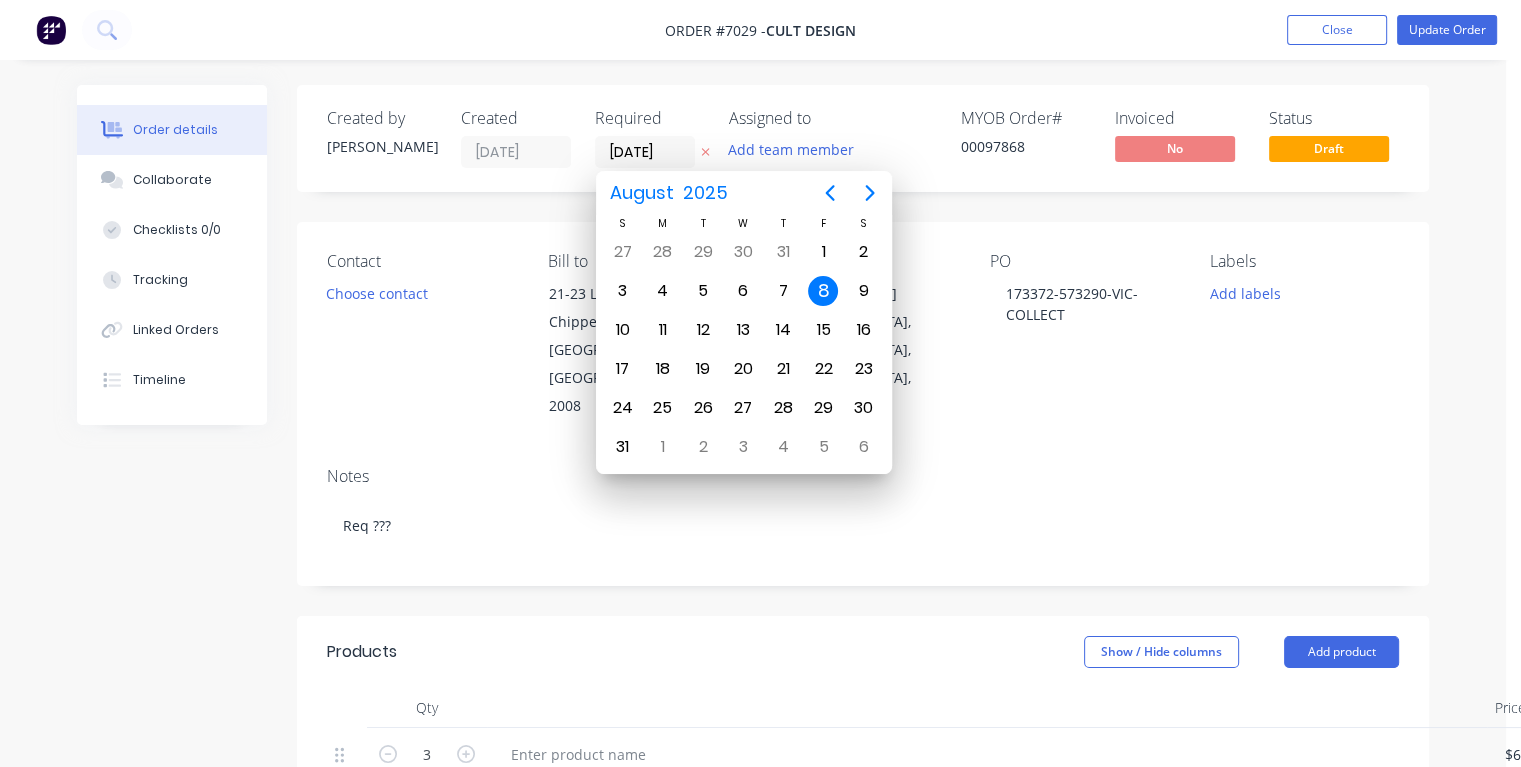 click on "8" at bounding box center [823, 291] 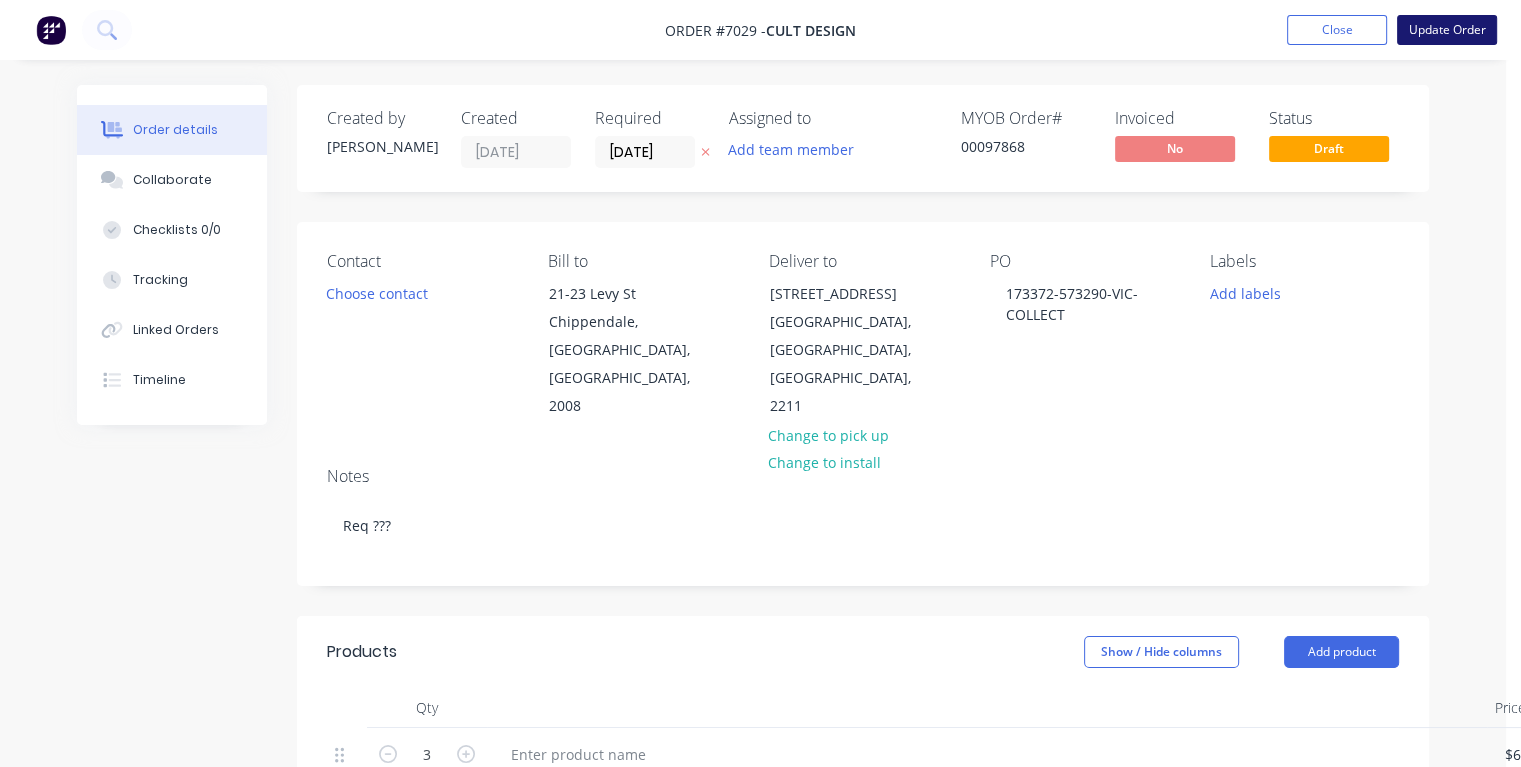 click on "Update Order" at bounding box center (1447, 30) 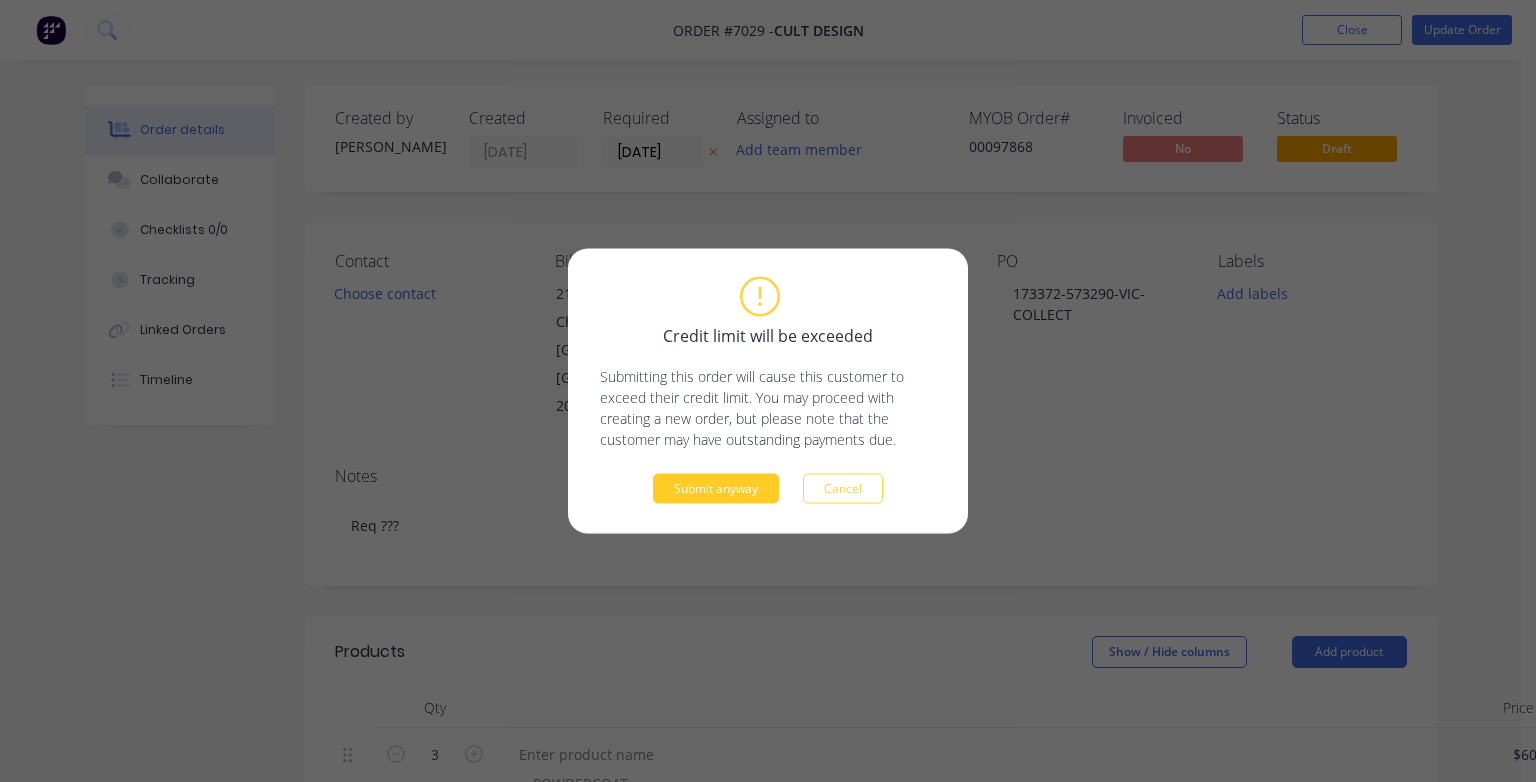click on "Submit anyway" at bounding box center [716, 489] 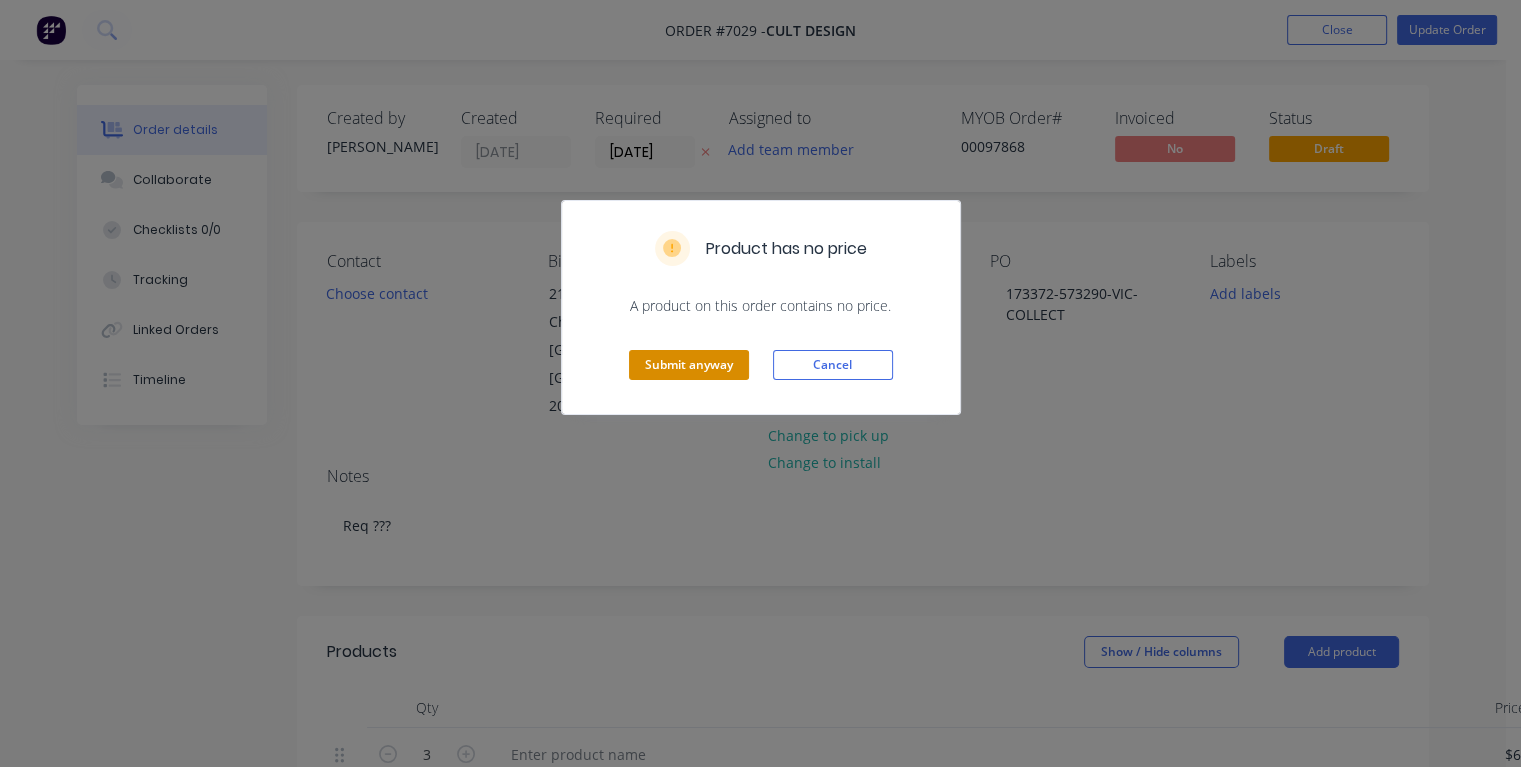 click on "Submit anyway" at bounding box center (689, 365) 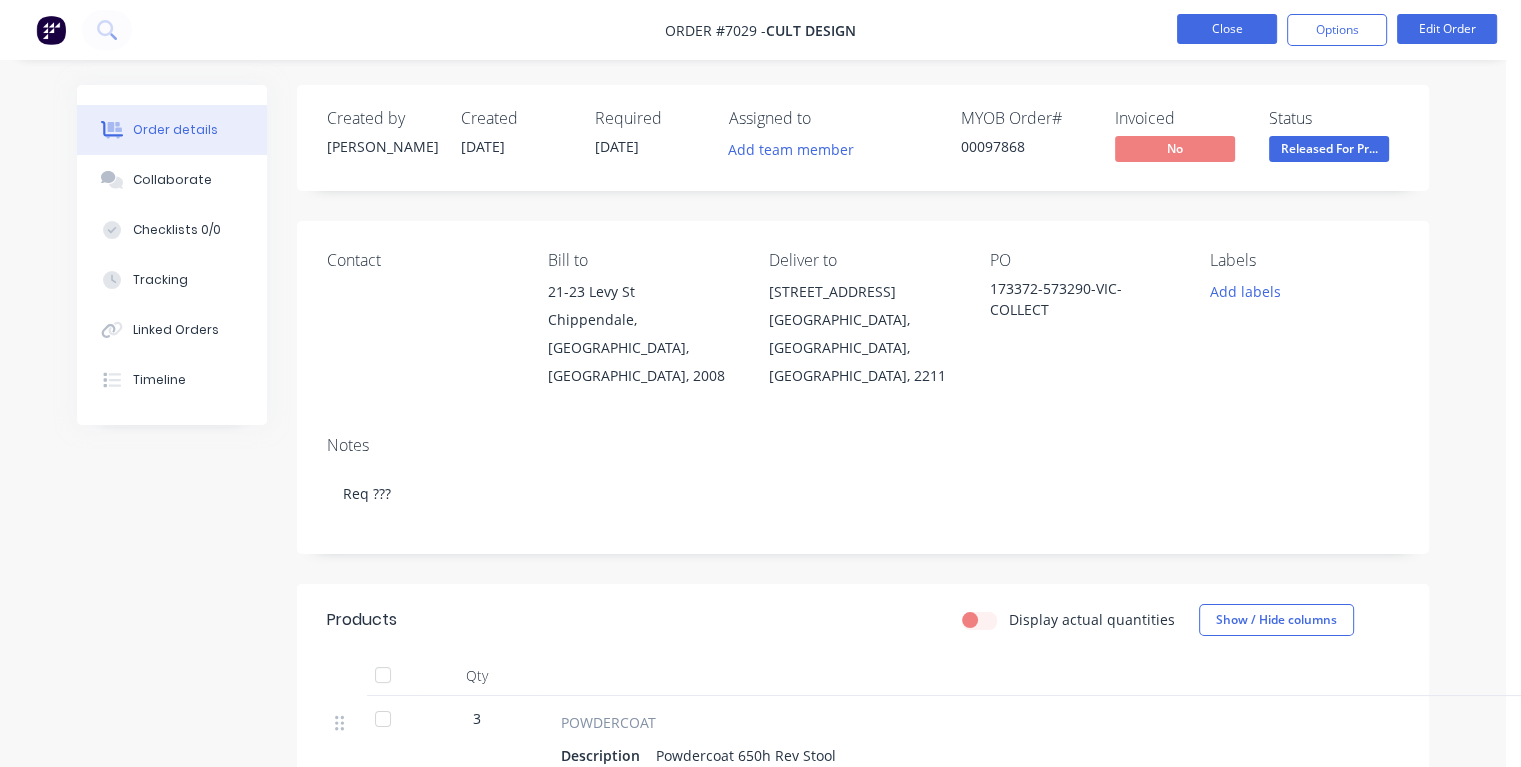 click on "Close" at bounding box center (1227, 29) 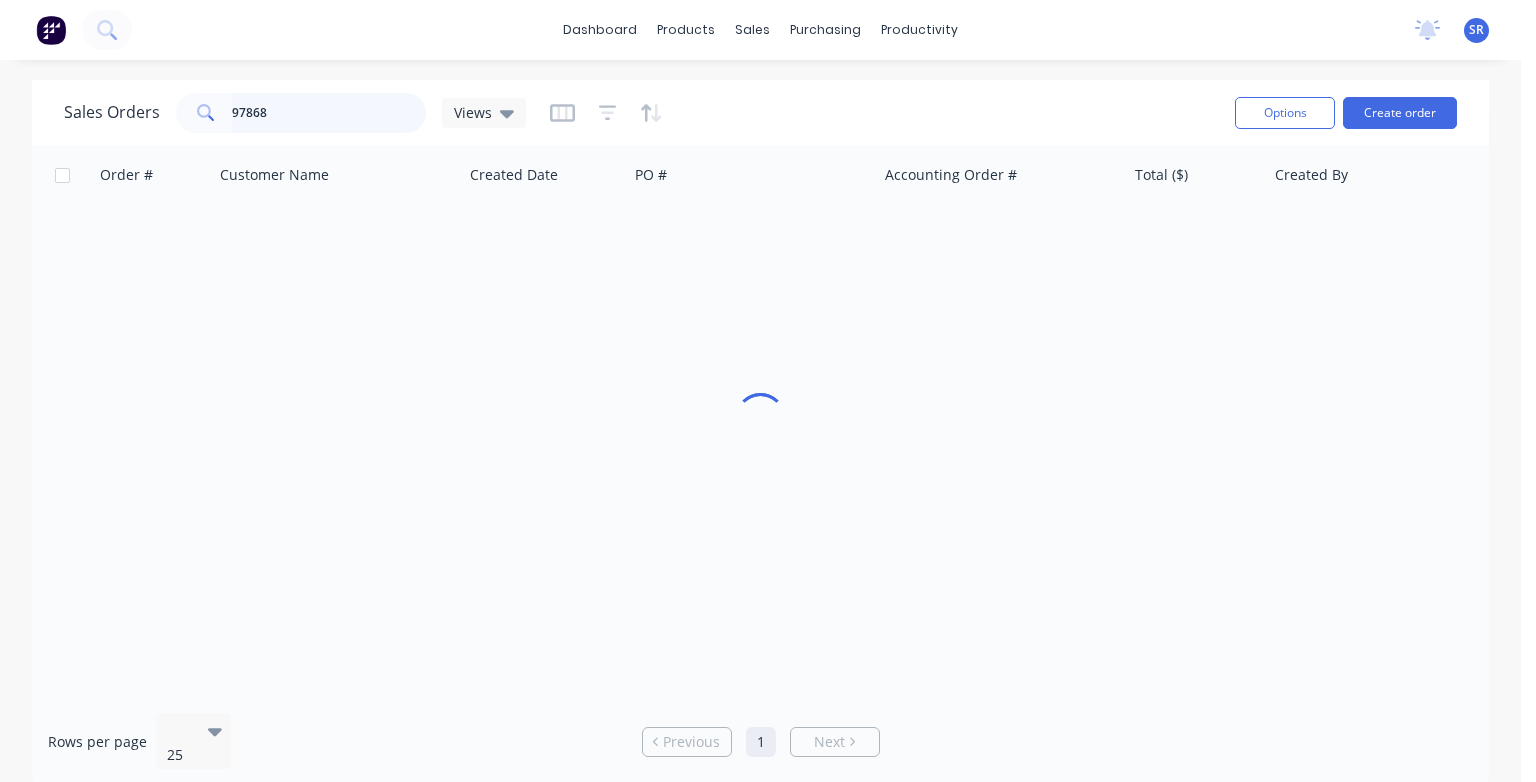 click on "97868" at bounding box center [329, 113] 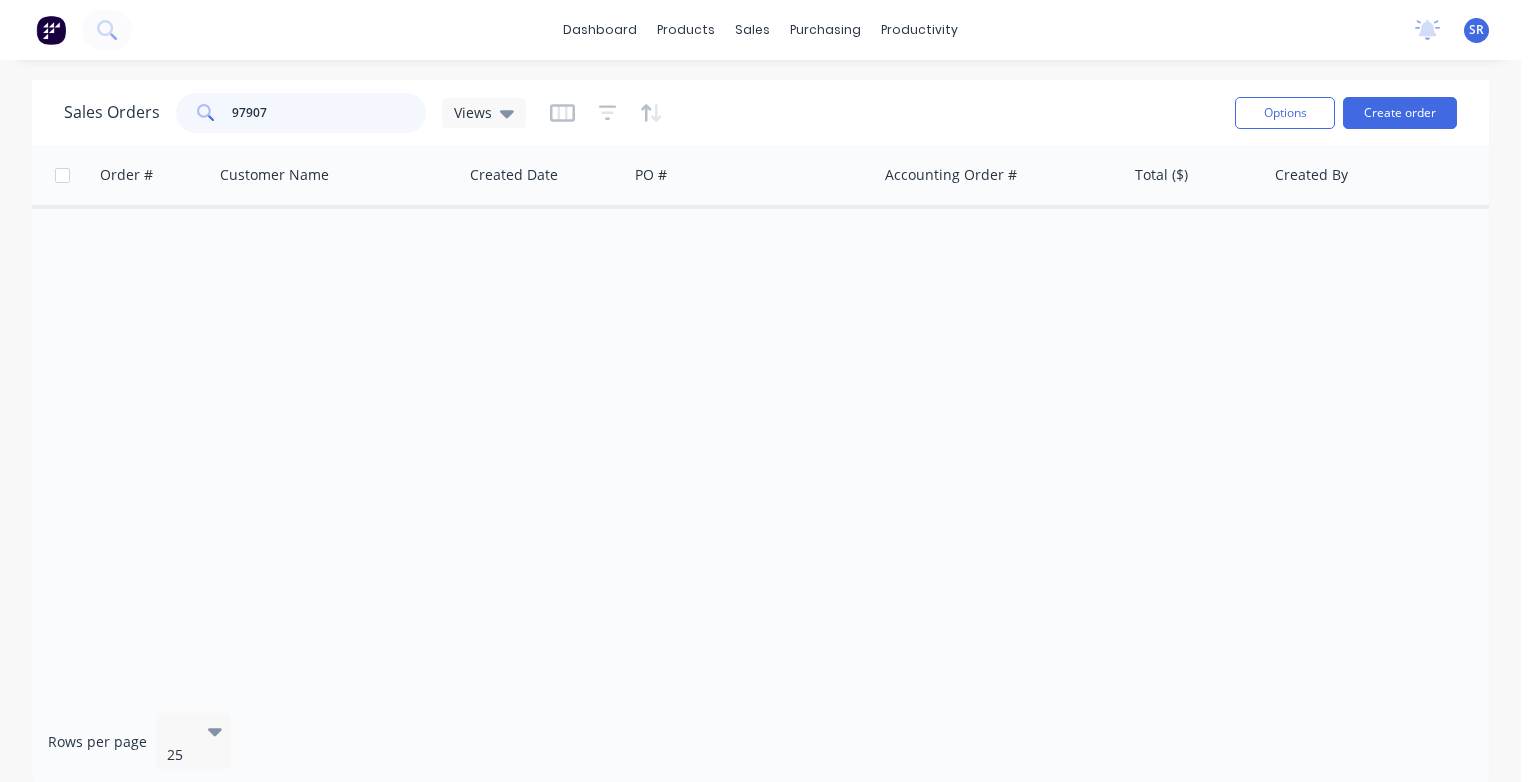 click on "97907" at bounding box center (329, 113) 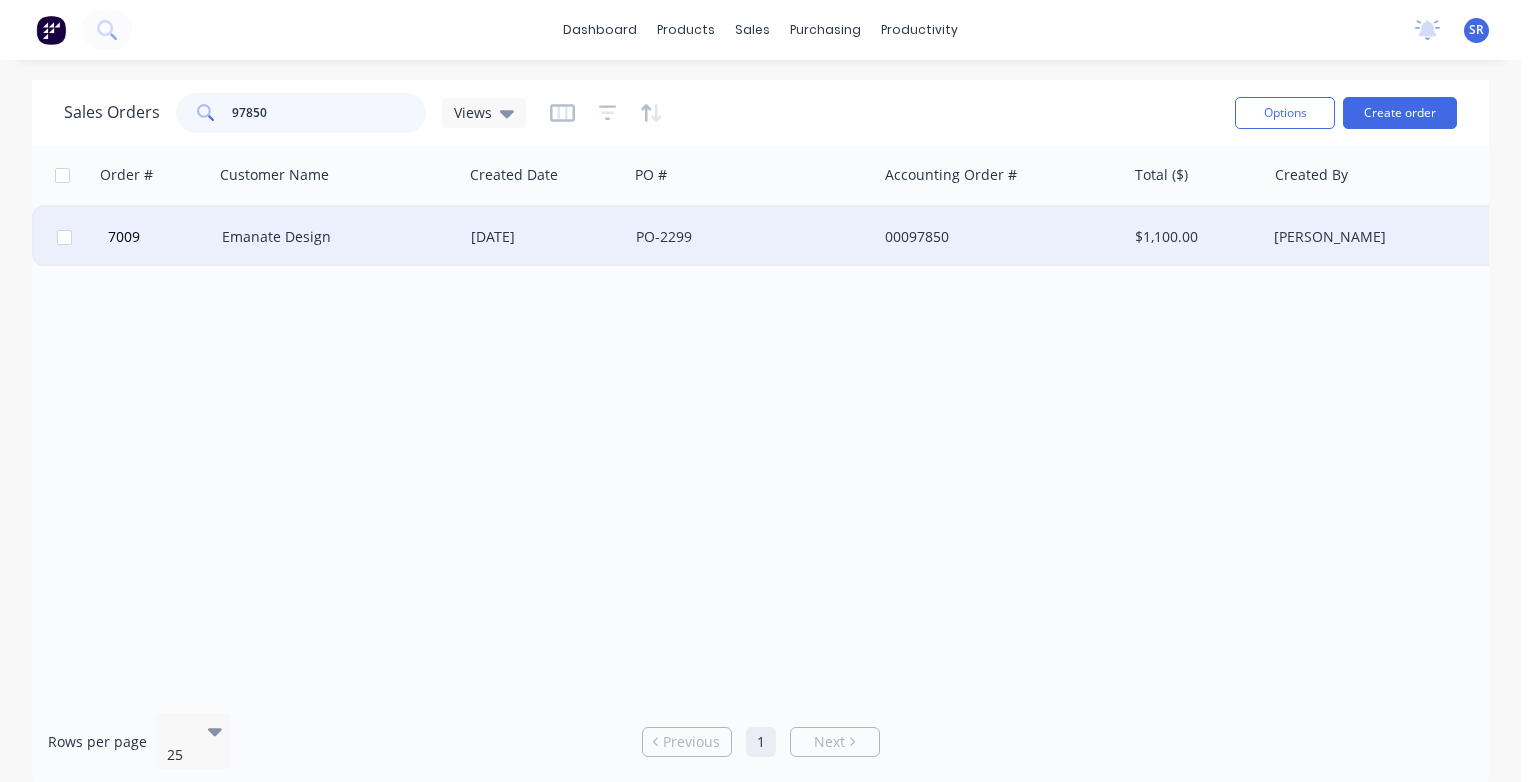 type on "97850" 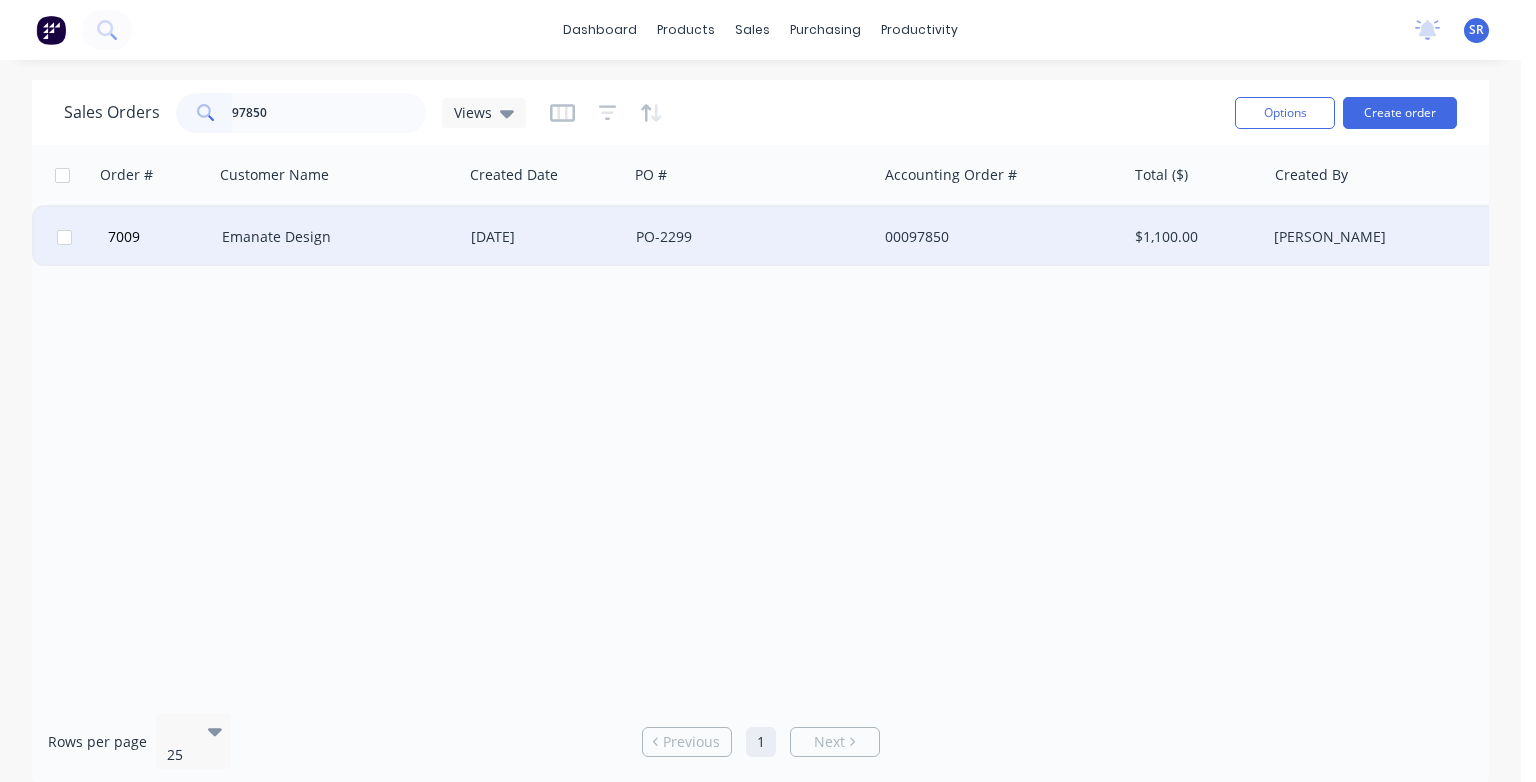 click on "Emanate Design" at bounding box center (338, 237) 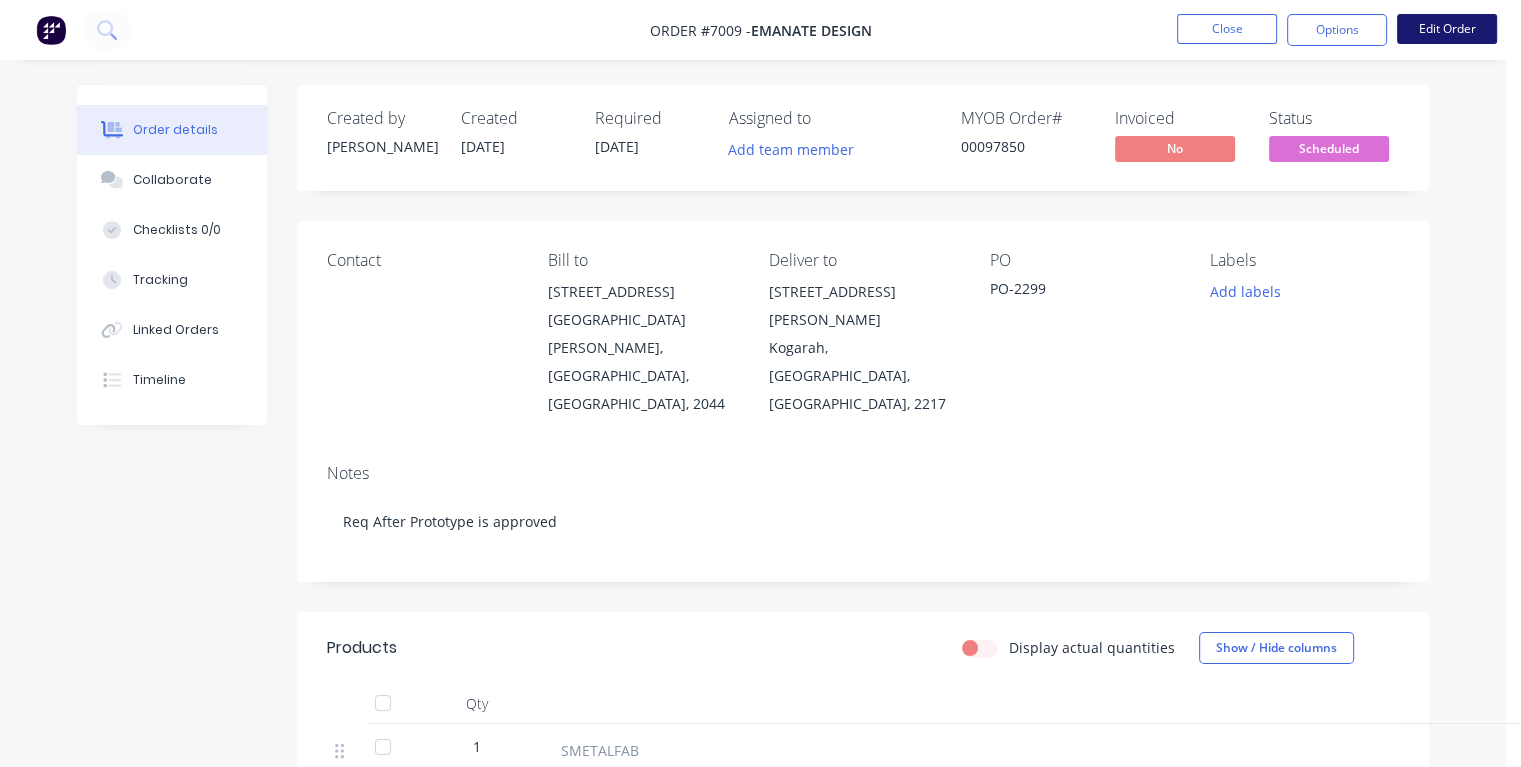 click on "Edit Order" at bounding box center (1447, 29) 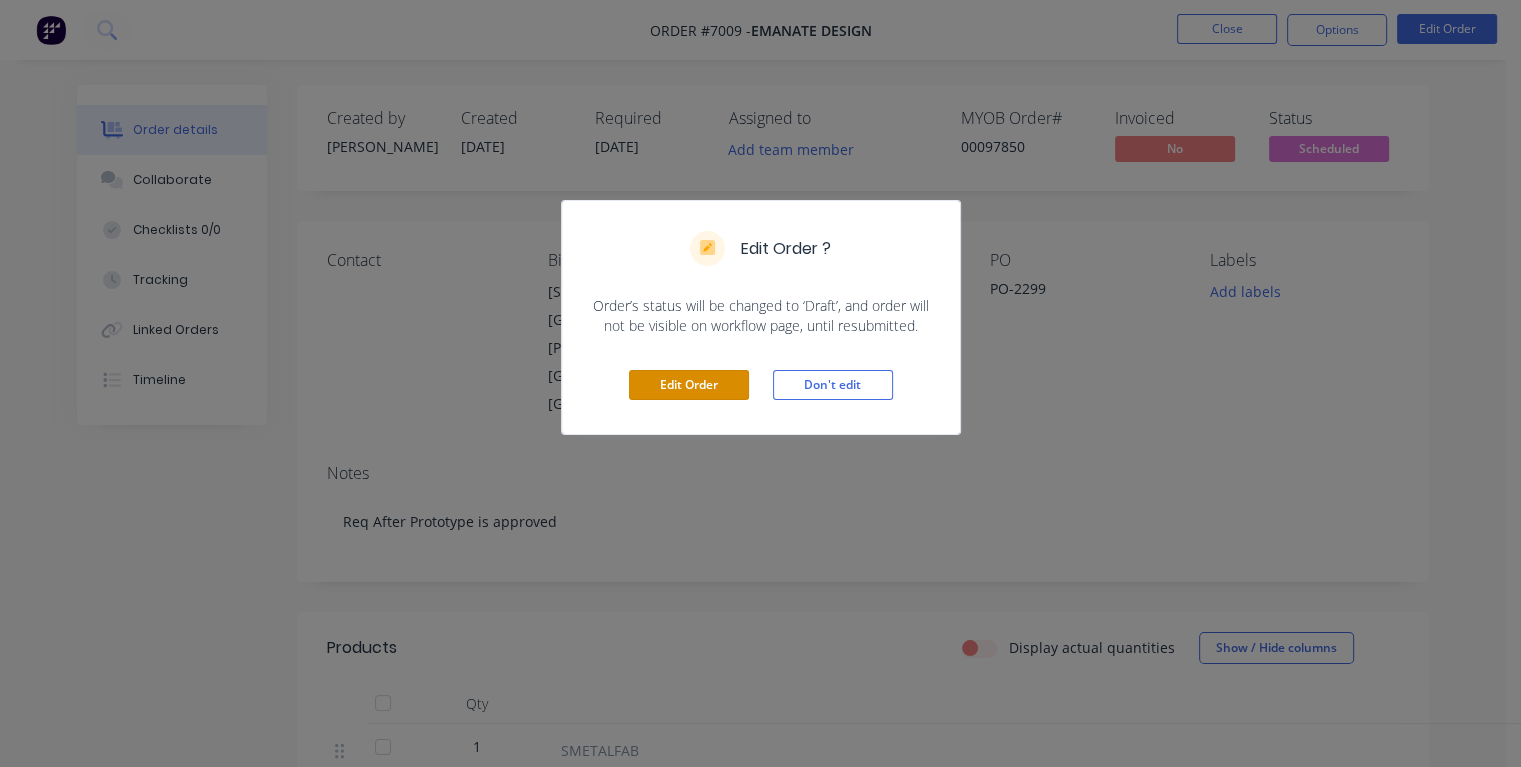 drag, startPoint x: 711, startPoint y: 382, endPoint x: 697, endPoint y: 369, distance: 19.104973 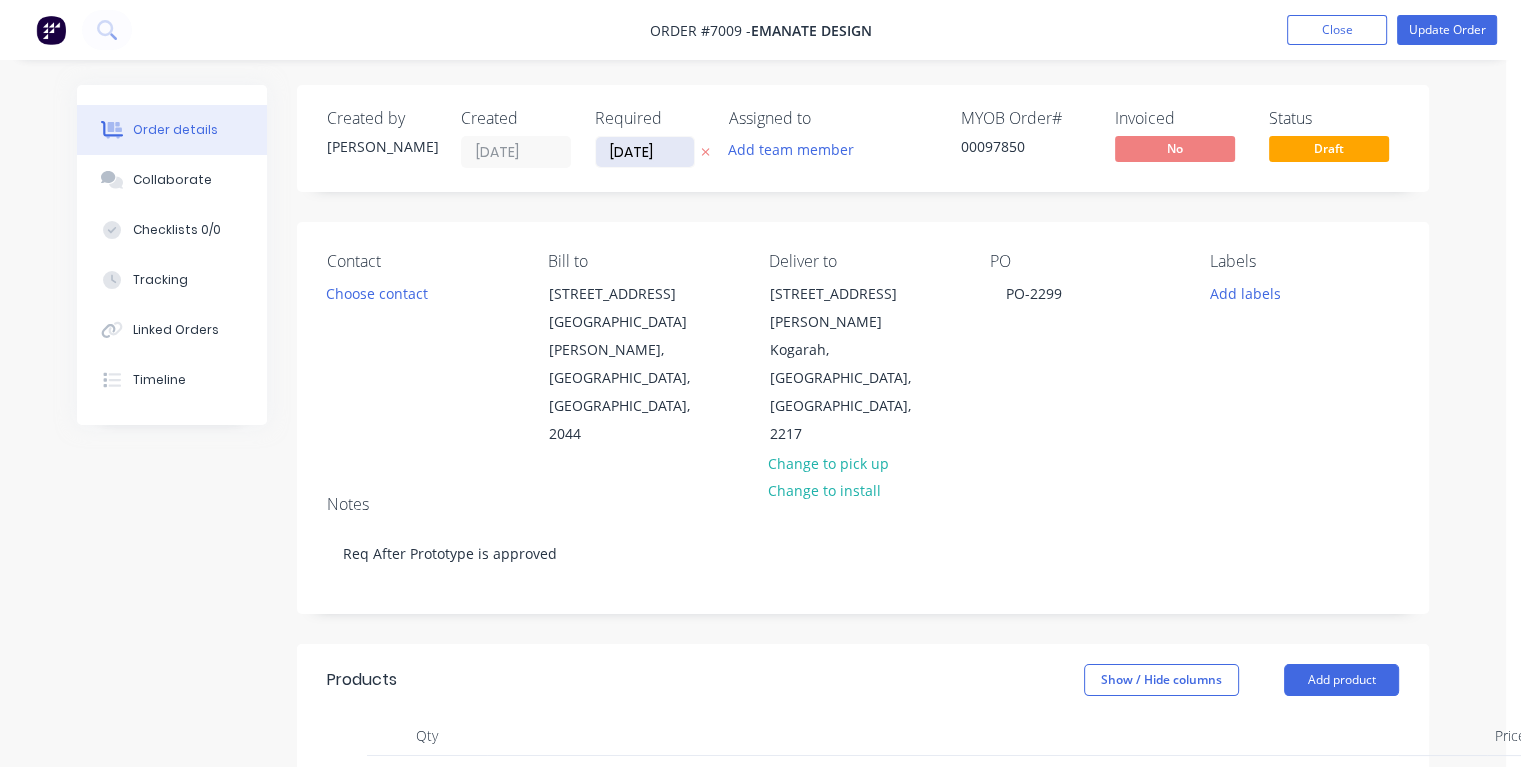 drag, startPoint x: 680, startPoint y: 144, endPoint x: 604, endPoint y: 151, distance: 76.321686 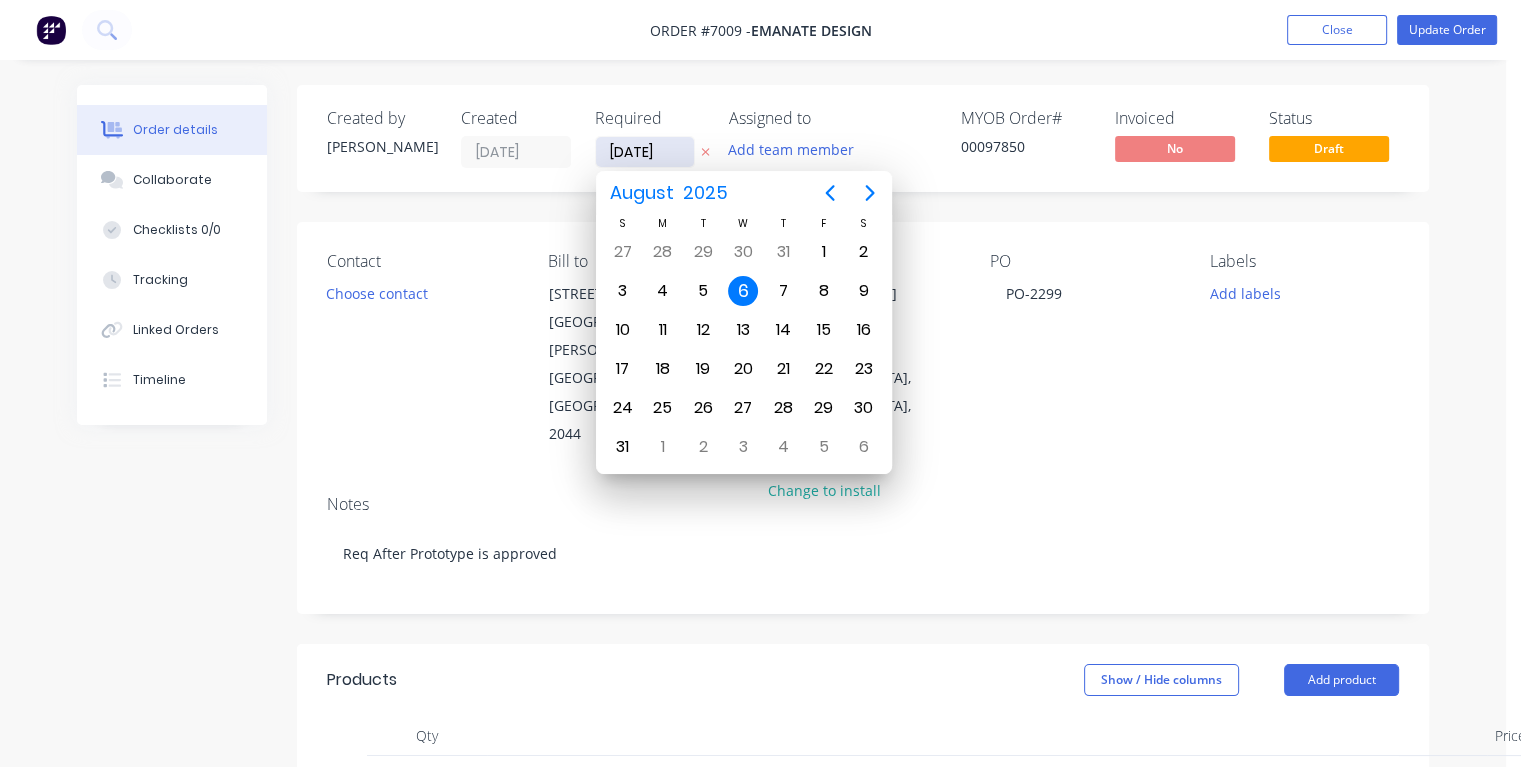 type on "[DATE]" 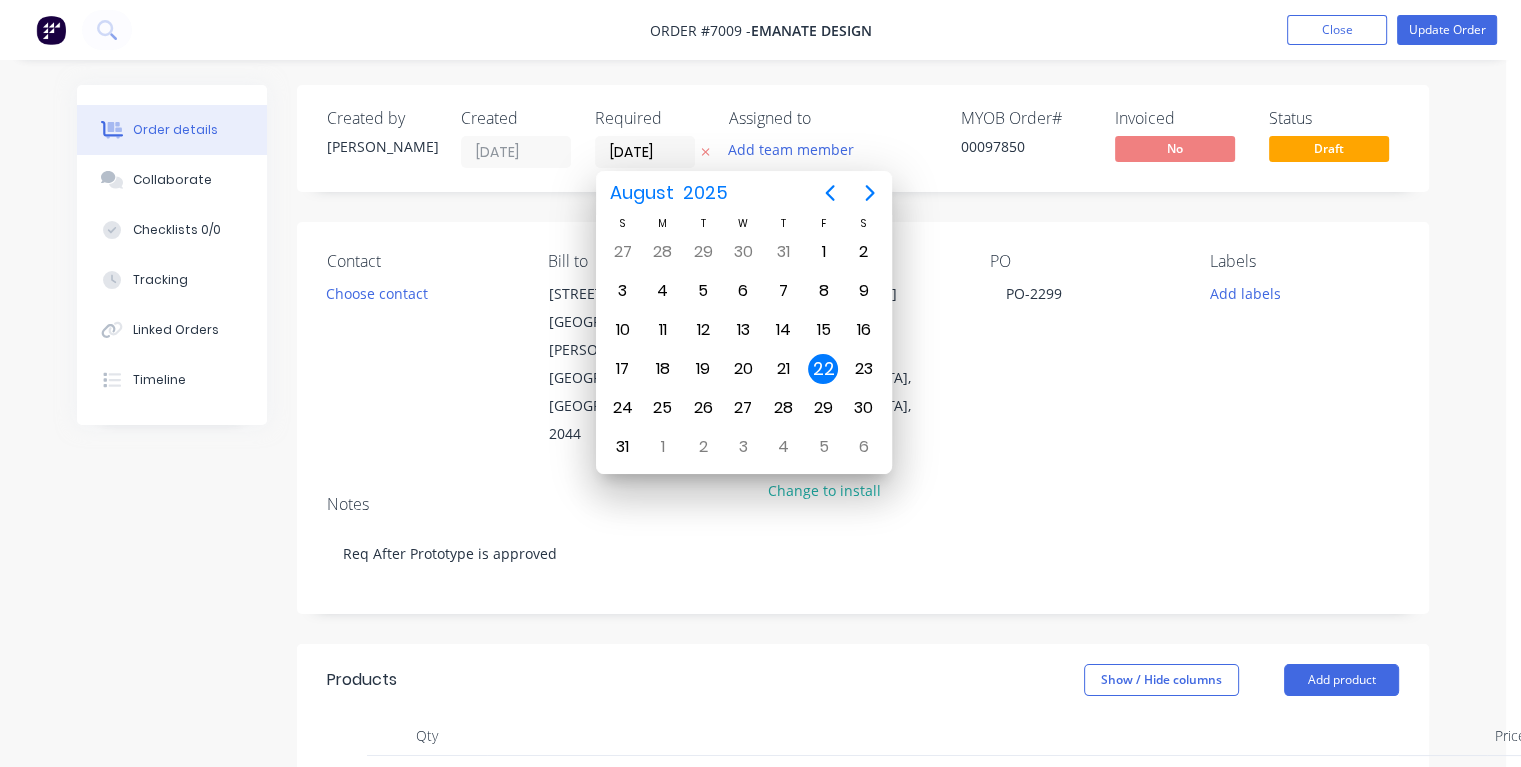 click on "22" at bounding box center (823, 369) 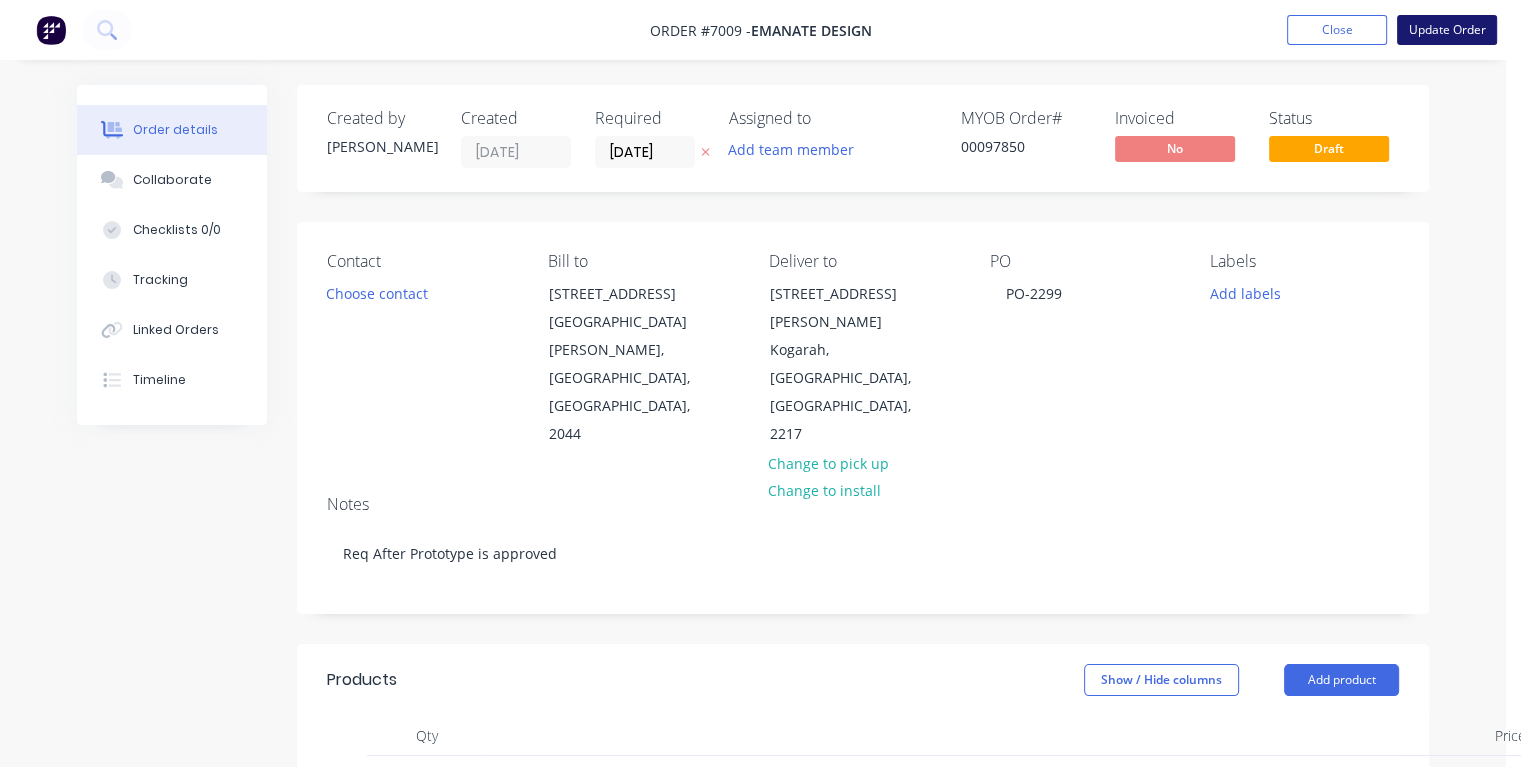 click on "Update Order" at bounding box center [1447, 30] 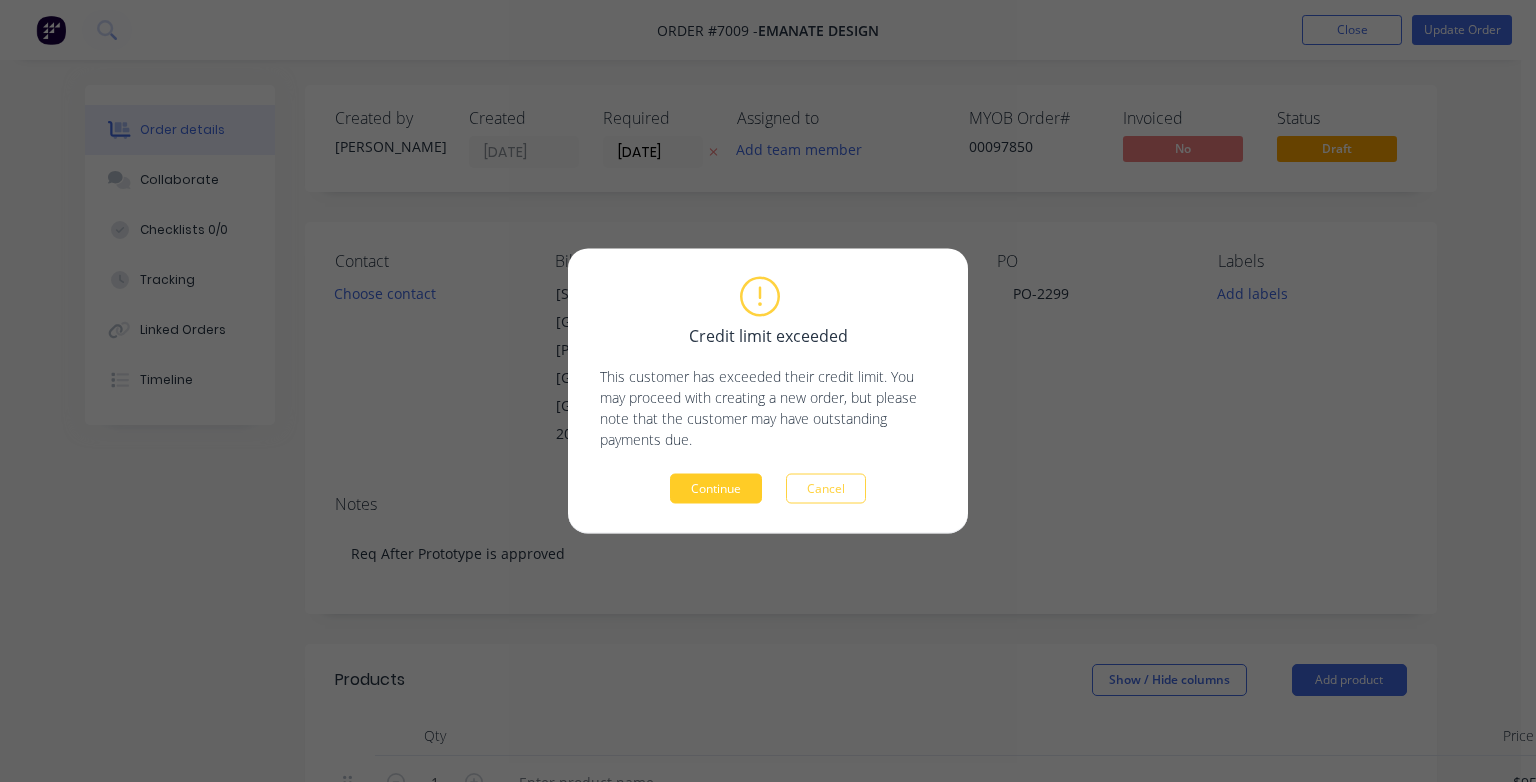 click on "Continue" at bounding box center [716, 489] 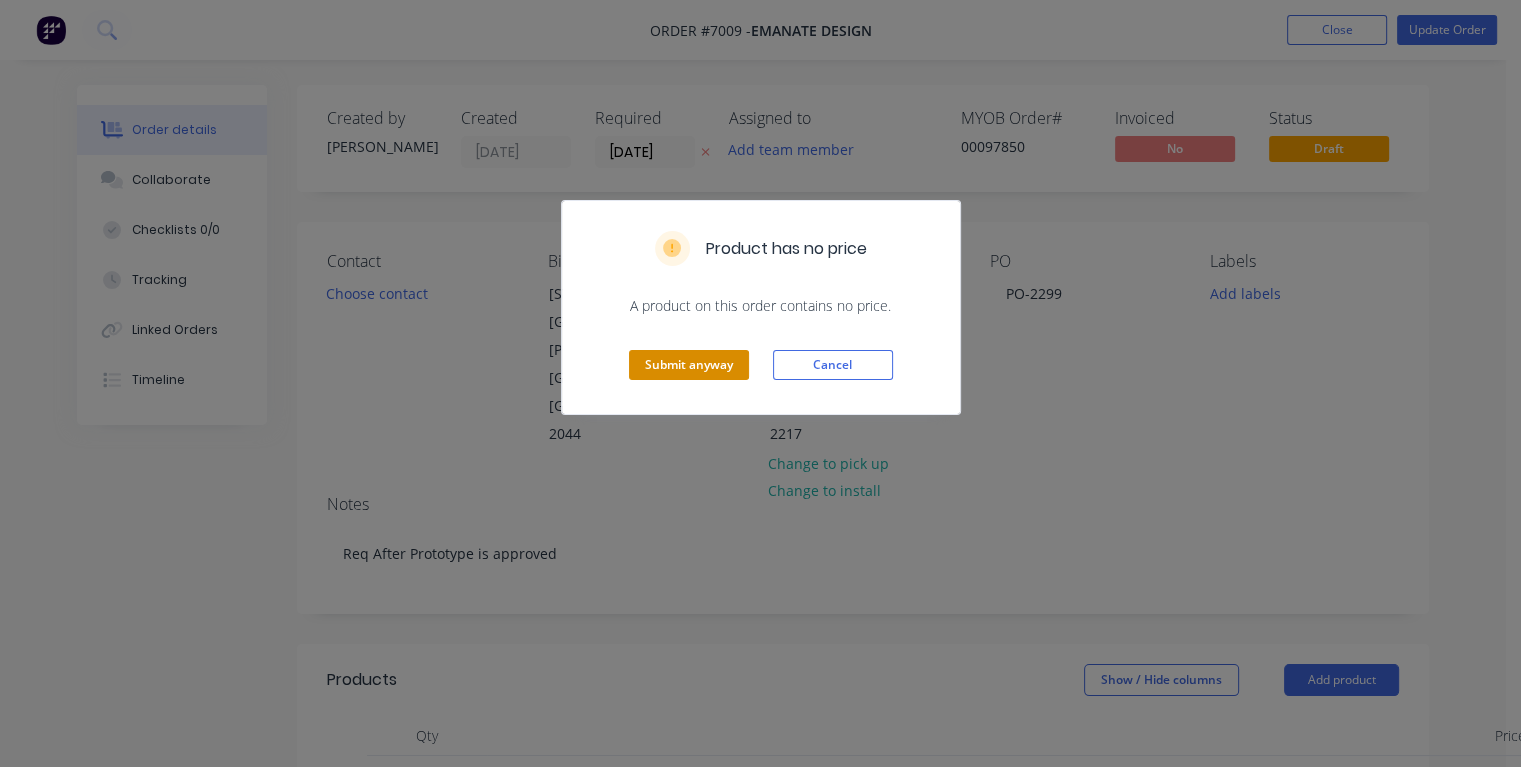 click on "Submit anyway" at bounding box center (689, 365) 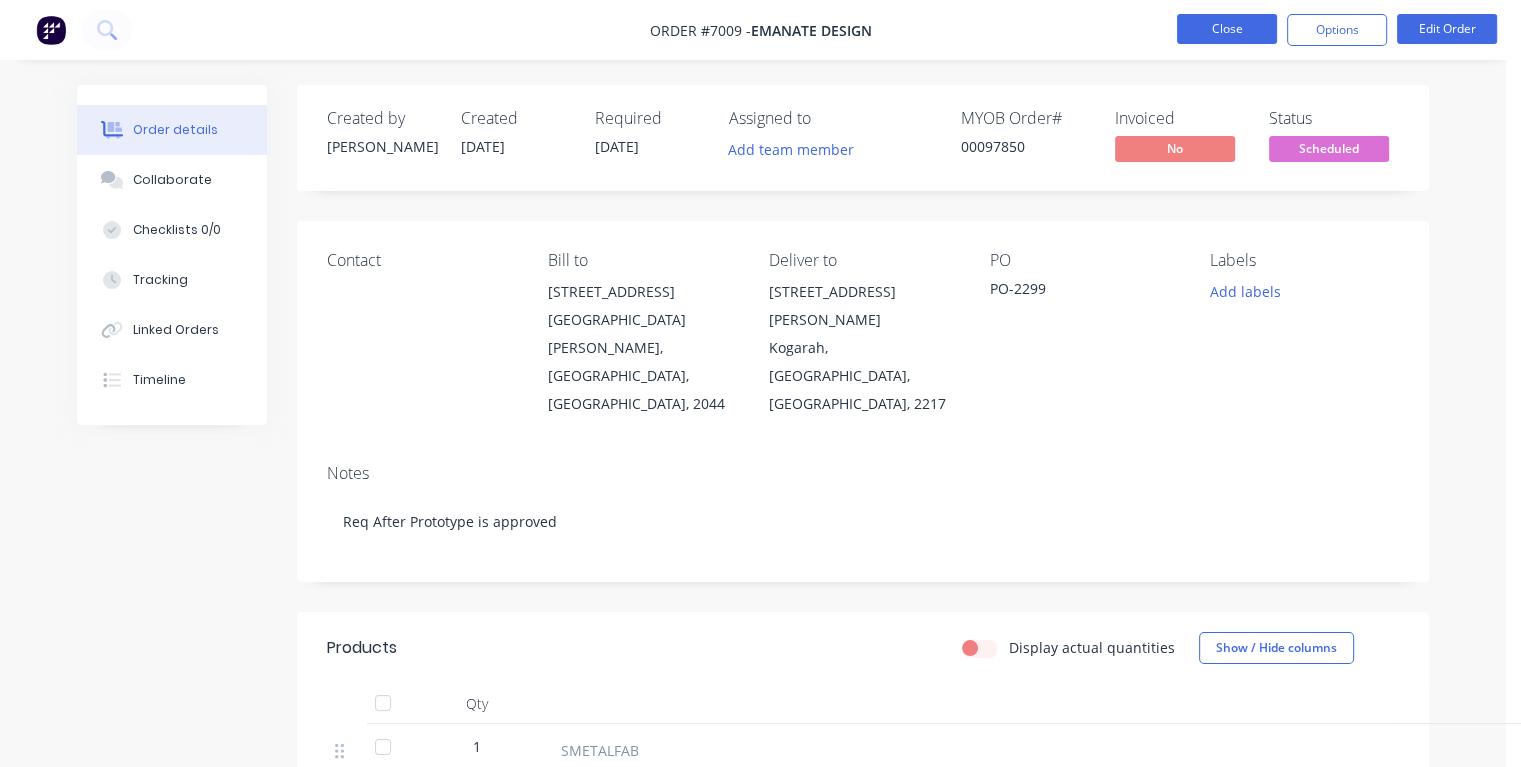 click on "Close" at bounding box center (1227, 29) 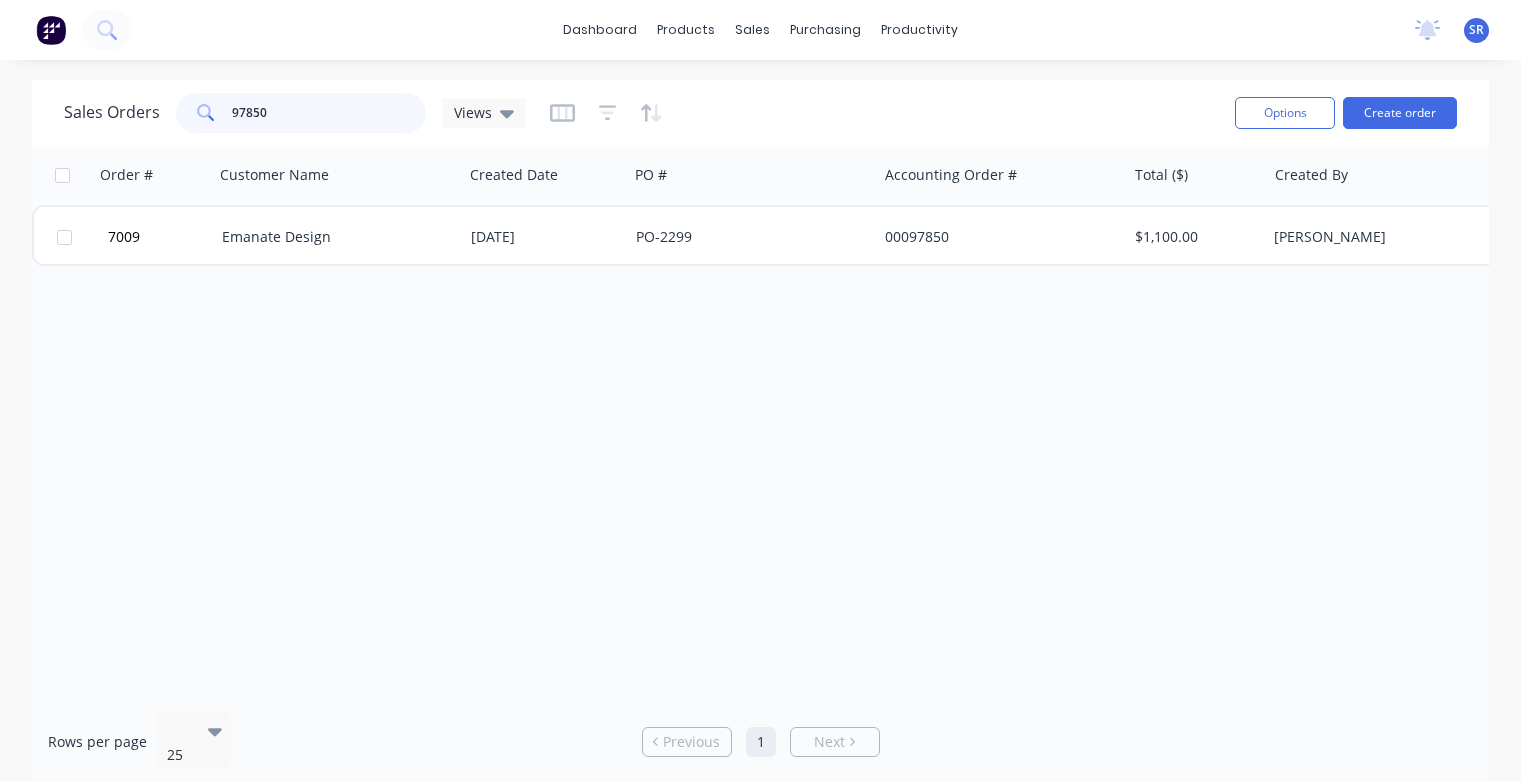 drag, startPoint x: 266, startPoint y: 111, endPoint x: 291, endPoint y: 115, distance: 25.317978 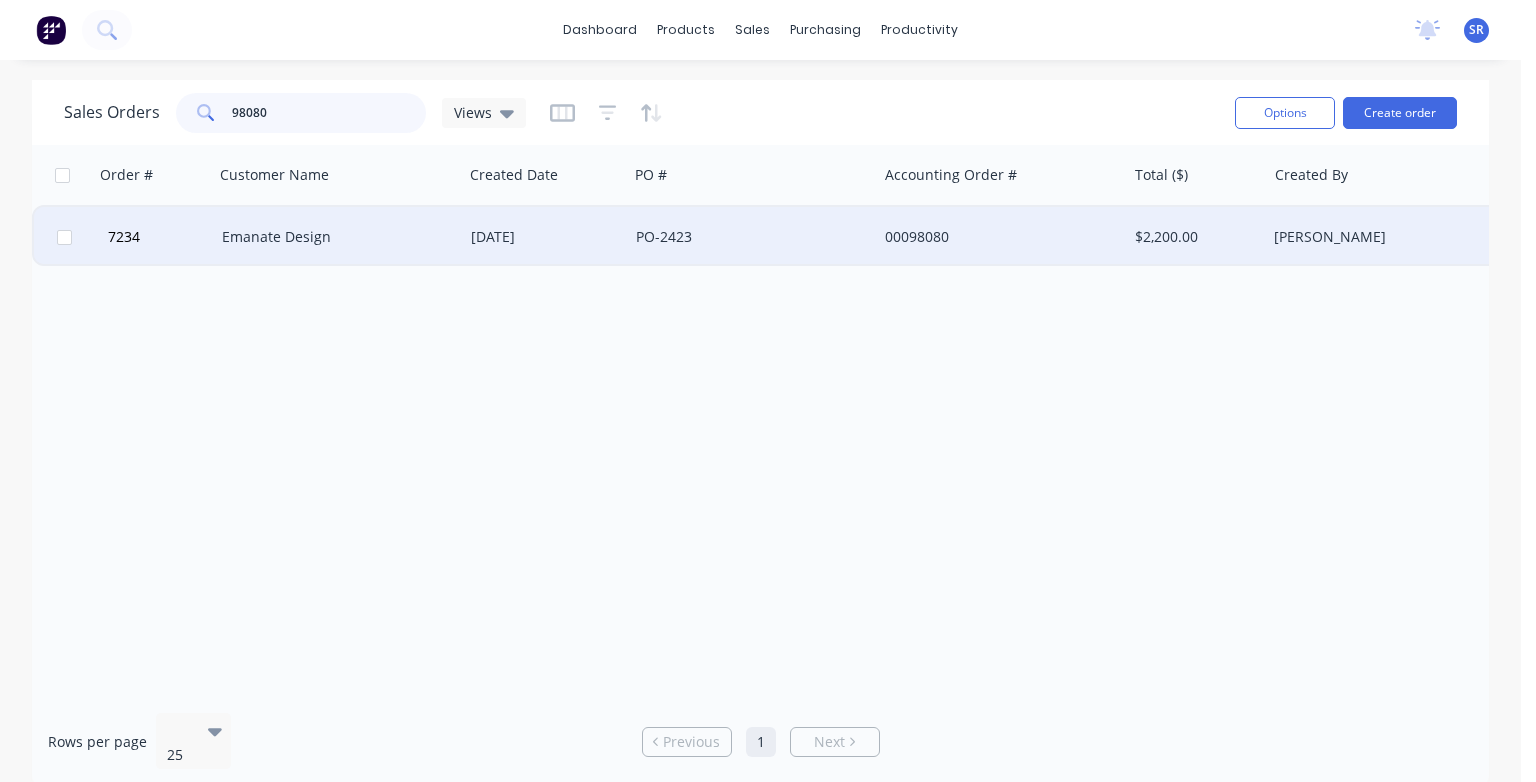 type on "98080" 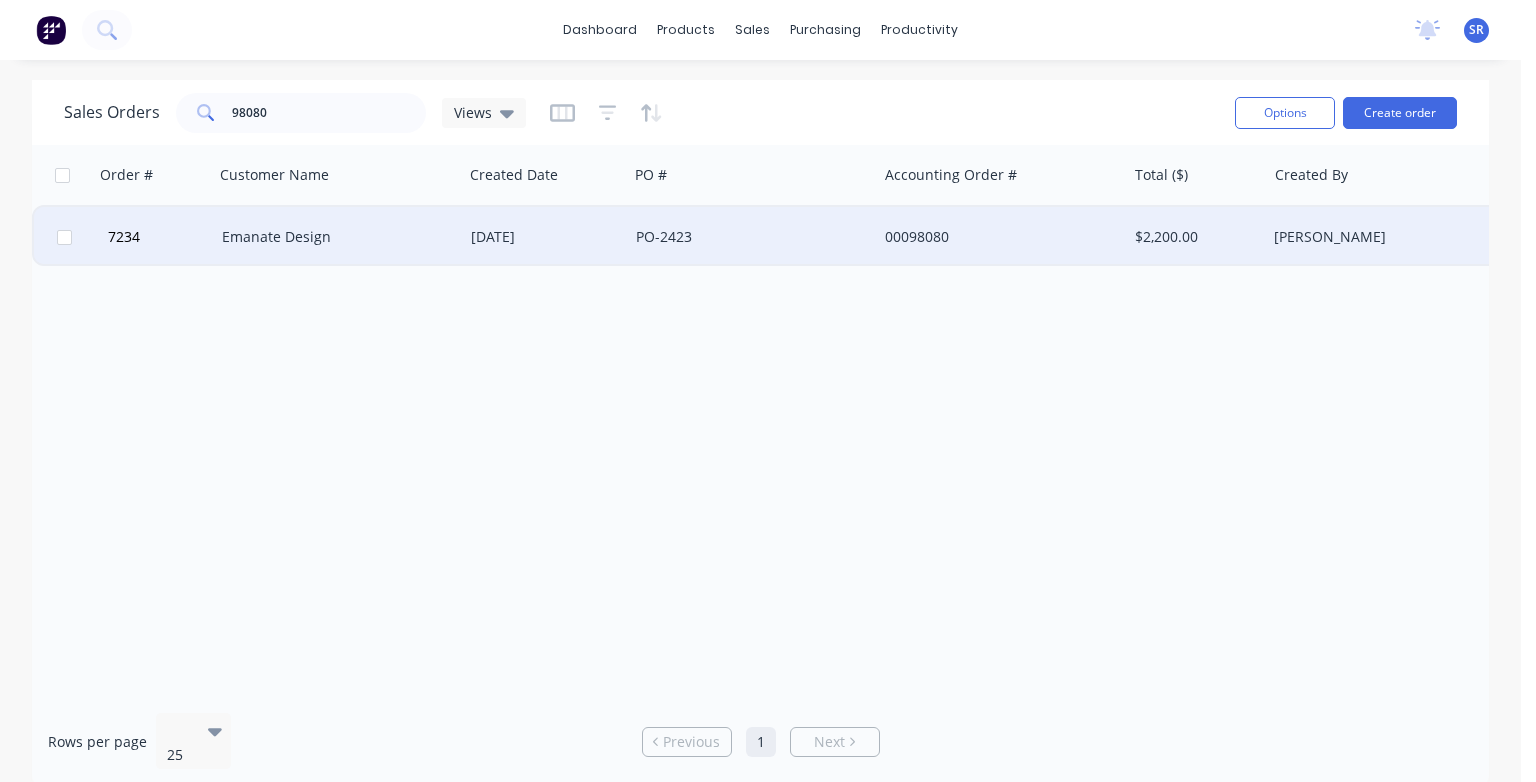 click on "Emanate Design" at bounding box center (333, 237) 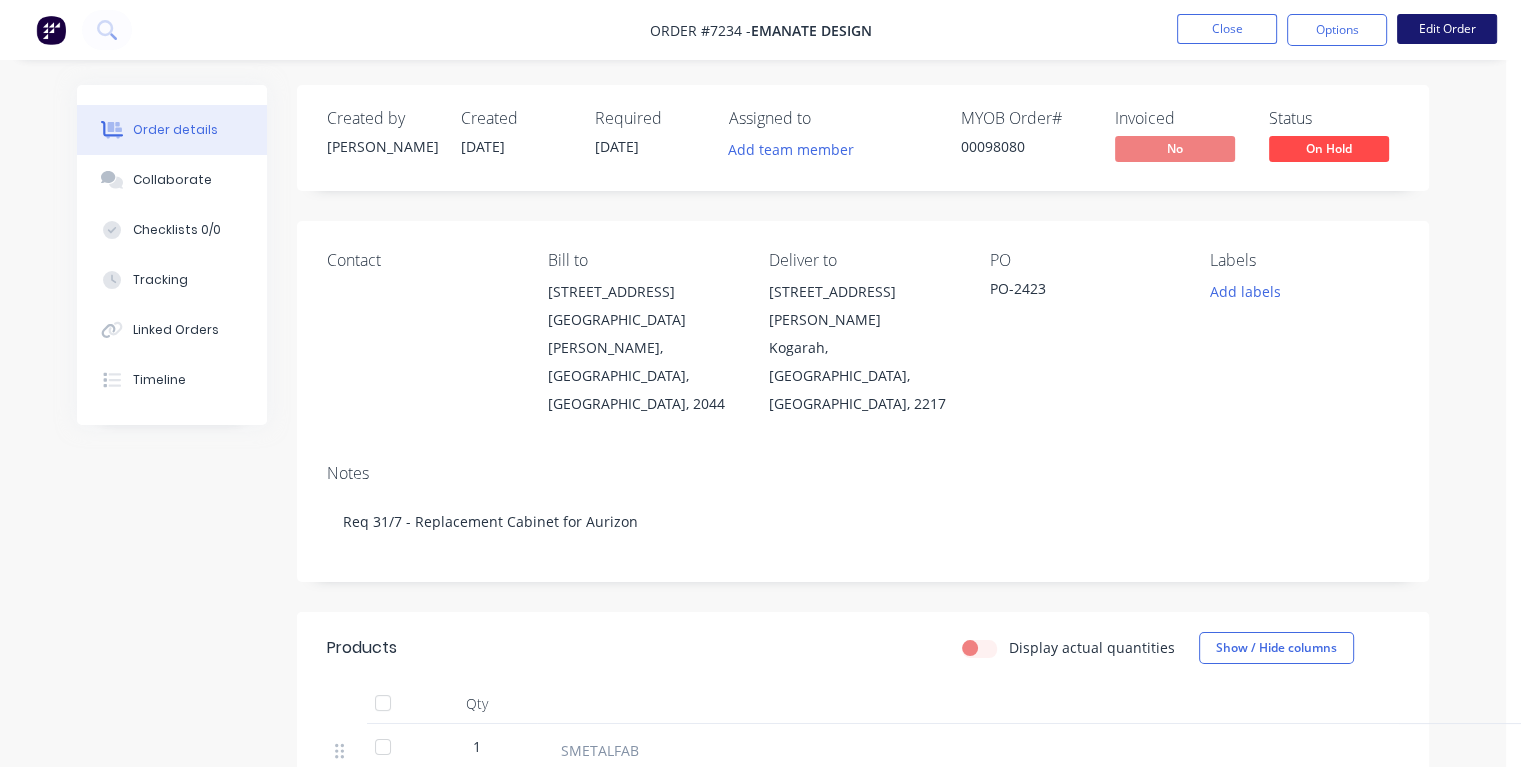 click on "Edit Order" at bounding box center [1447, 29] 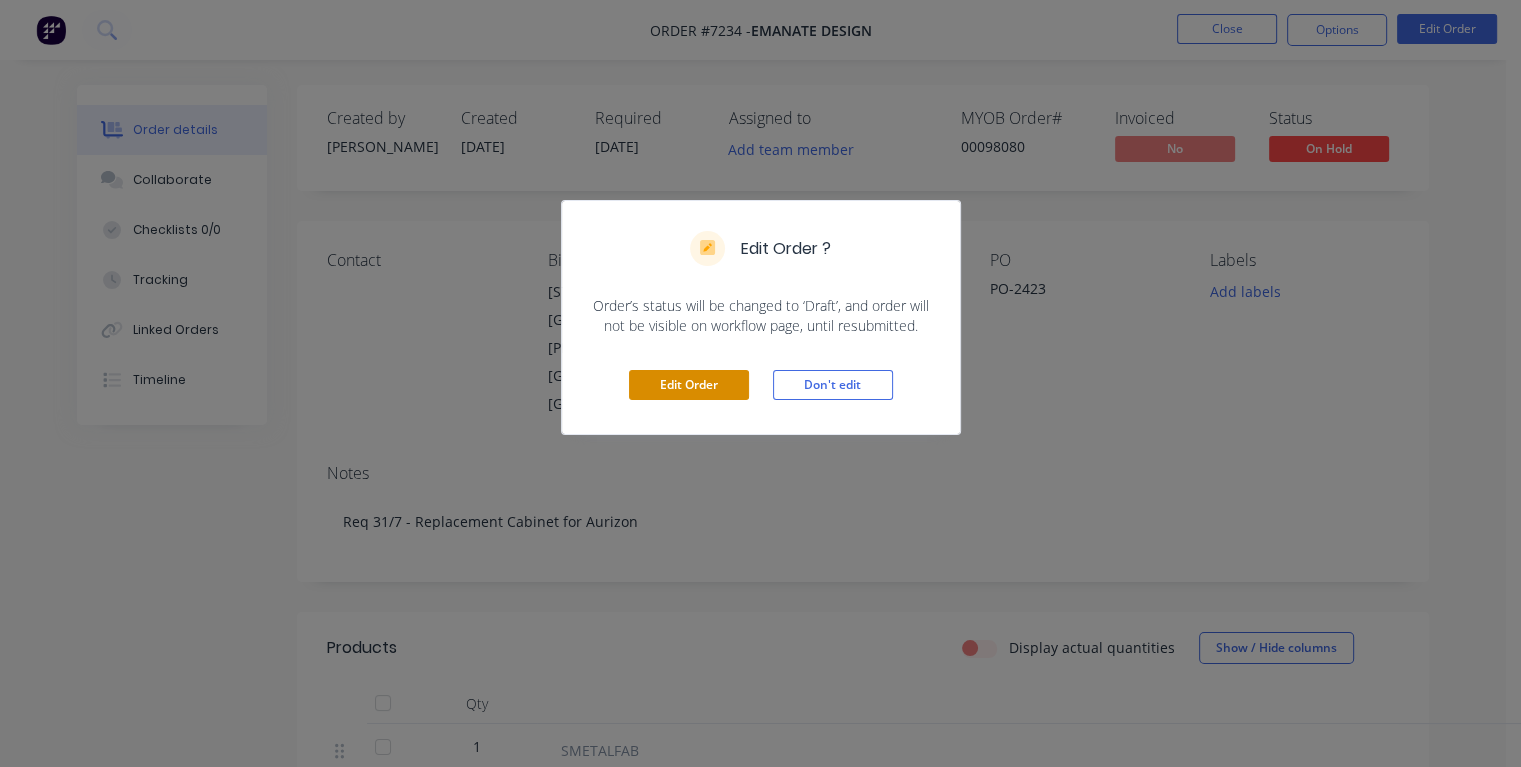 click on "Edit Order" at bounding box center [689, 385] 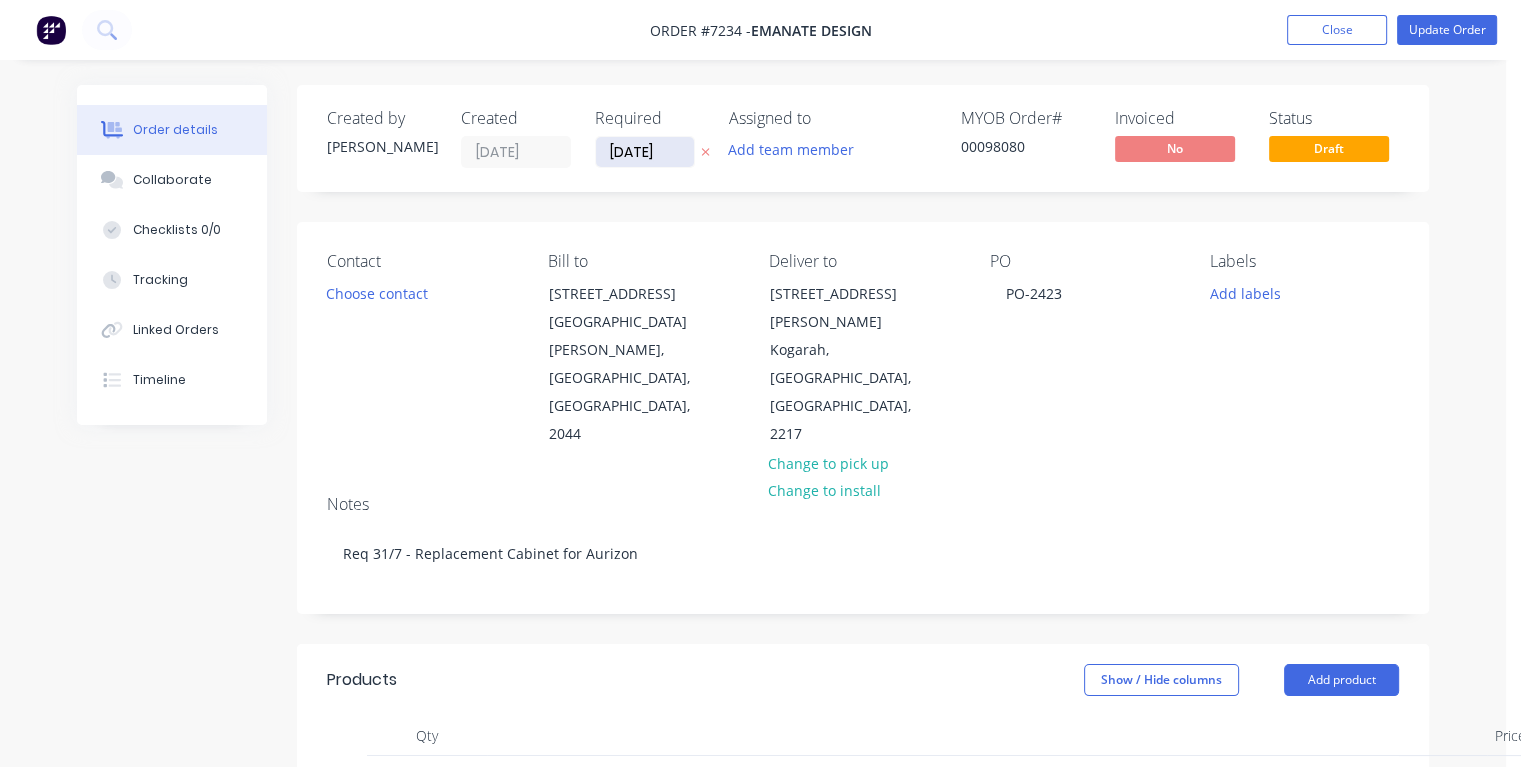 drag, startPoint x: 674, startPoint y: 152, endPoint x: 600, endPoint y: 164, distance: 74.96666 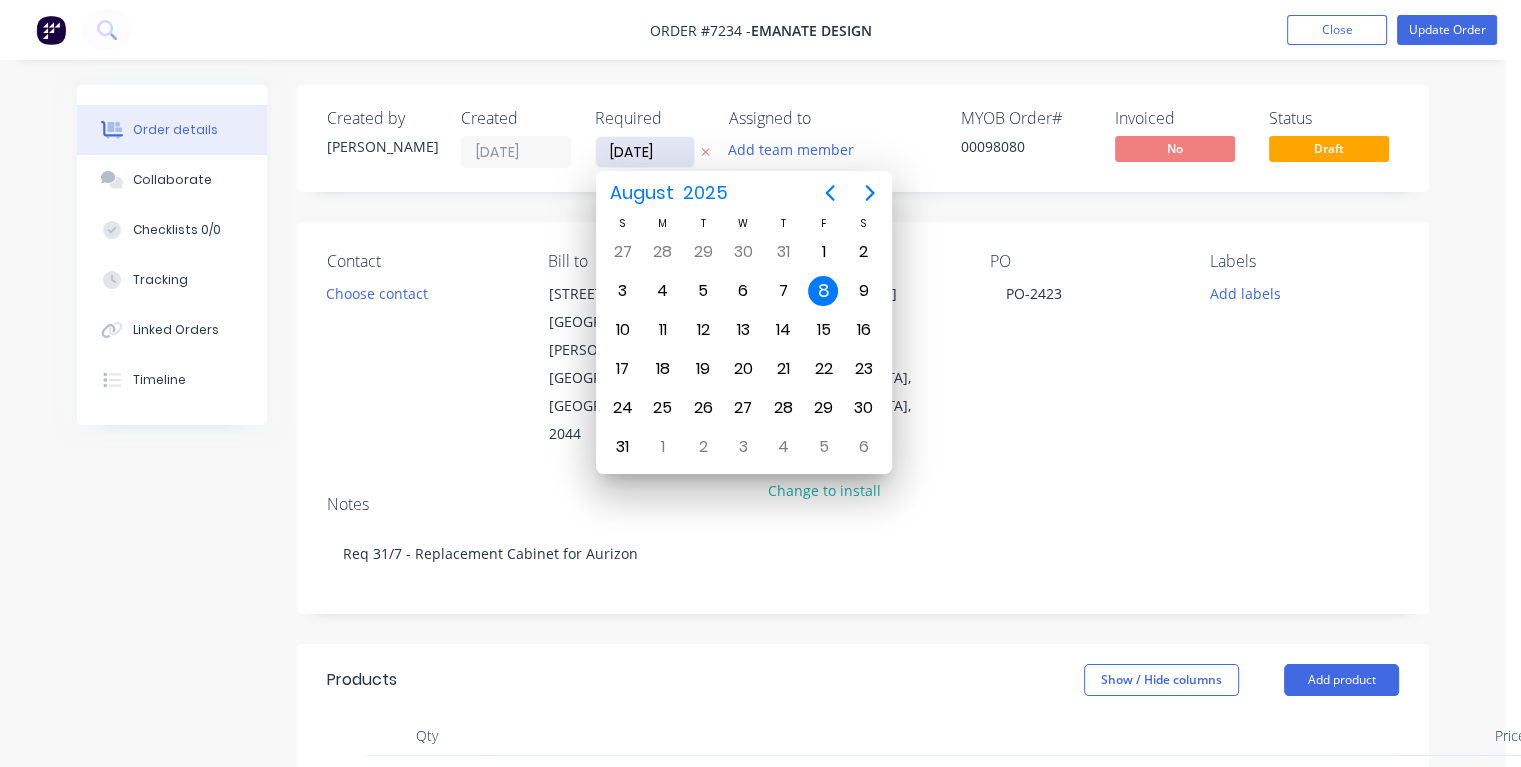 type on "[DATE]" 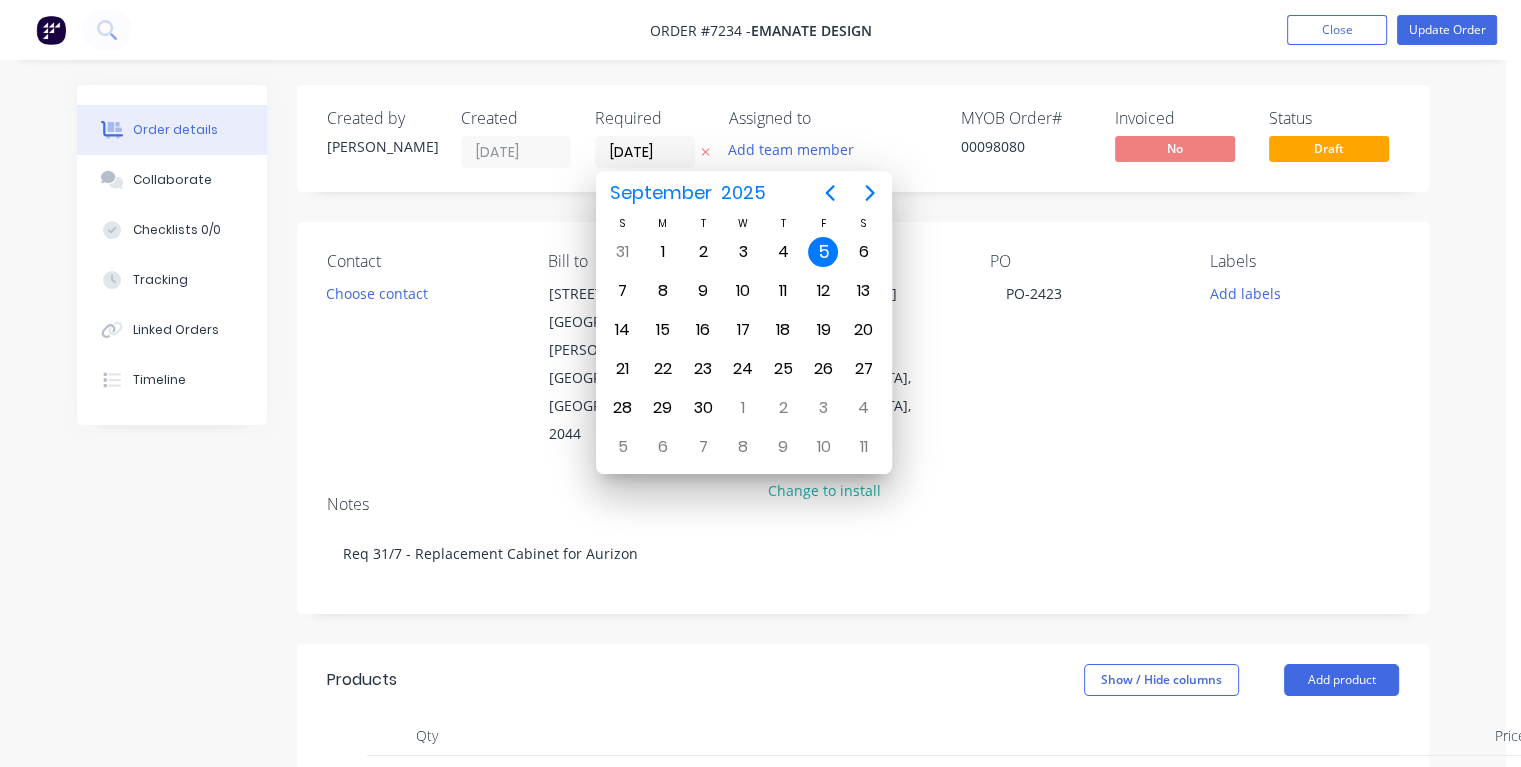 click on "5" at bounding box center [823, 252] 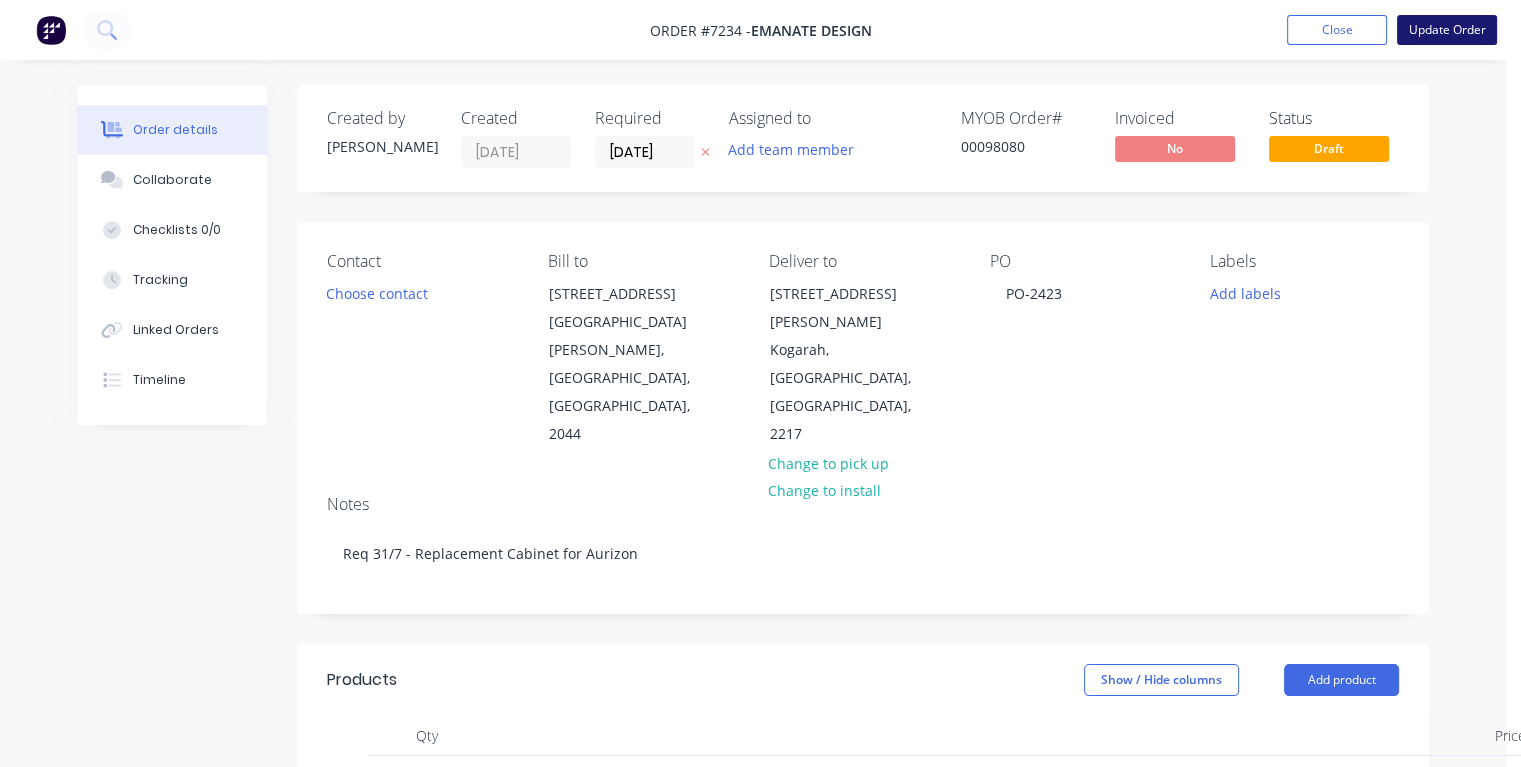 click on "Update Order" at bounding box center (1447, 30) 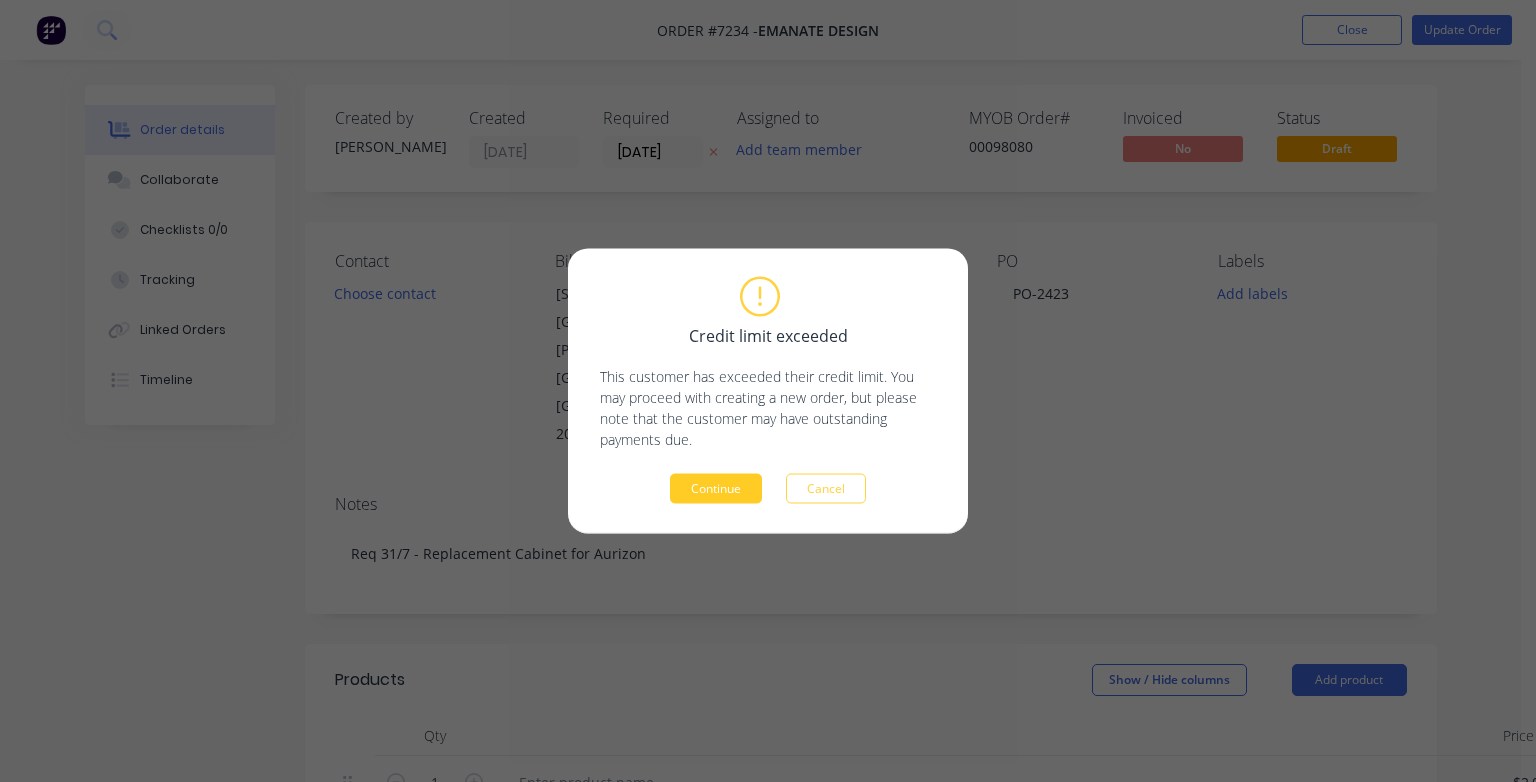 click on "Continue" at bounding box center (716, 489) 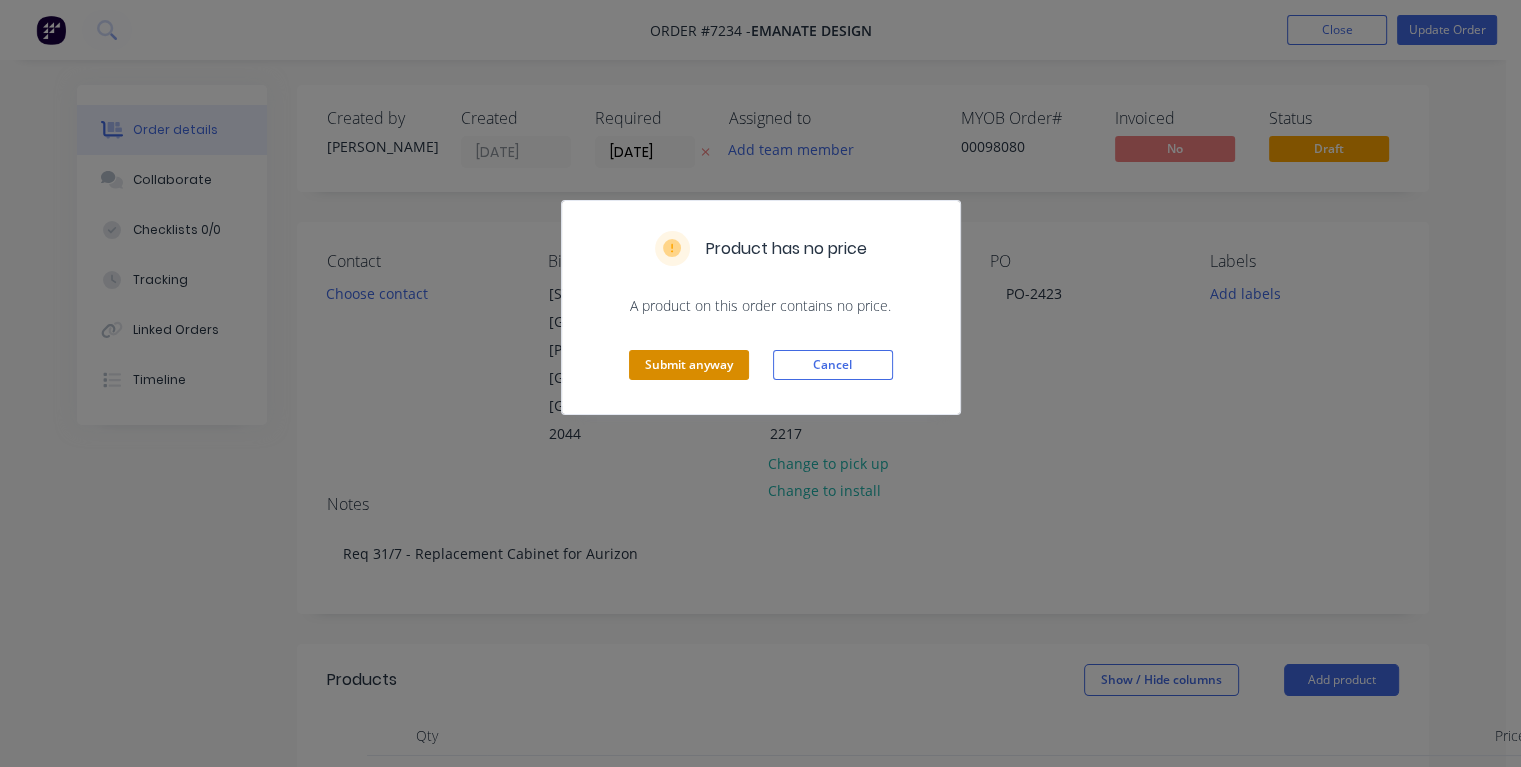 click on "Submit anyway" at bounding box center [689, 365] 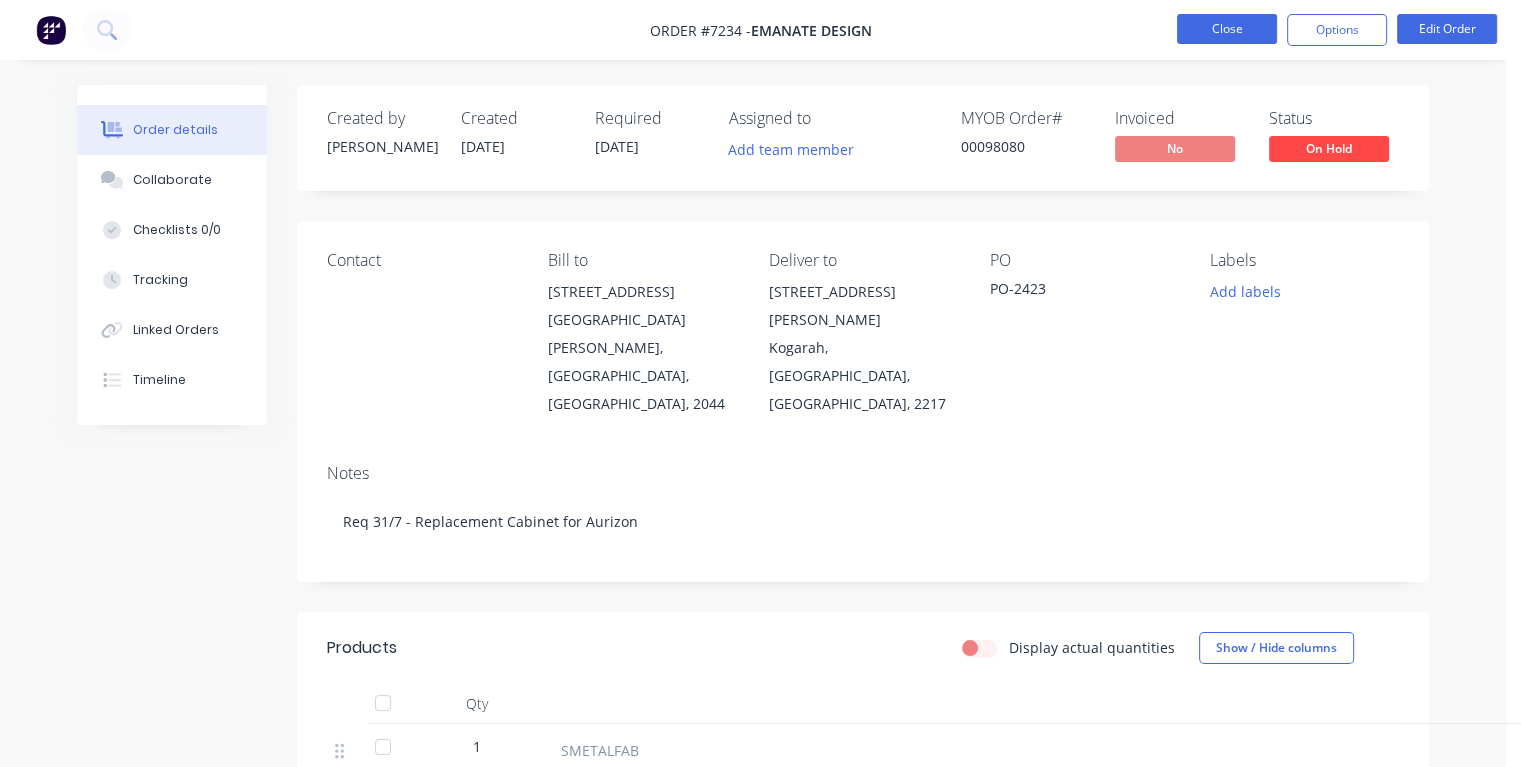 click on "Close" at bounding box center [1227, 29] 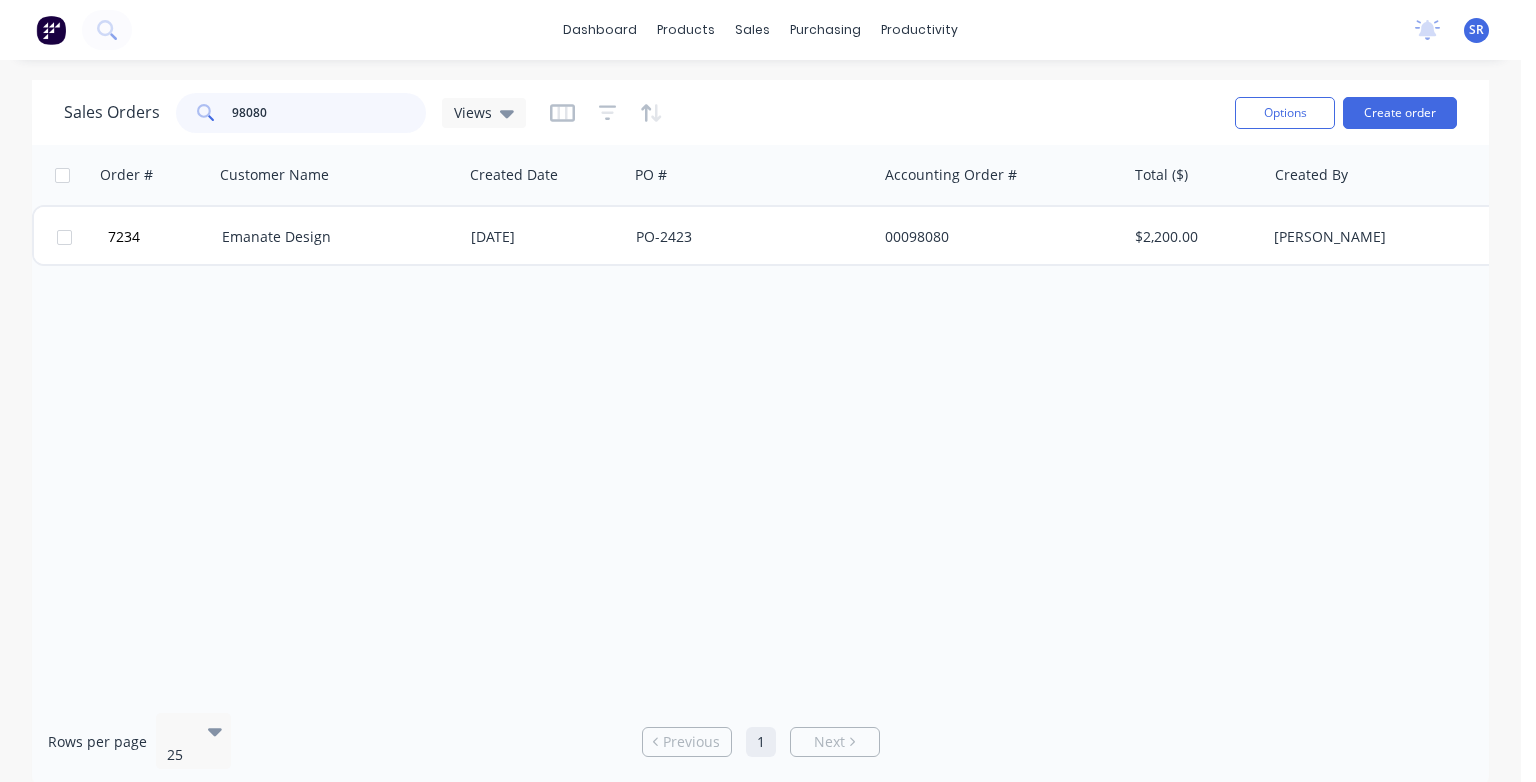 click on "98080" at bounding box center [329, 113] 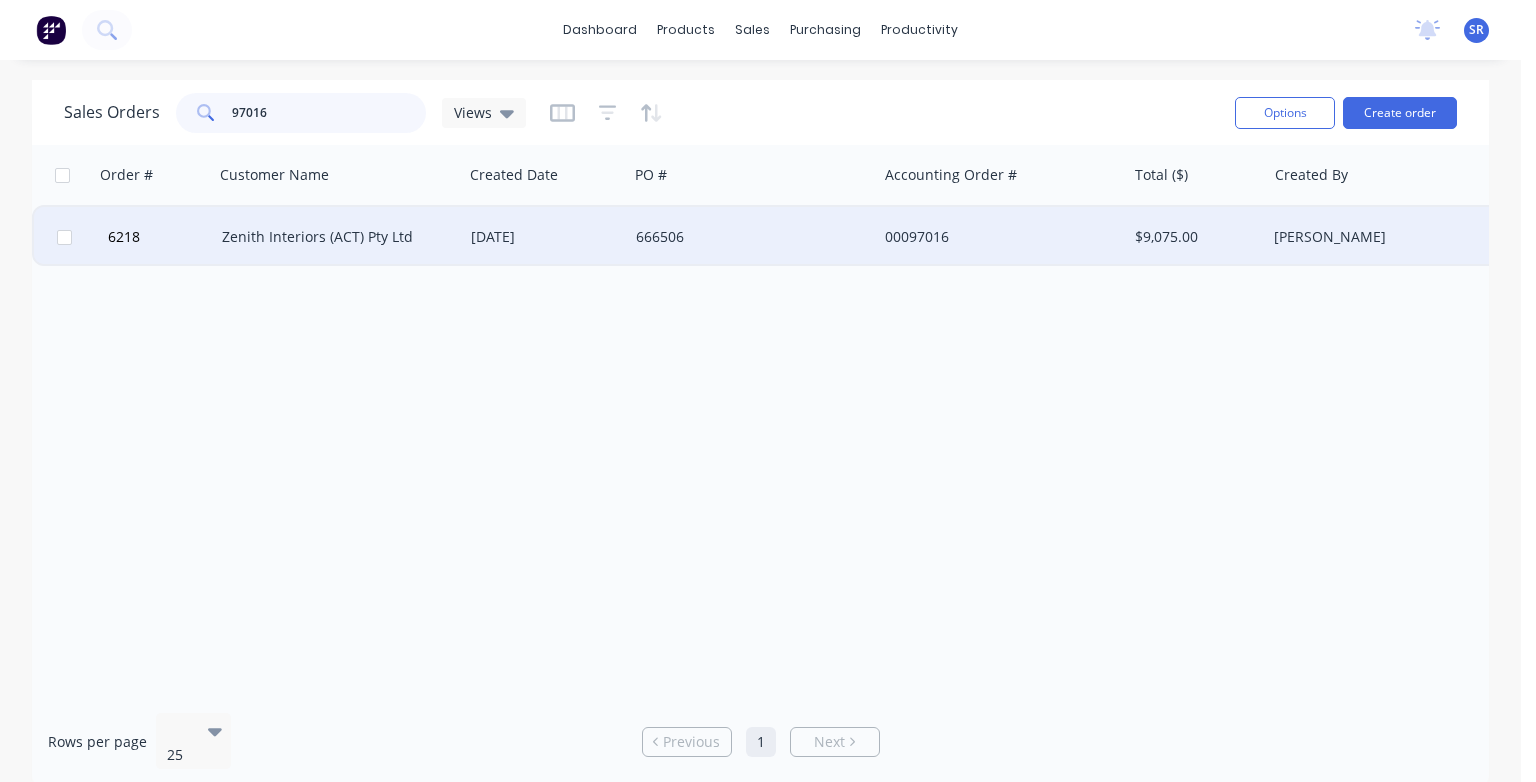type on "97016" 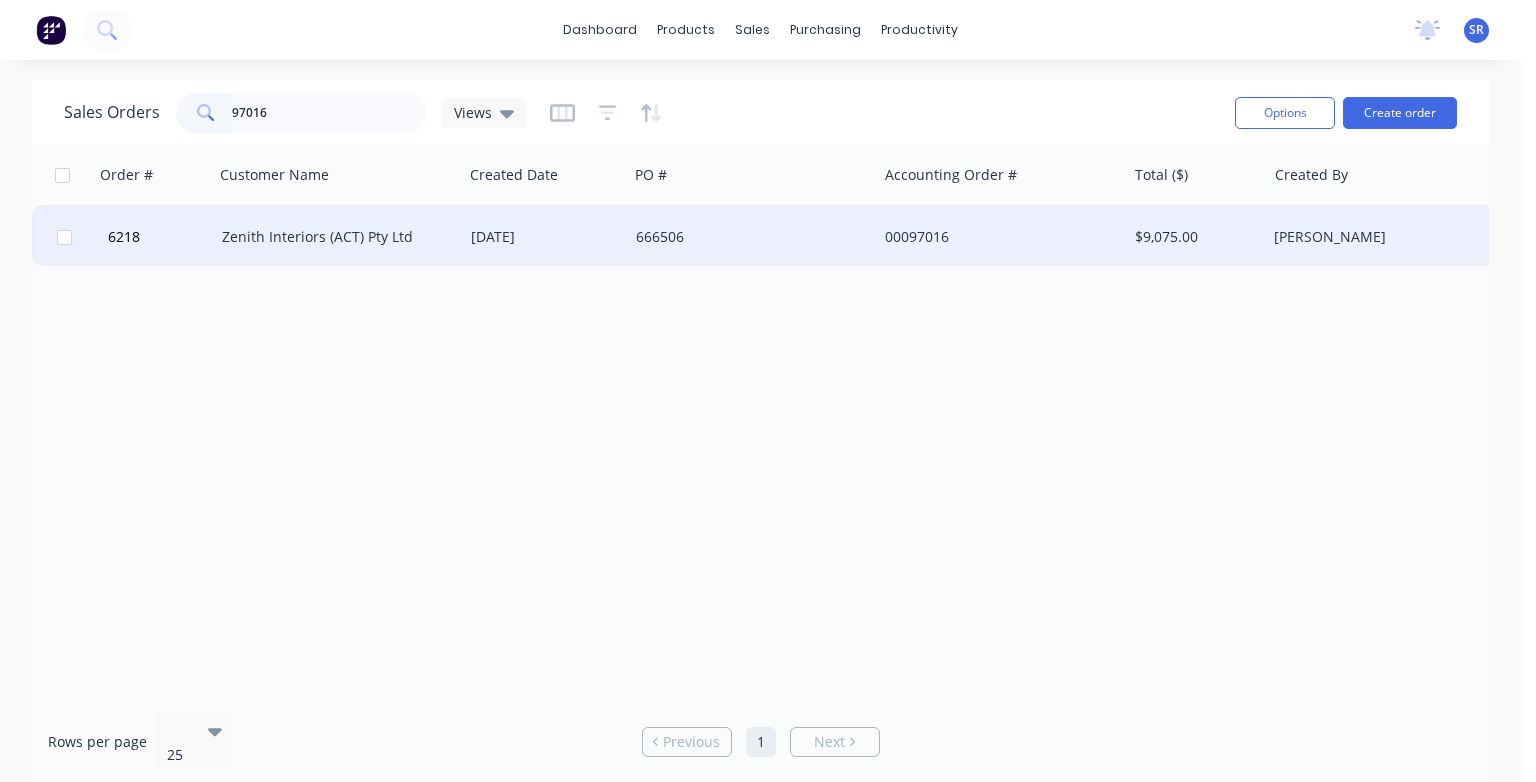 click on "Zenith Interiors (ACT) Pty Ltd" at bounding box center [333, 237] 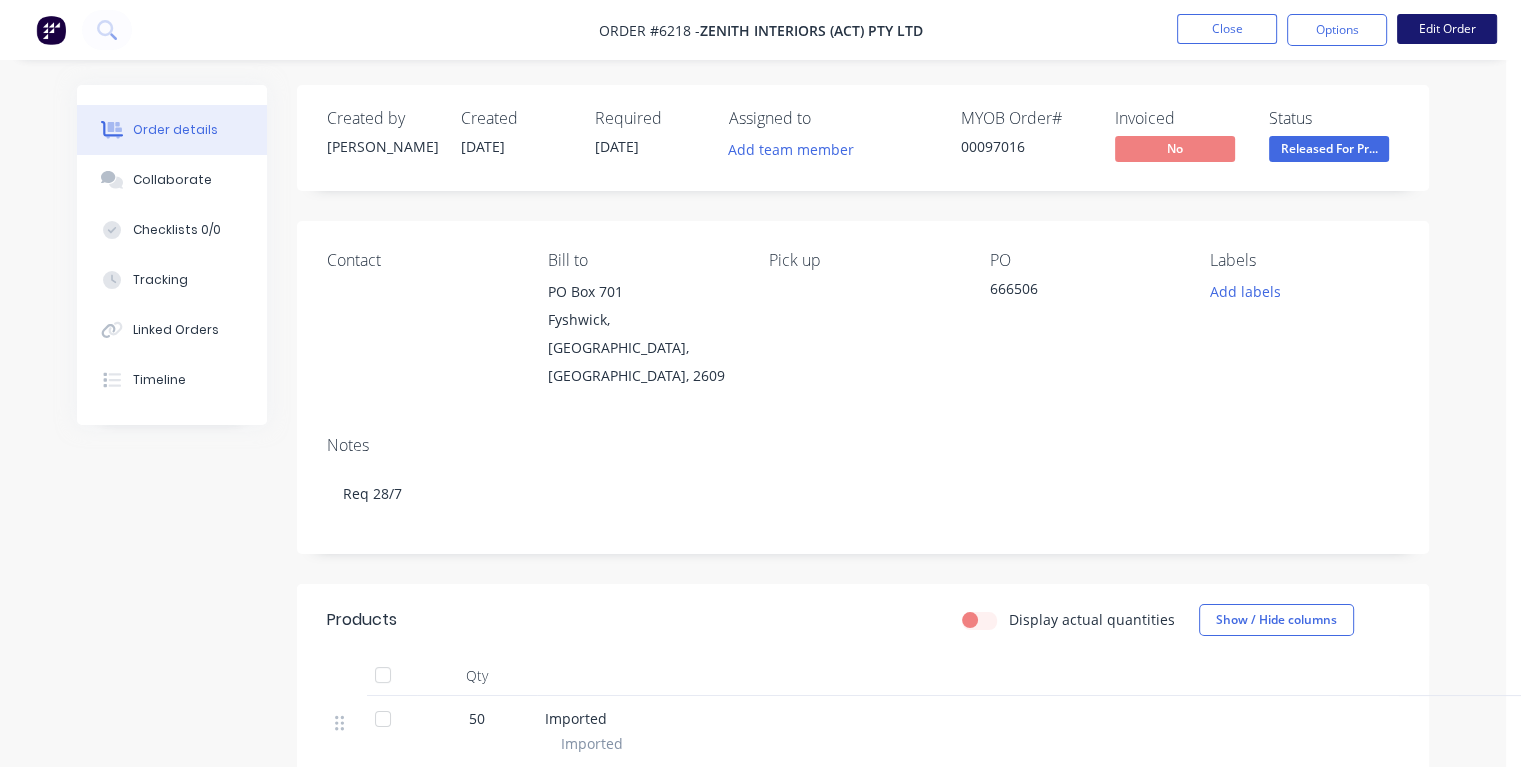 click on "Edit Order" at bounding box center (1447, 29) 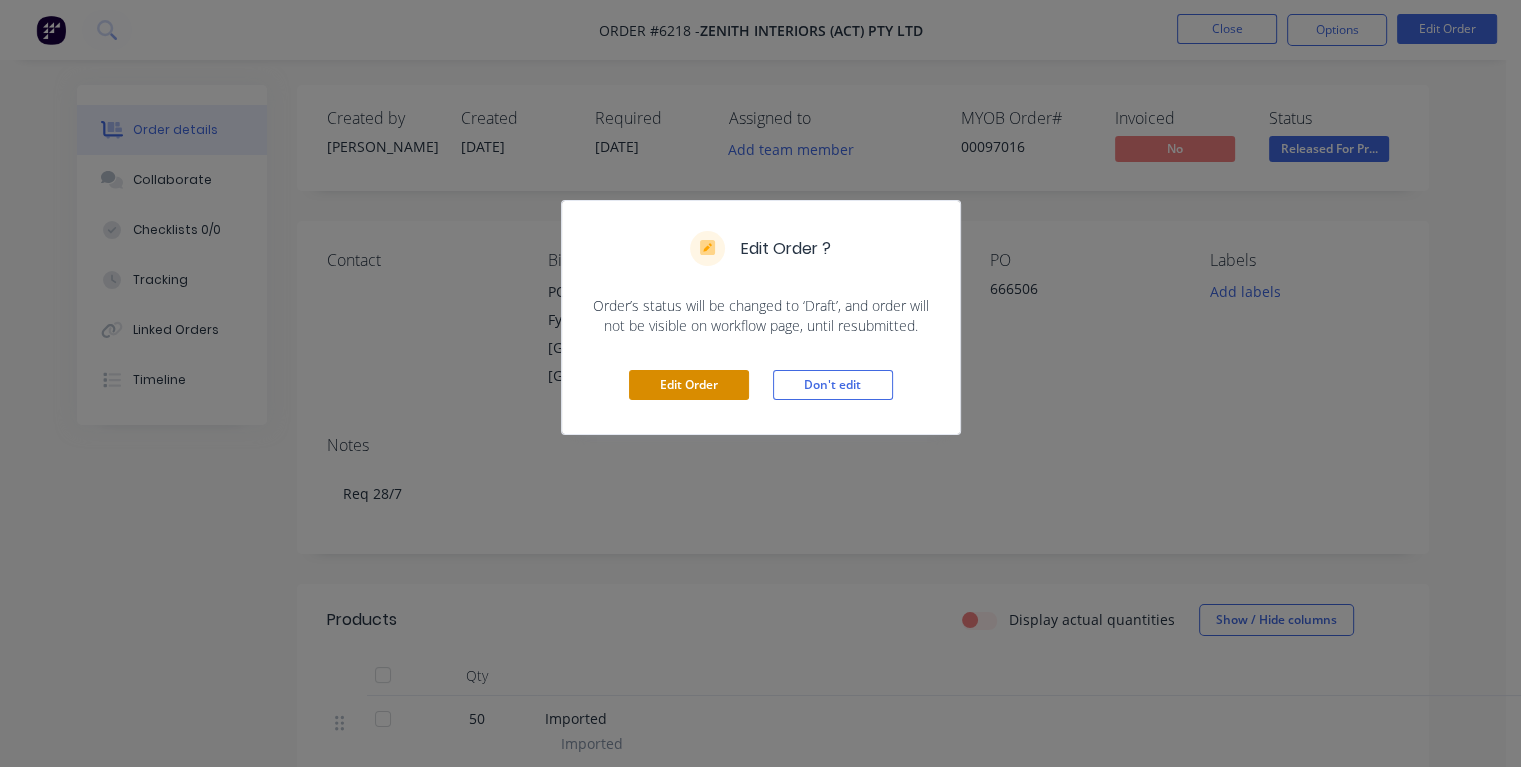 click on "Edit Order" at bounding box center (689, 385) 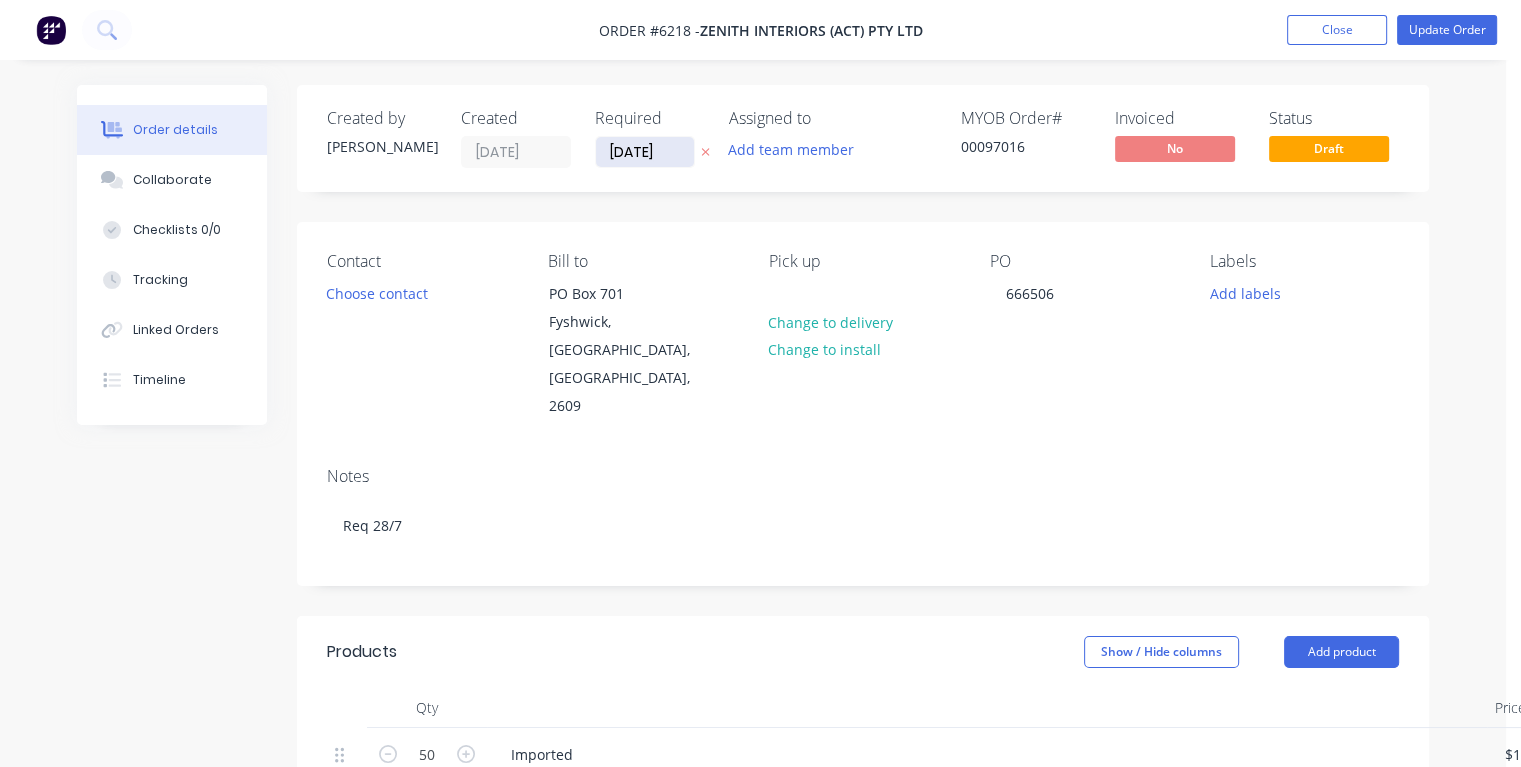 click on "[DATE]" at bounding box center [645, 152] 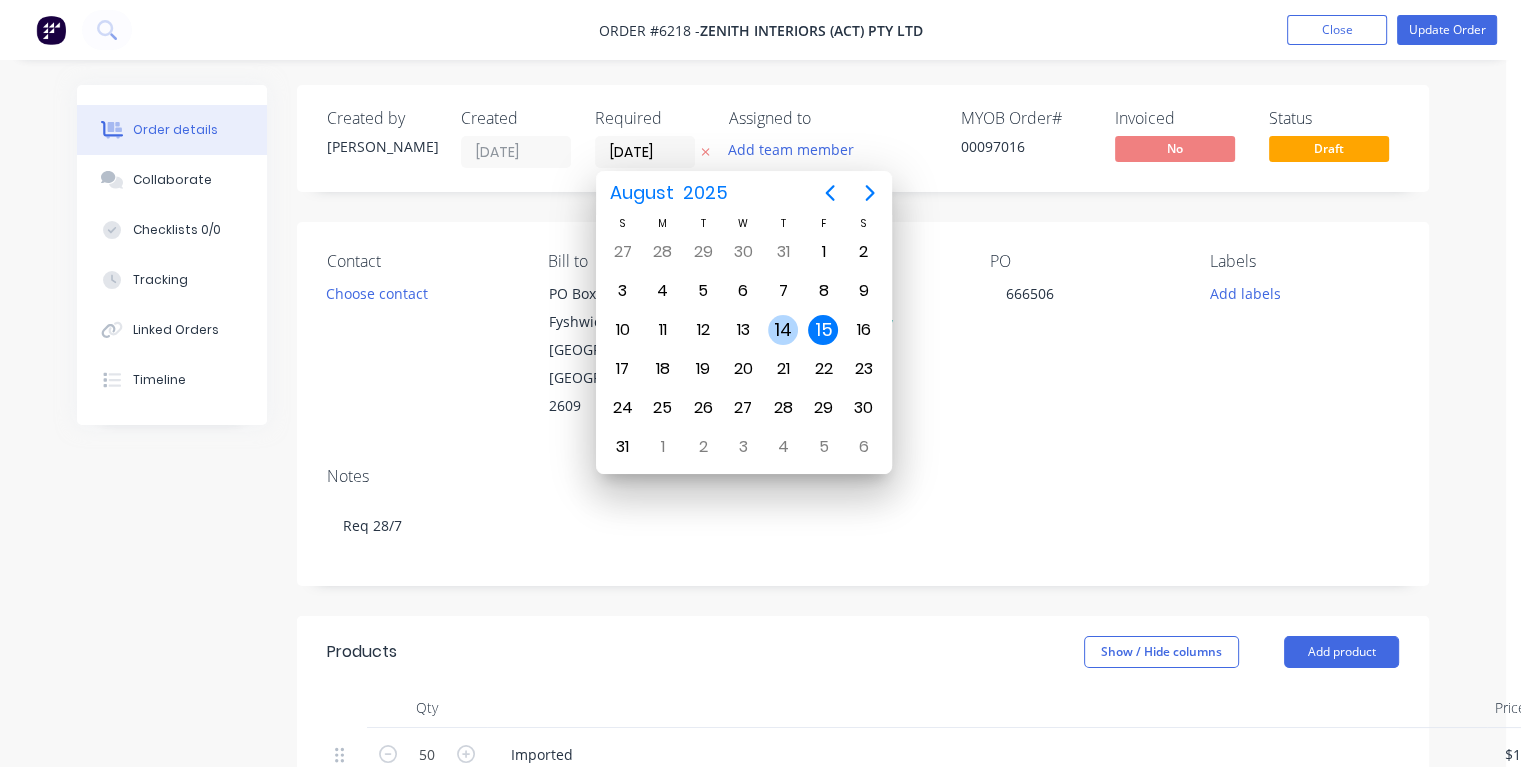 click on "14" at bounding box center (783, 330) 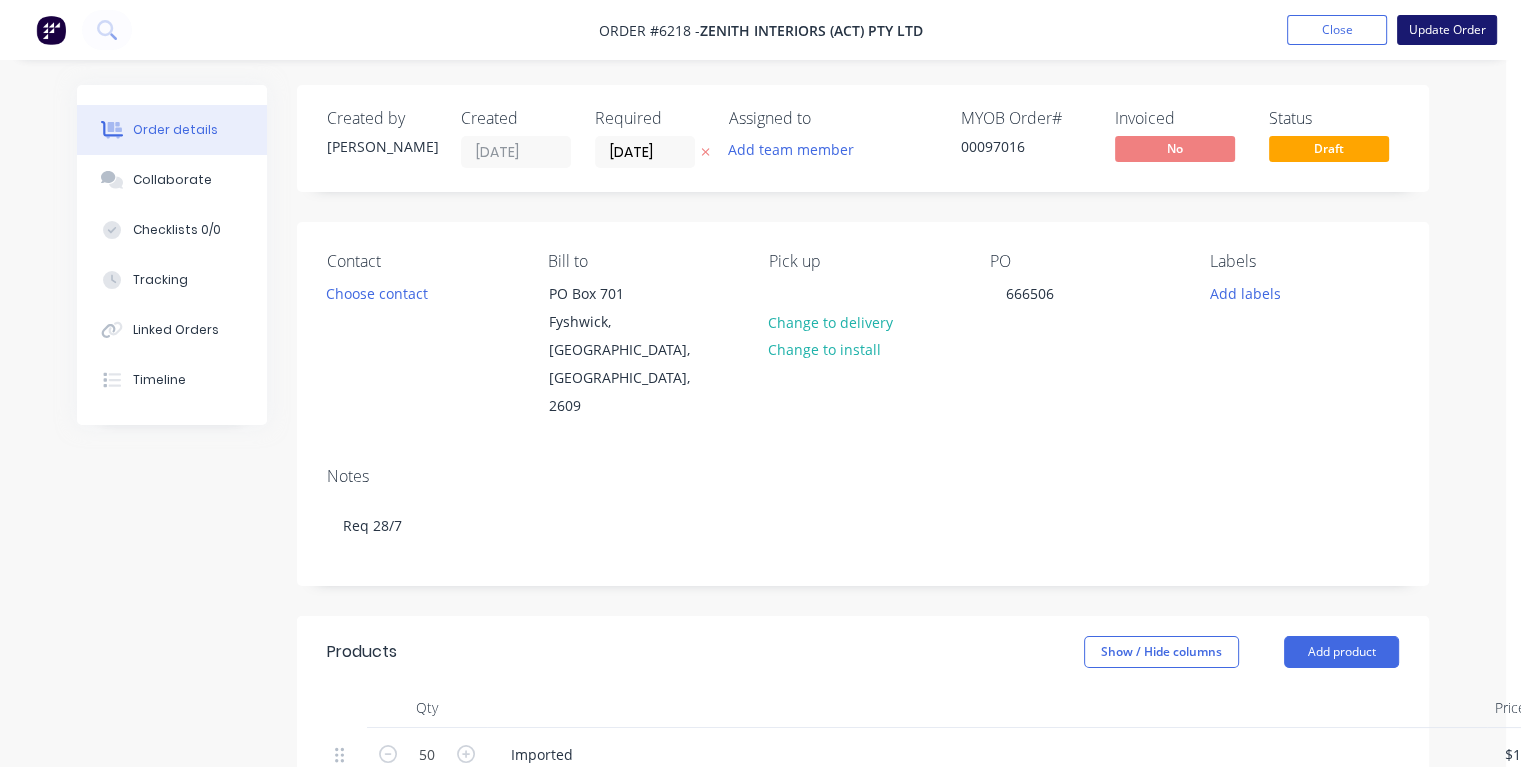 click on "Update Order" at bounding box center [1447, 30] 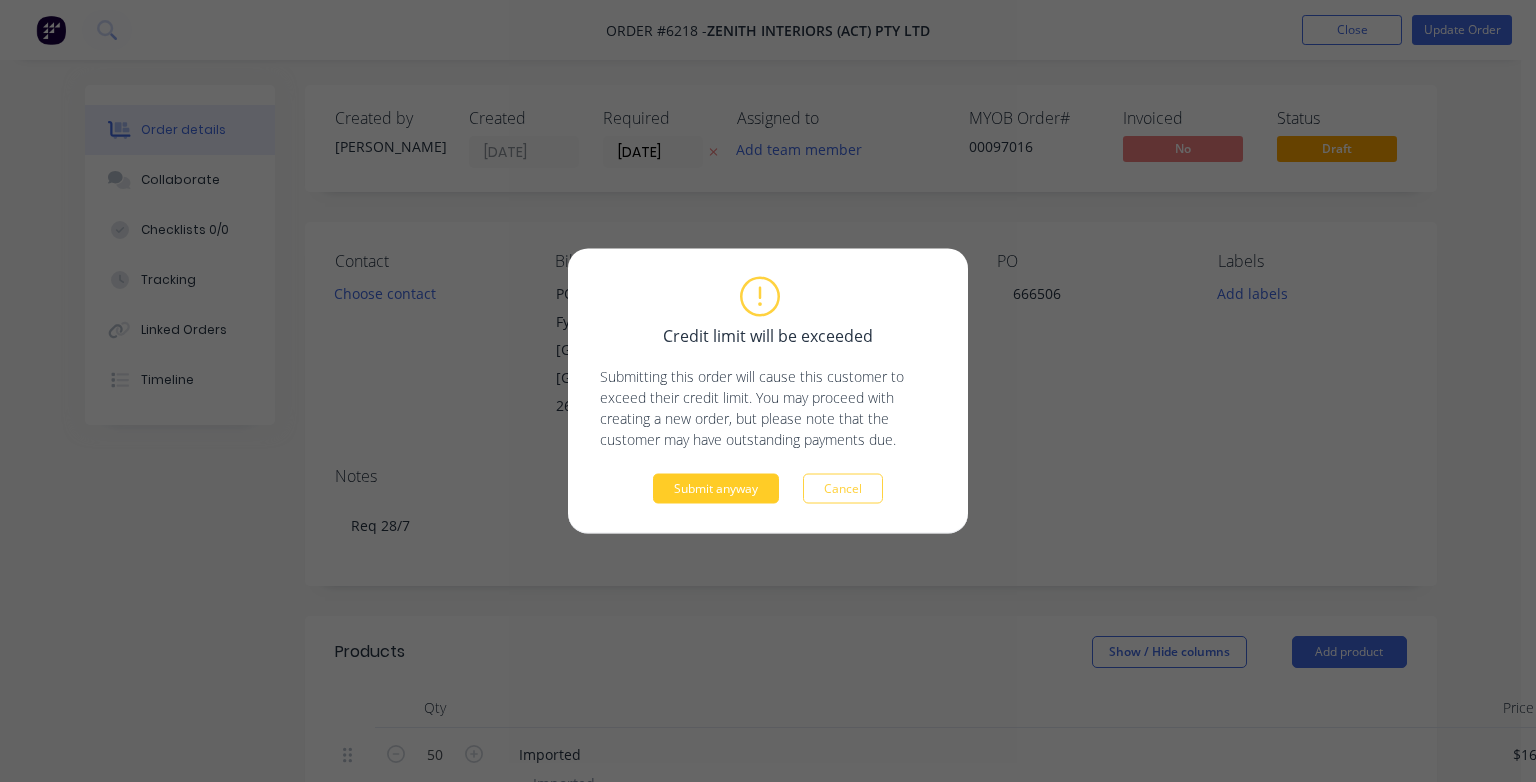 click on "Submit anyway" at bounding box center (716, 489) 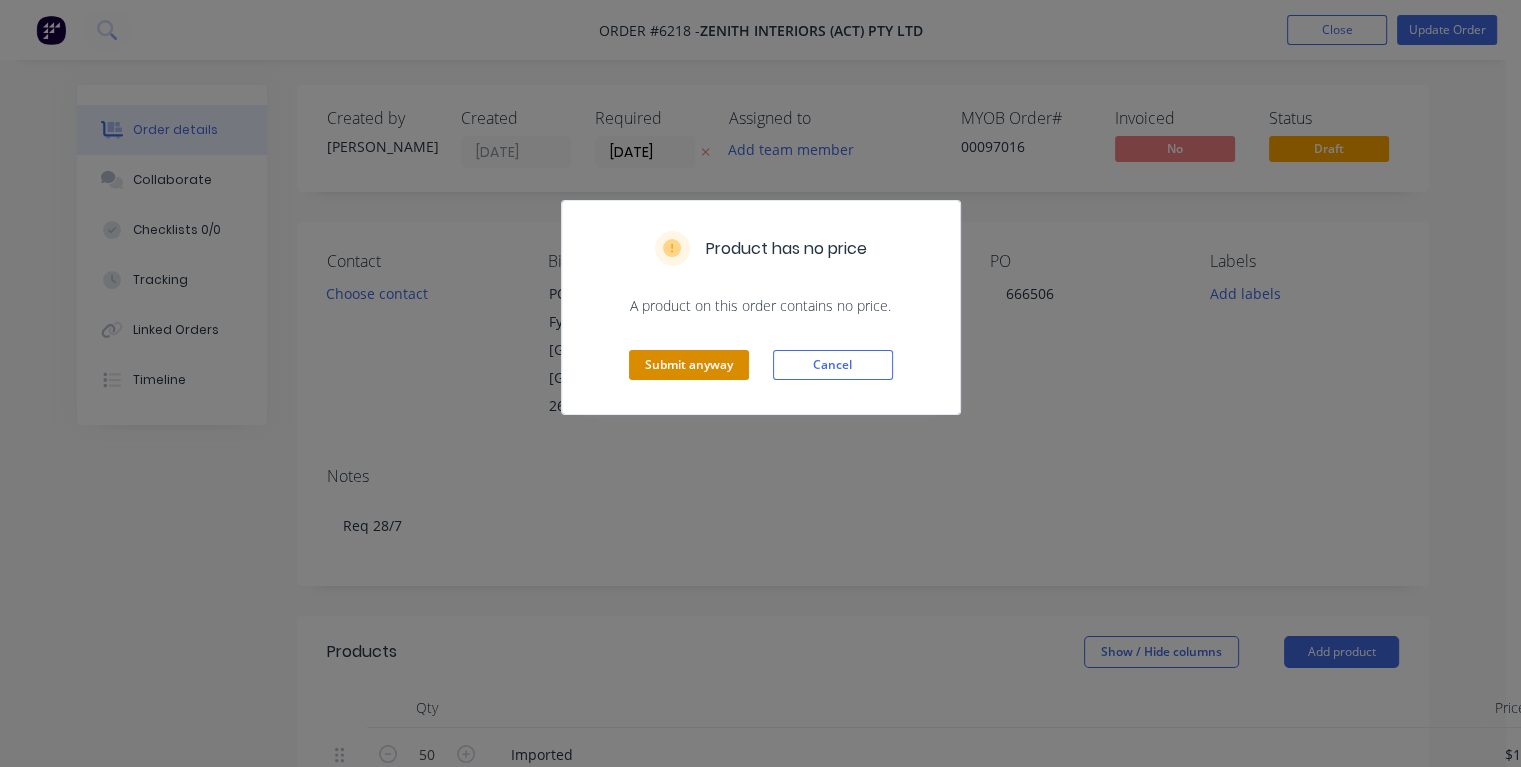 click on "Submit anyway" at bounding box center (689, 365) 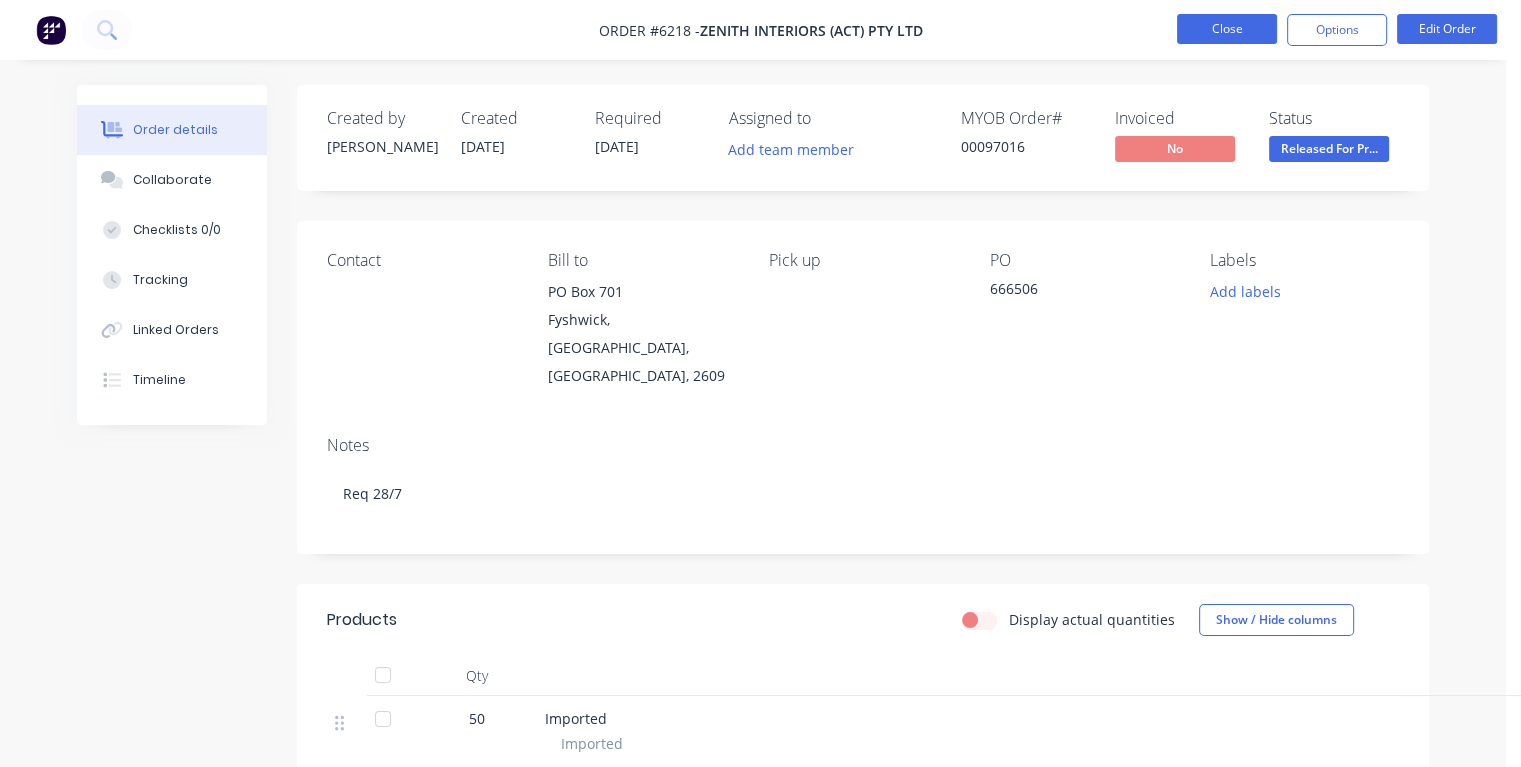 click on "Close" at bounding box center [1227, 29] 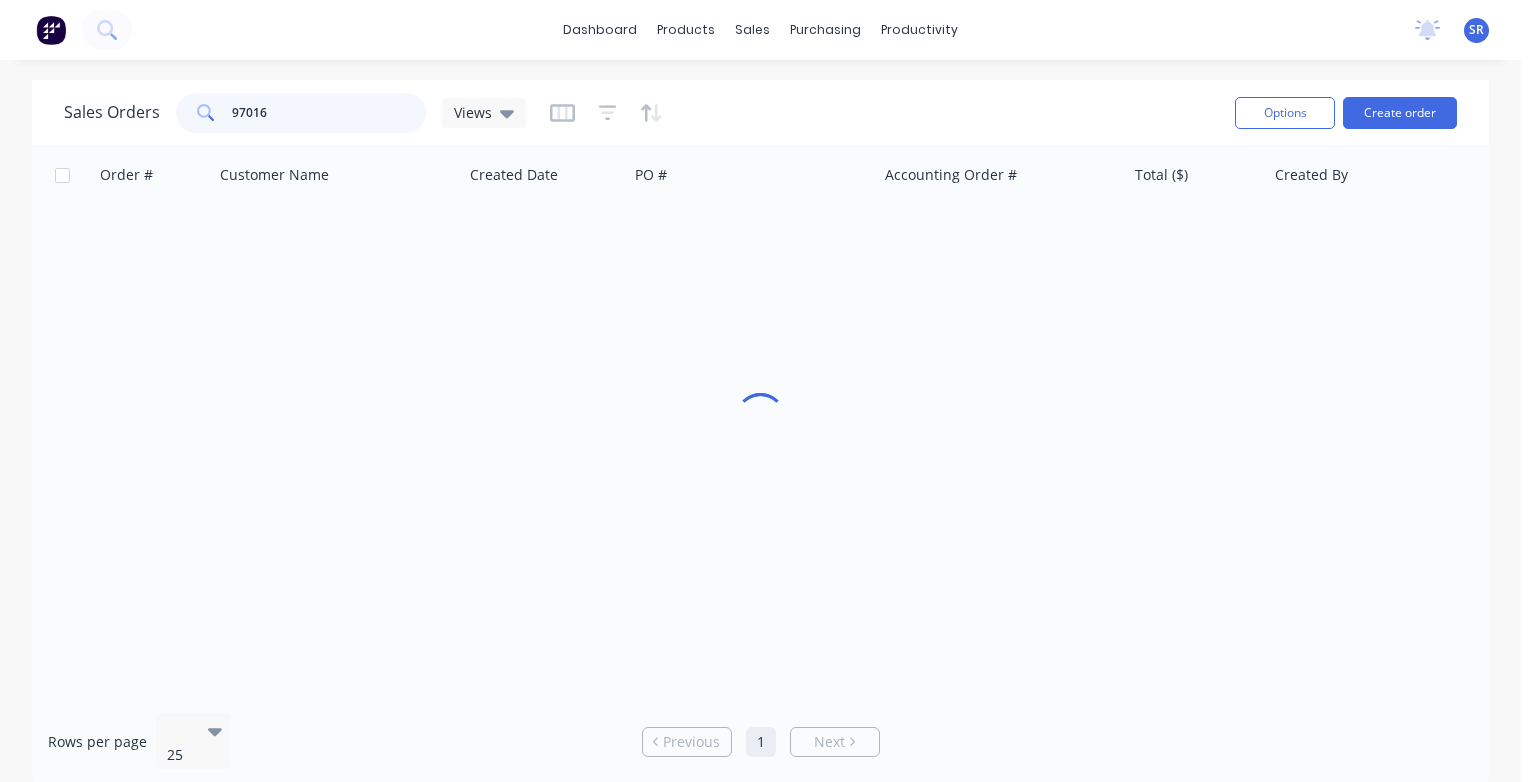click on "97016" at bounding box center (329, 113) 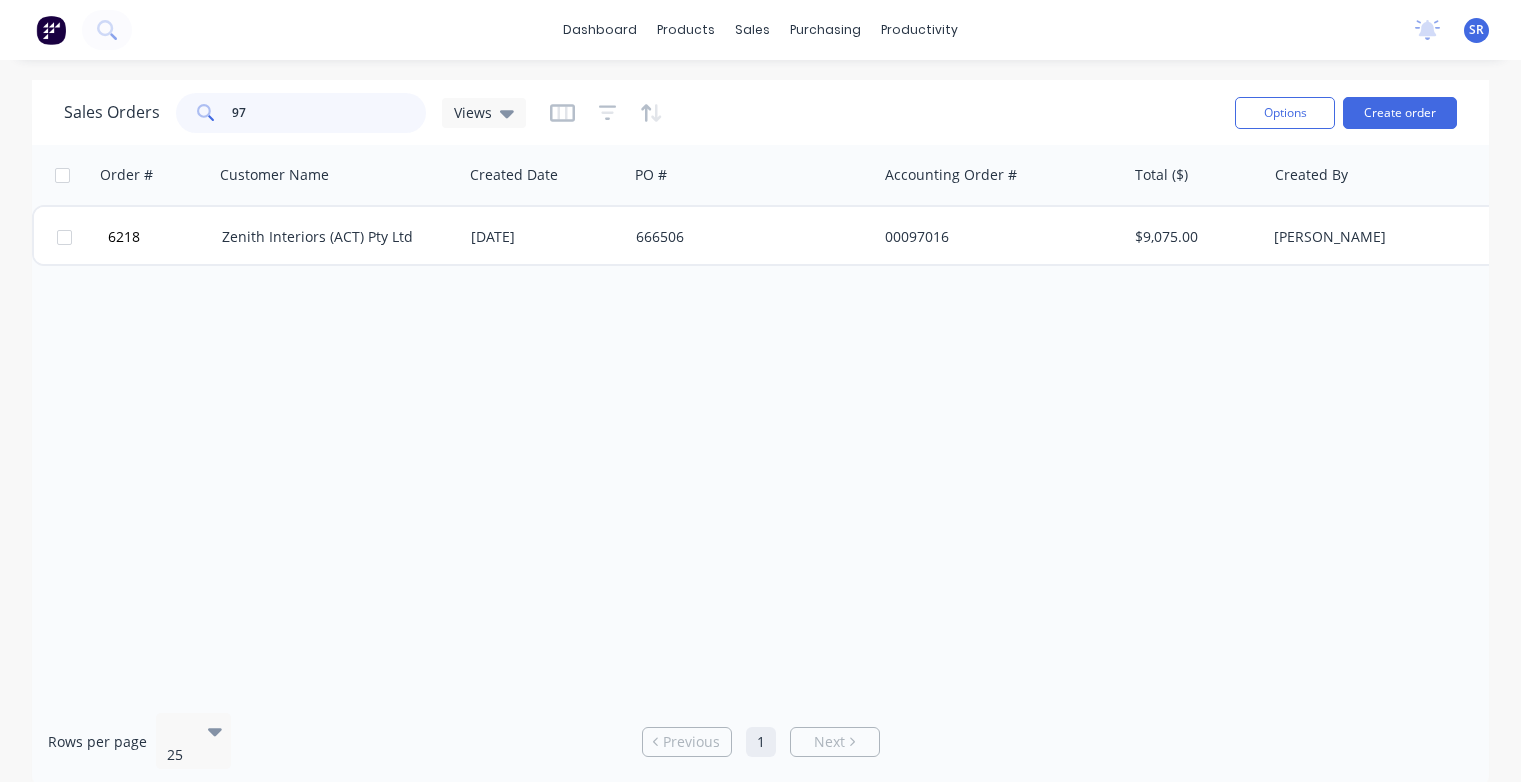 type on "9" 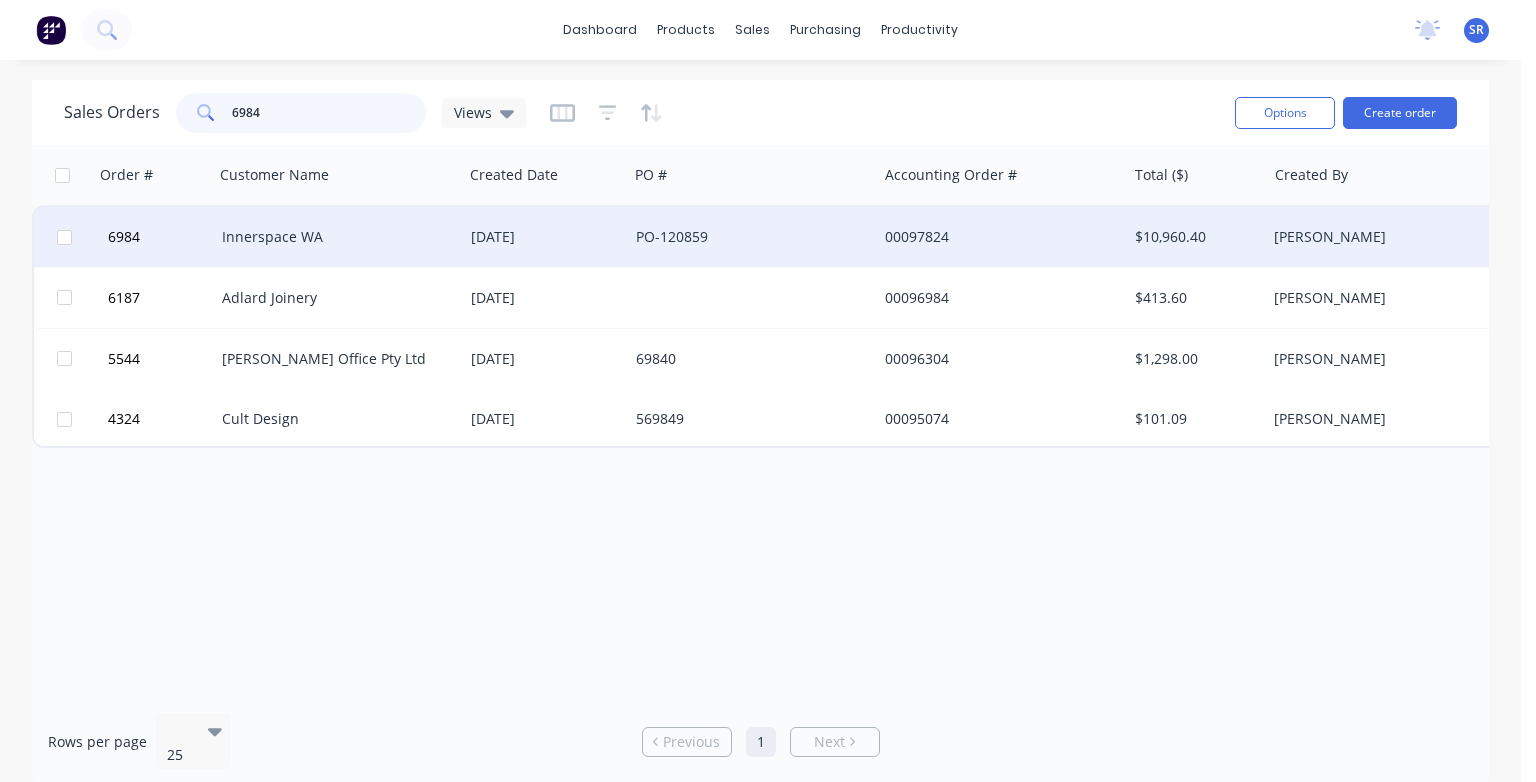 type on "6984" 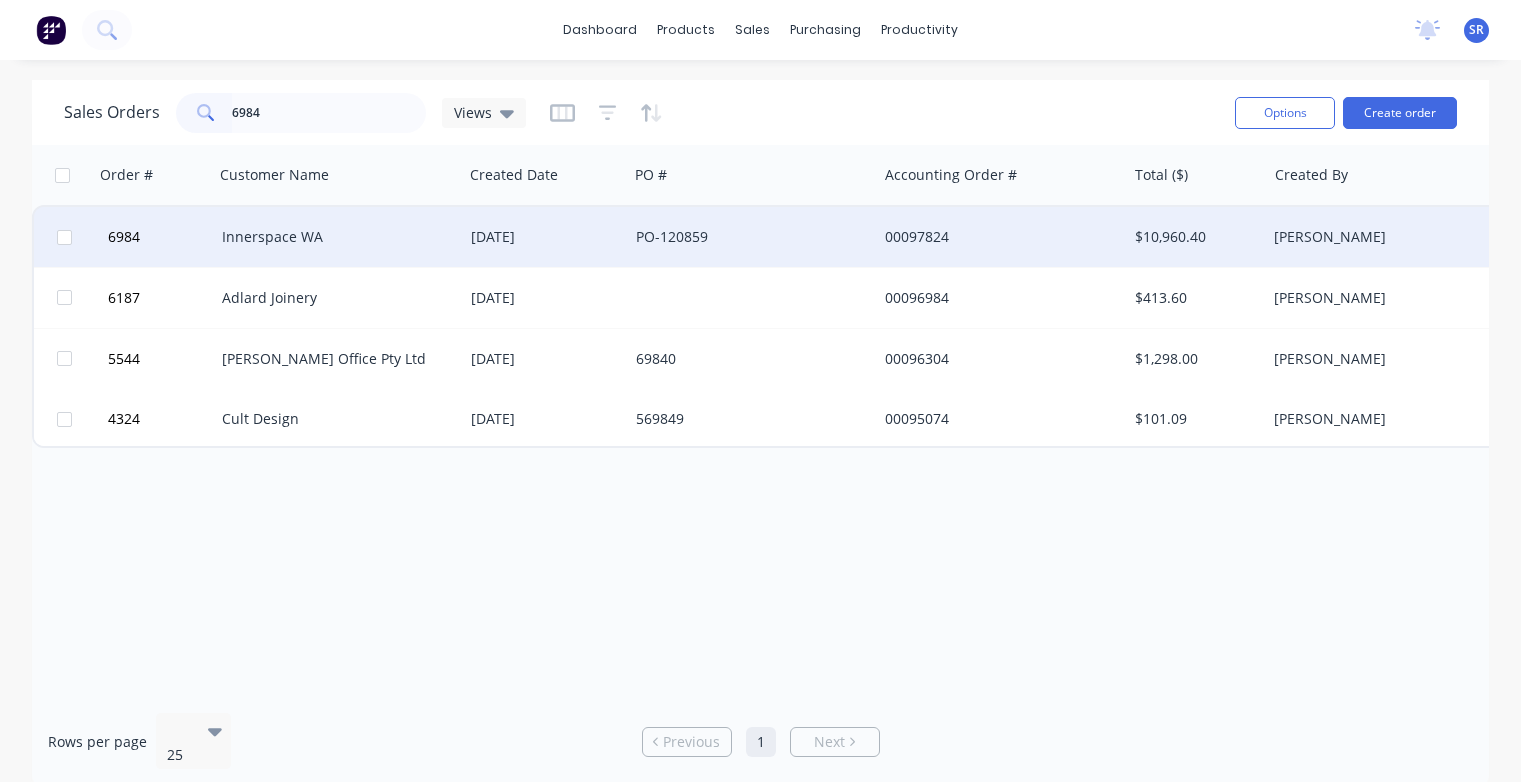 click on "Innerspace WA" at bounding box center [338, 237] 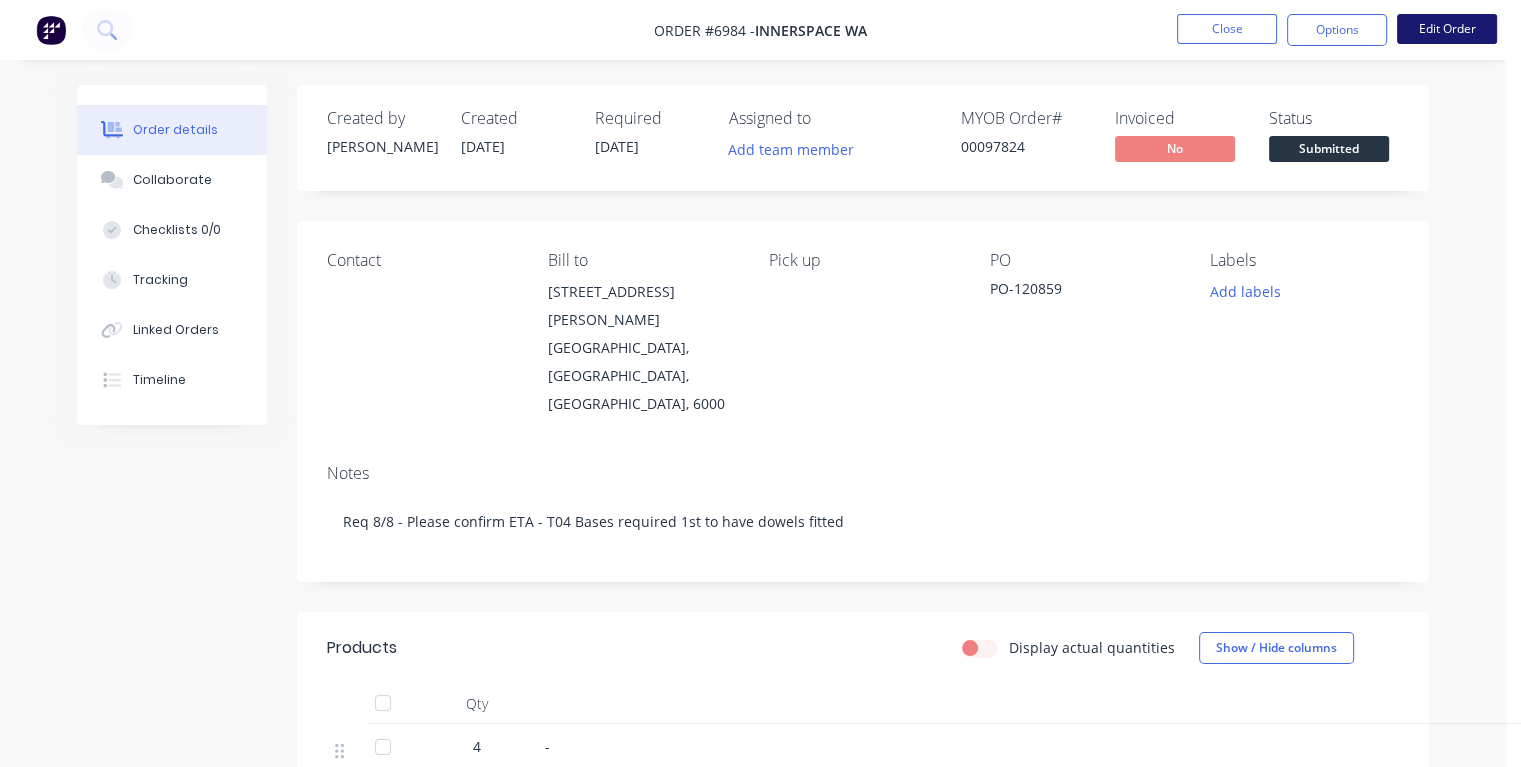 click on "Edit Order" at bounding box center [1447, 29] 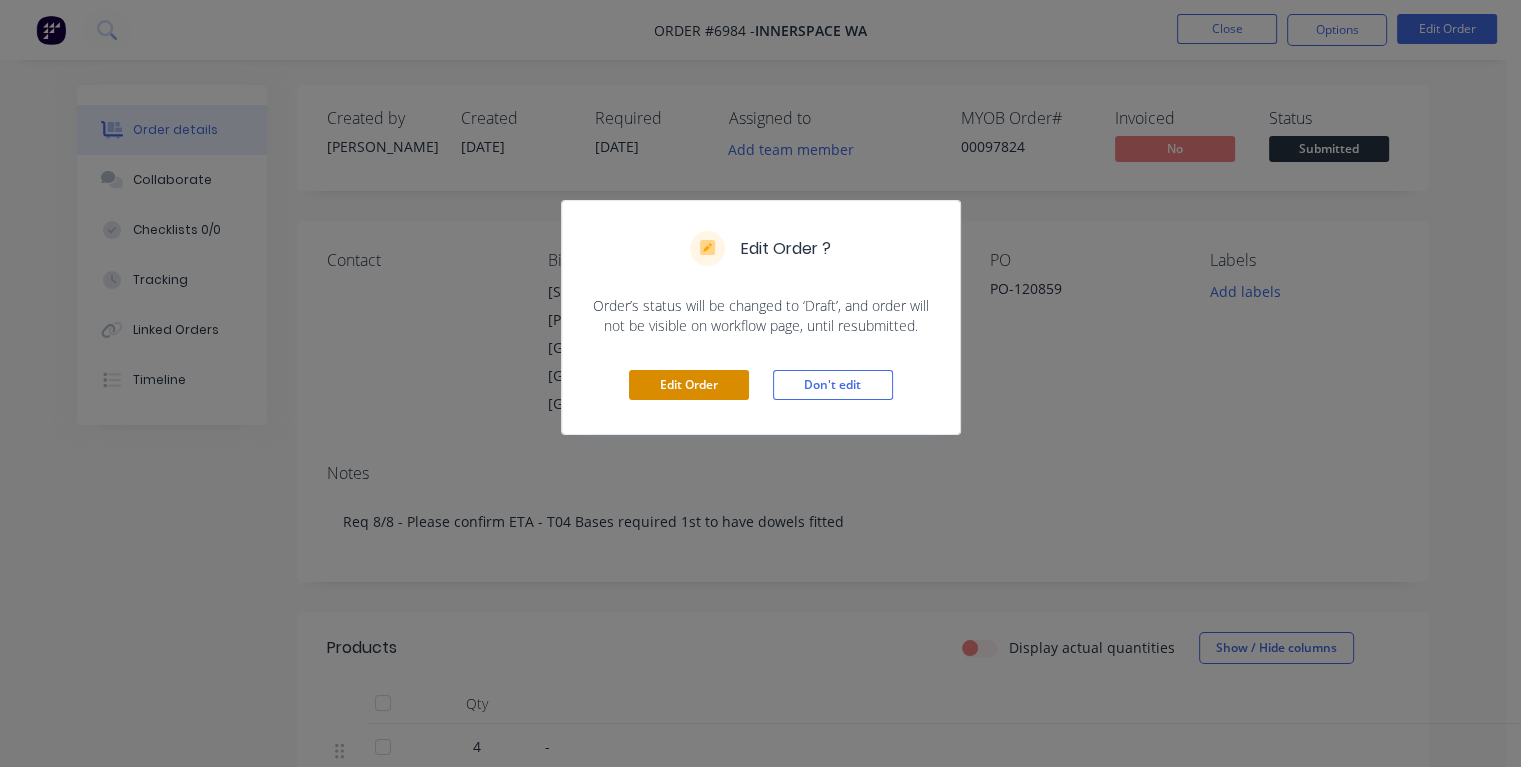 click on "Edit Order" at bounding box center (689, 385) 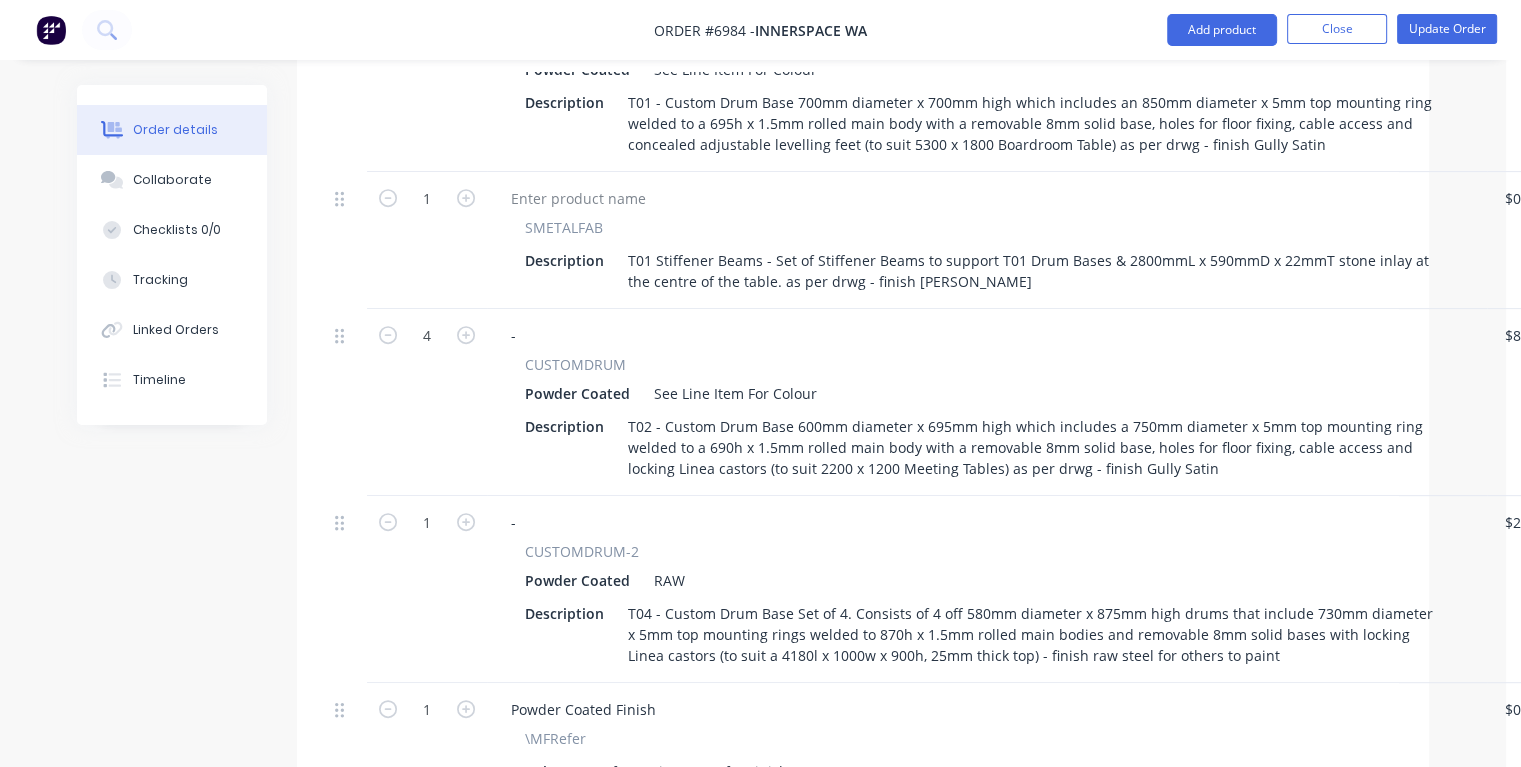 scroll, scrollTop: 1200, scrollLeft: 0, axis: vertical 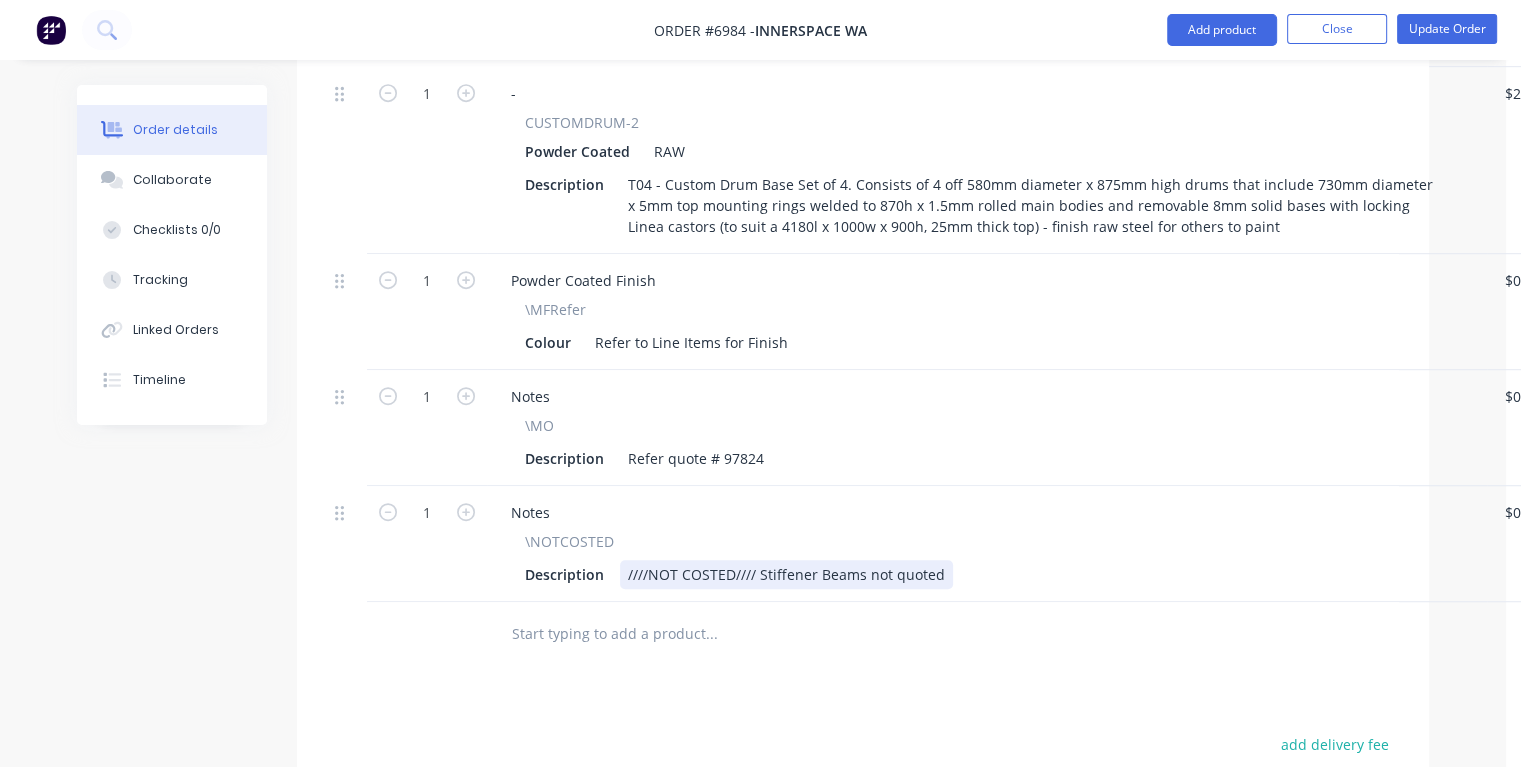 click on "Description ////NOT COSTED//// Stiffener Beams not quoted" at bounding box center (983, 574) 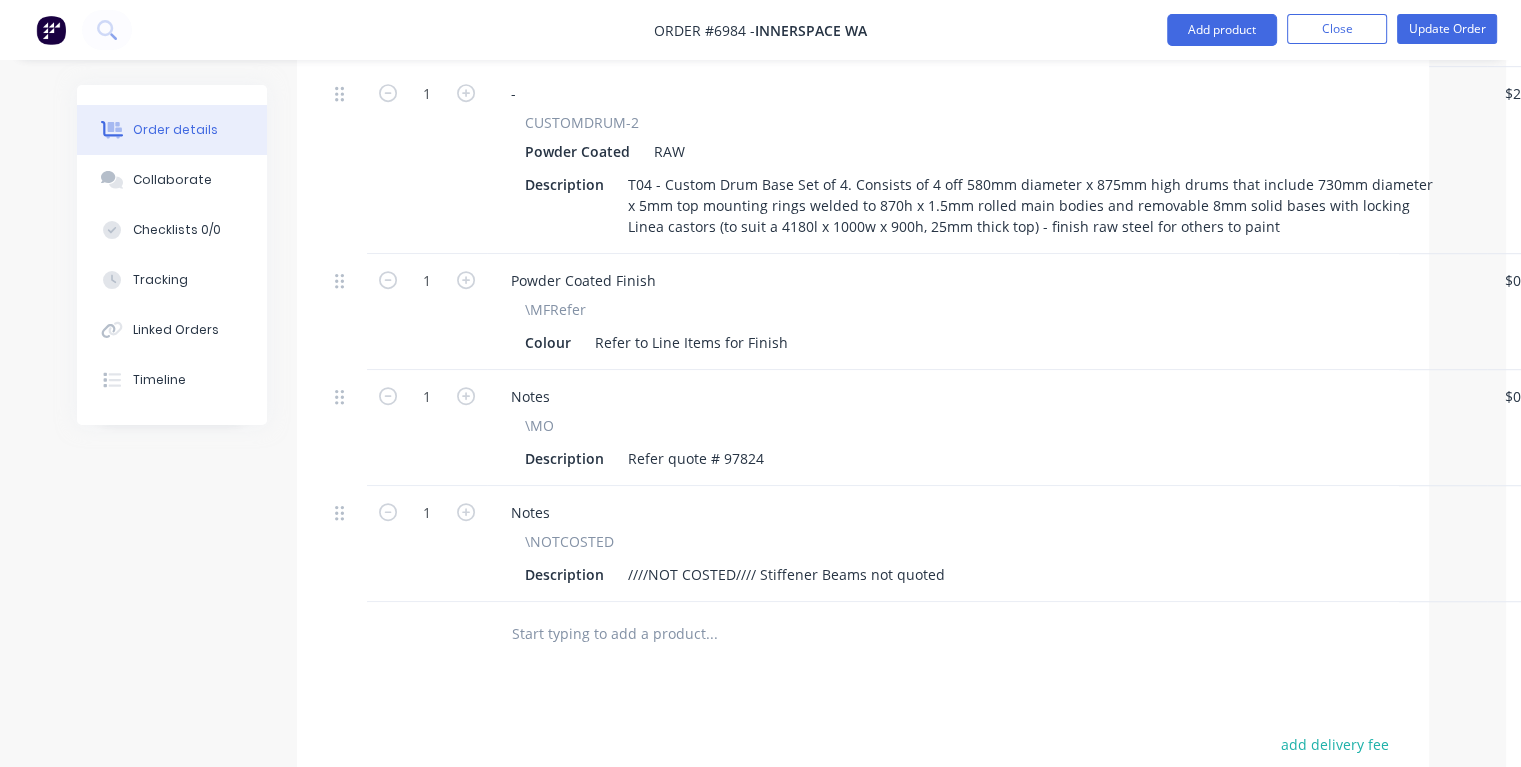 scroll, scrollTop: 1200, scrollLeft: 28, axis: both 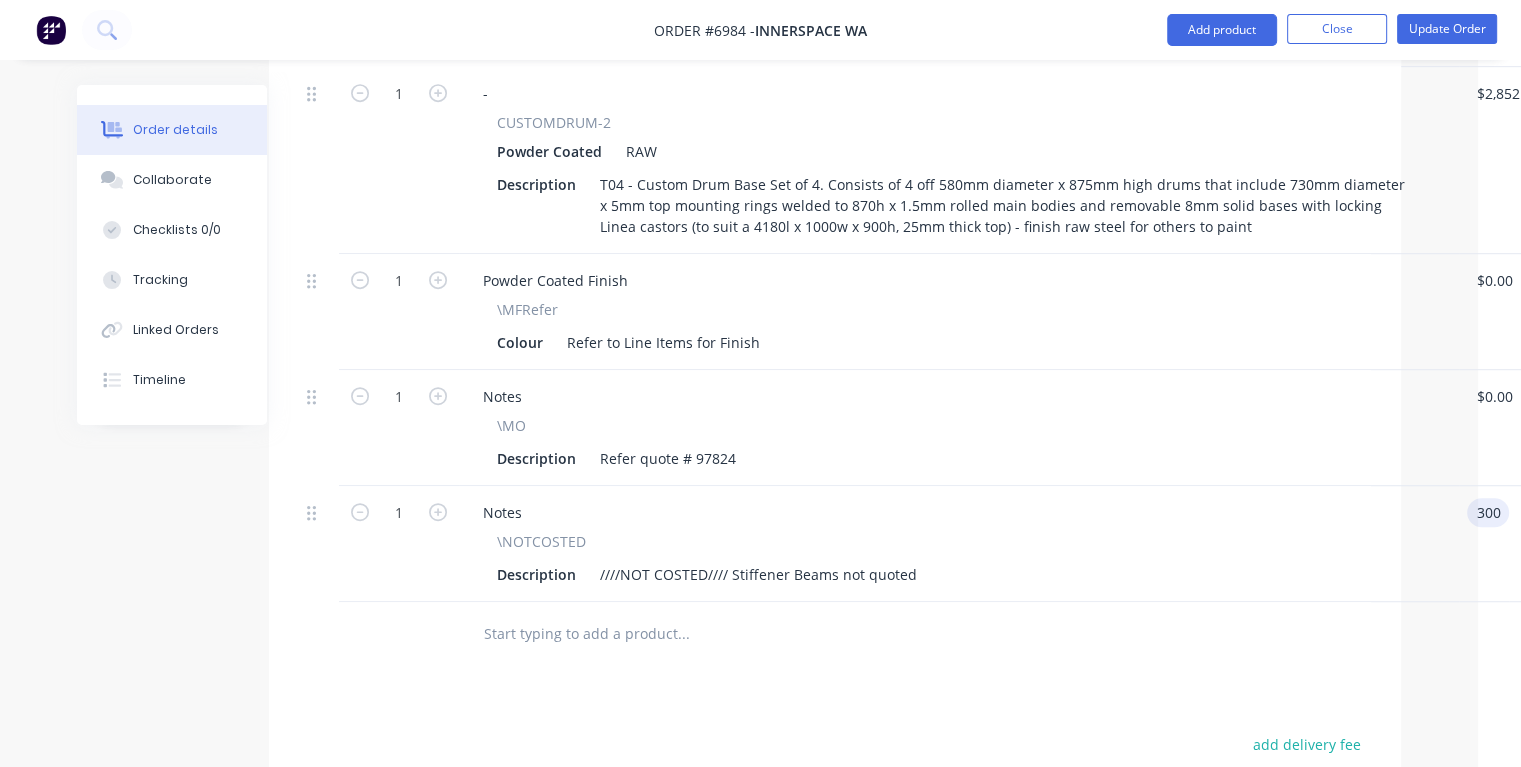 type on "$300.00" 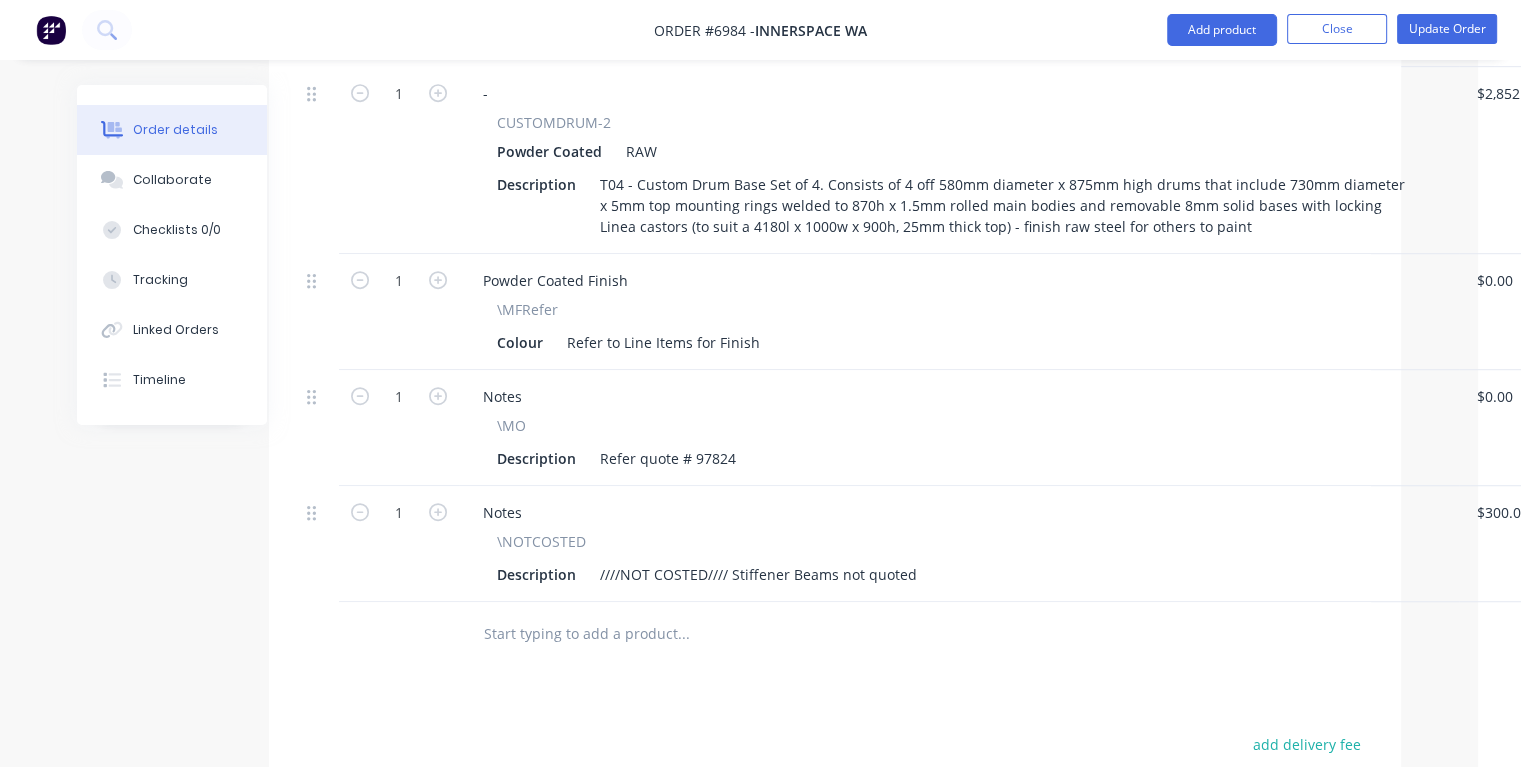 scroll, scrollTop: 1200, scrollLeft: 194, axis: both 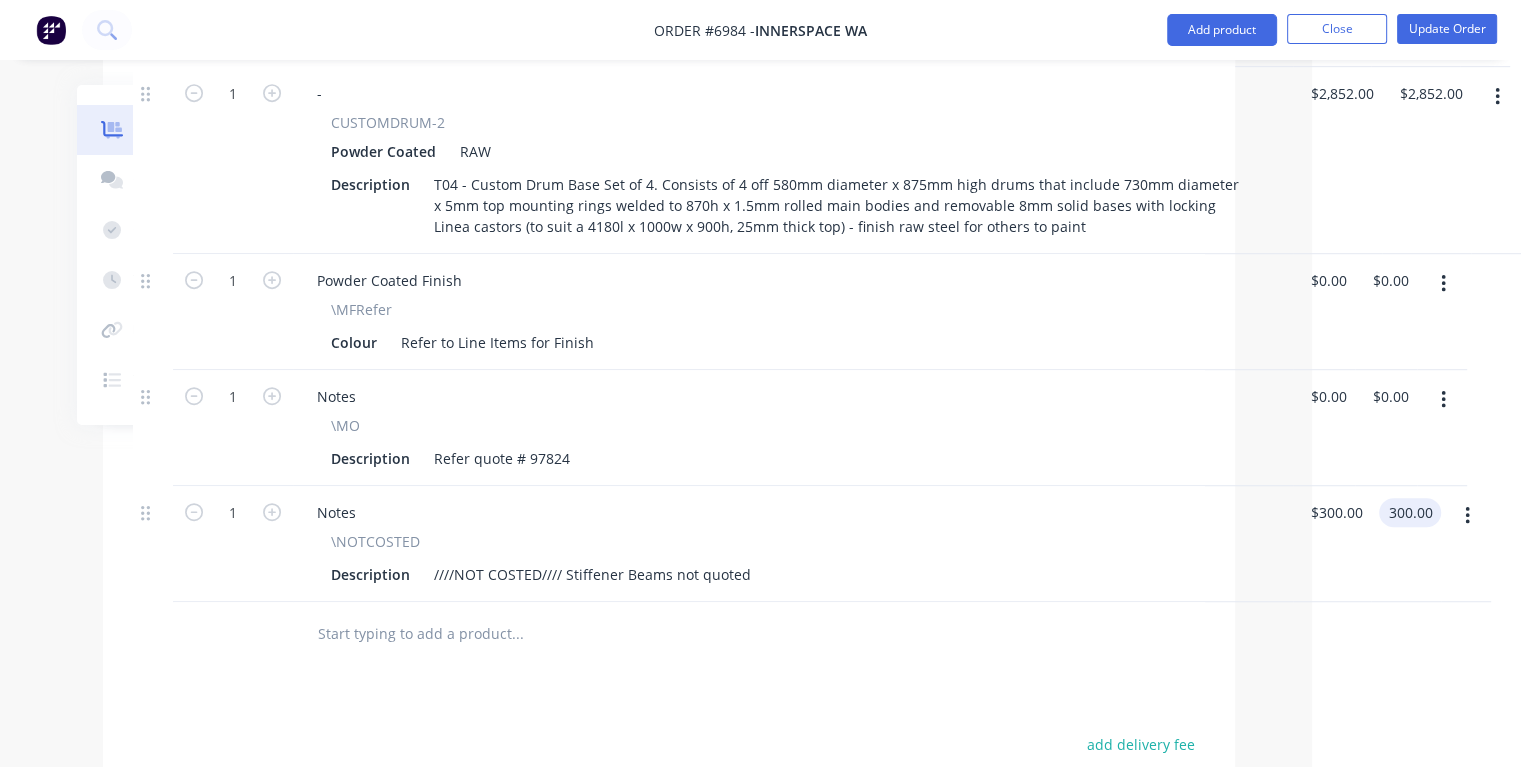 type on "$300.00" 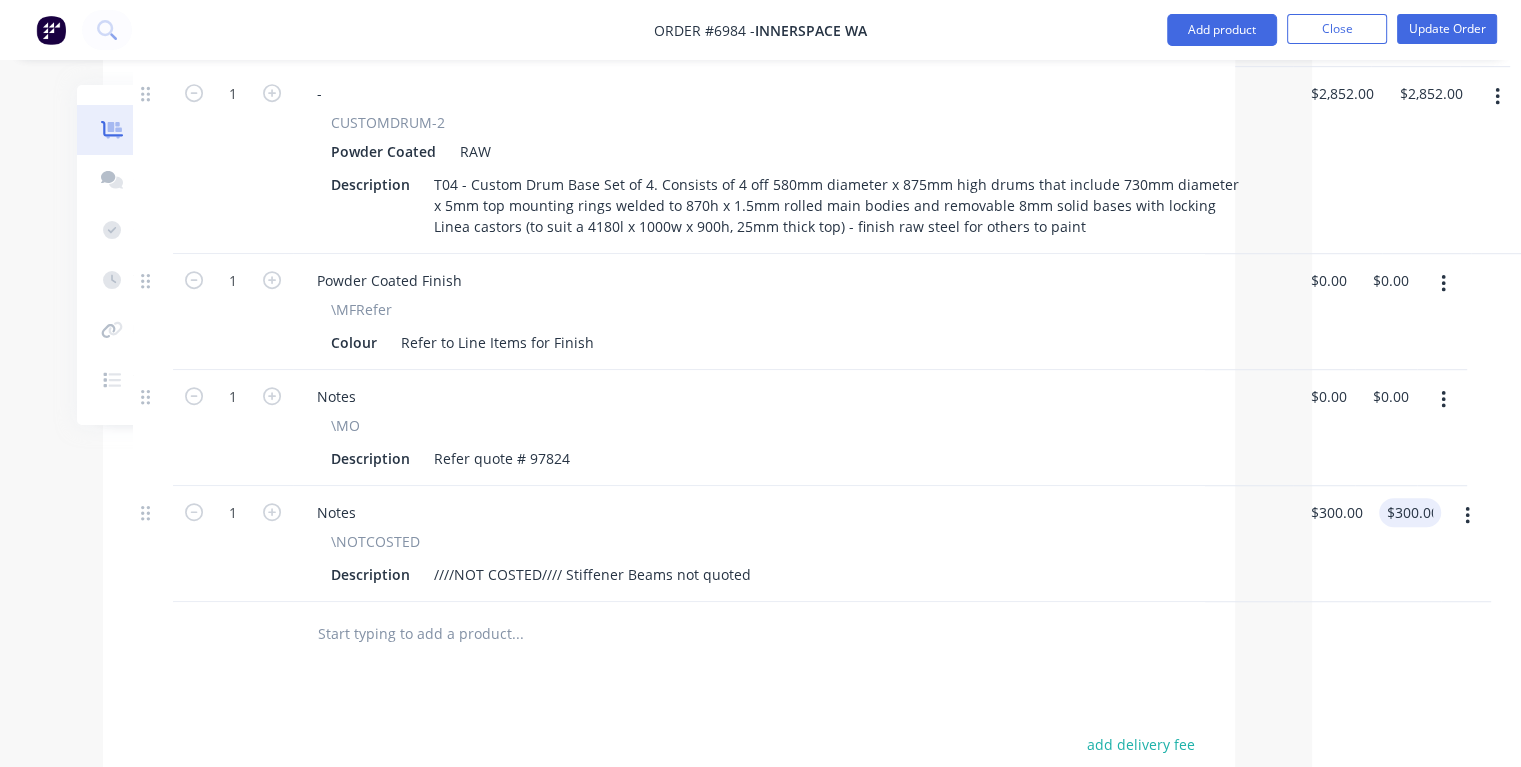 type 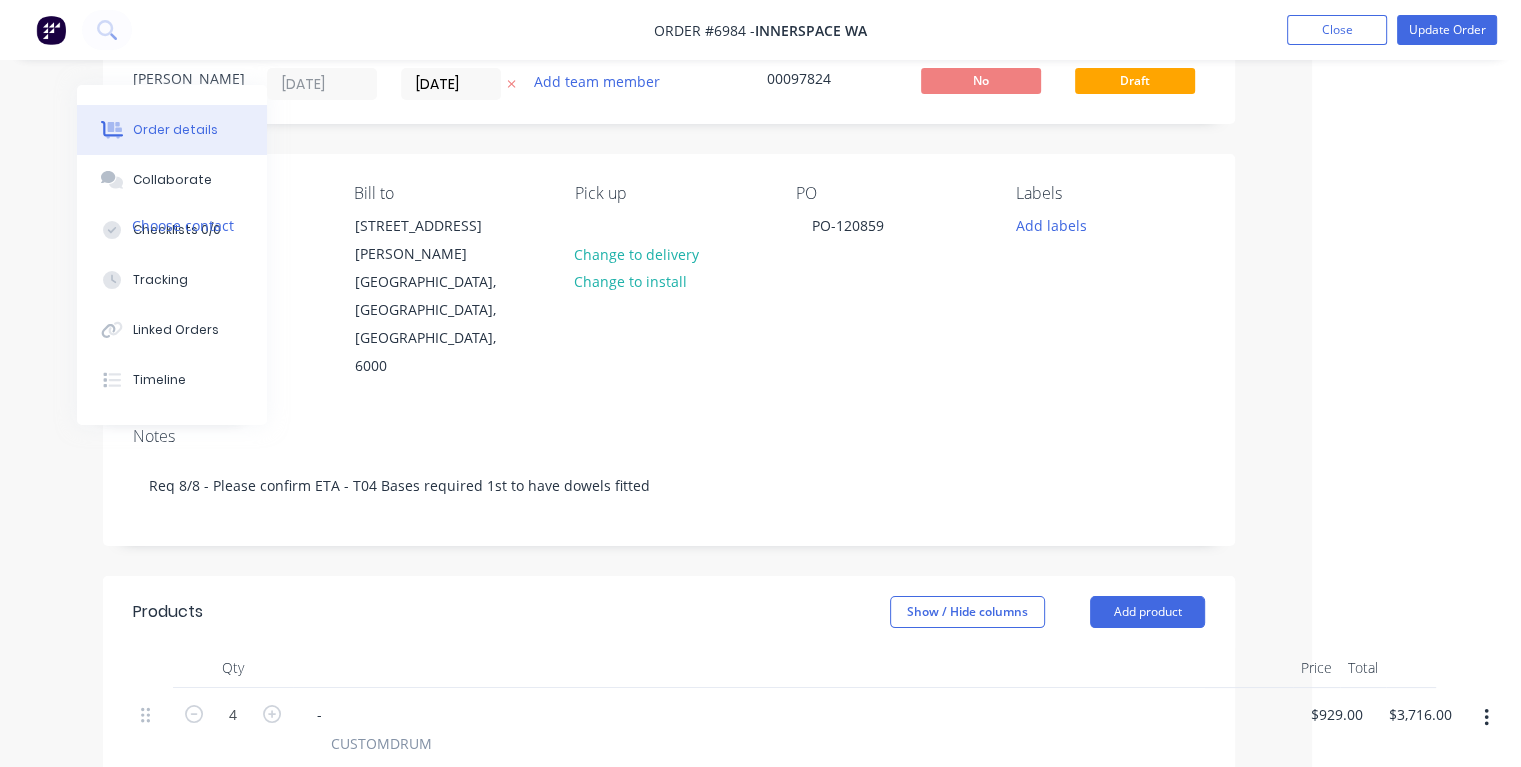 scroll, scrollTop: 0, scrollLeft: 194, axis: horizontal 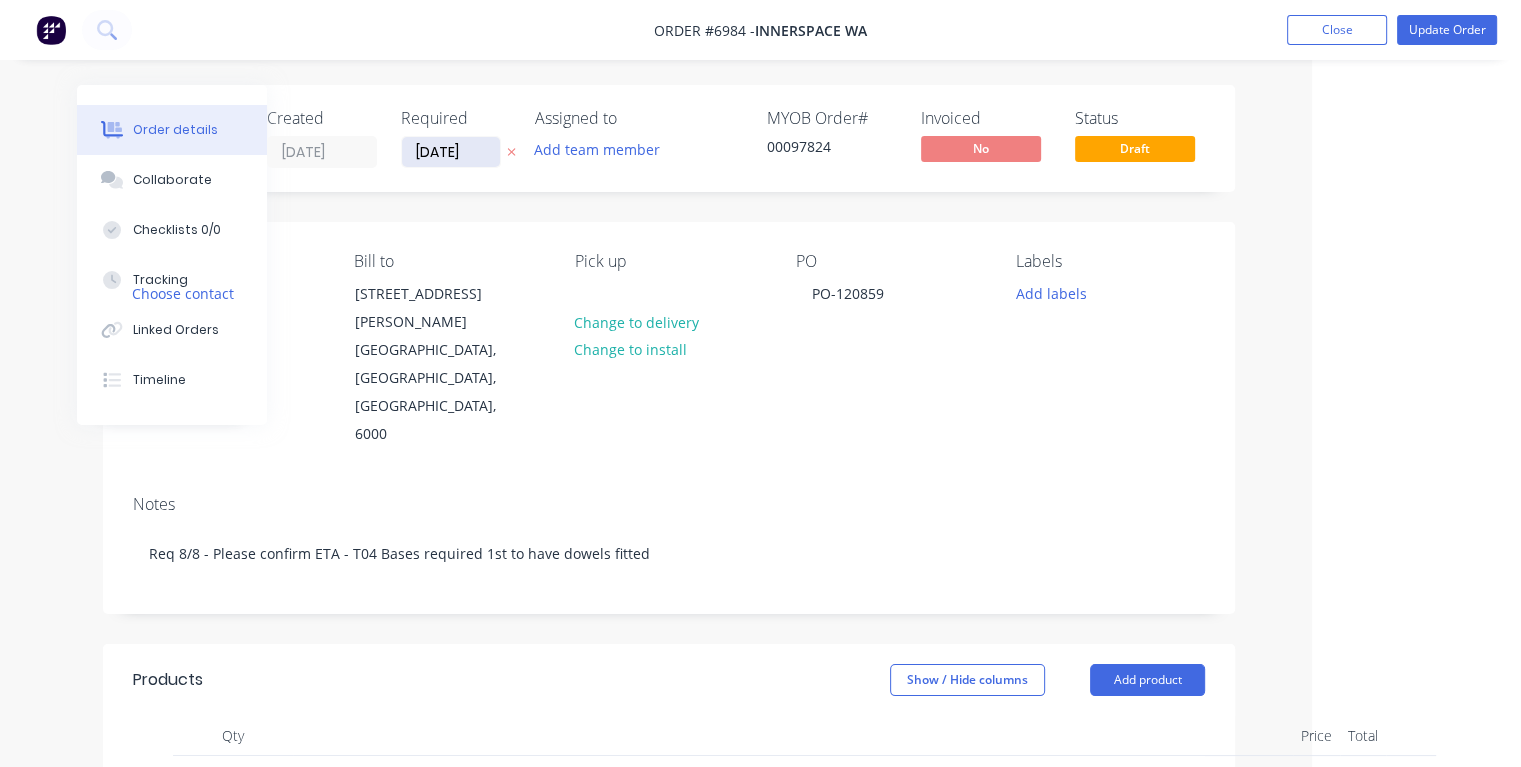 drag, startPoint x: 471, startPoint y: 149, endPoint x: 424, endPoint y: 159, distance: 48.052055 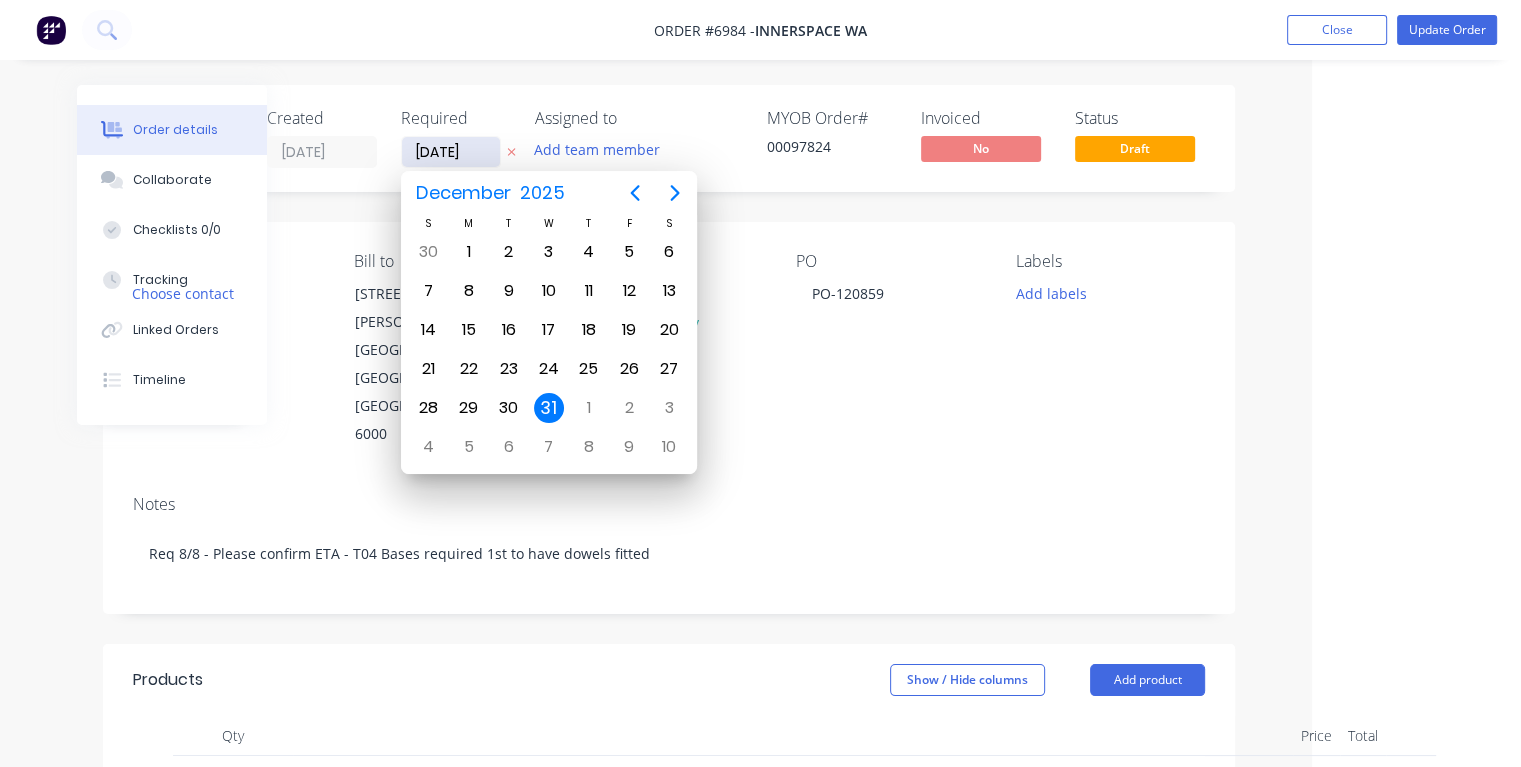 type on "[DATE]" 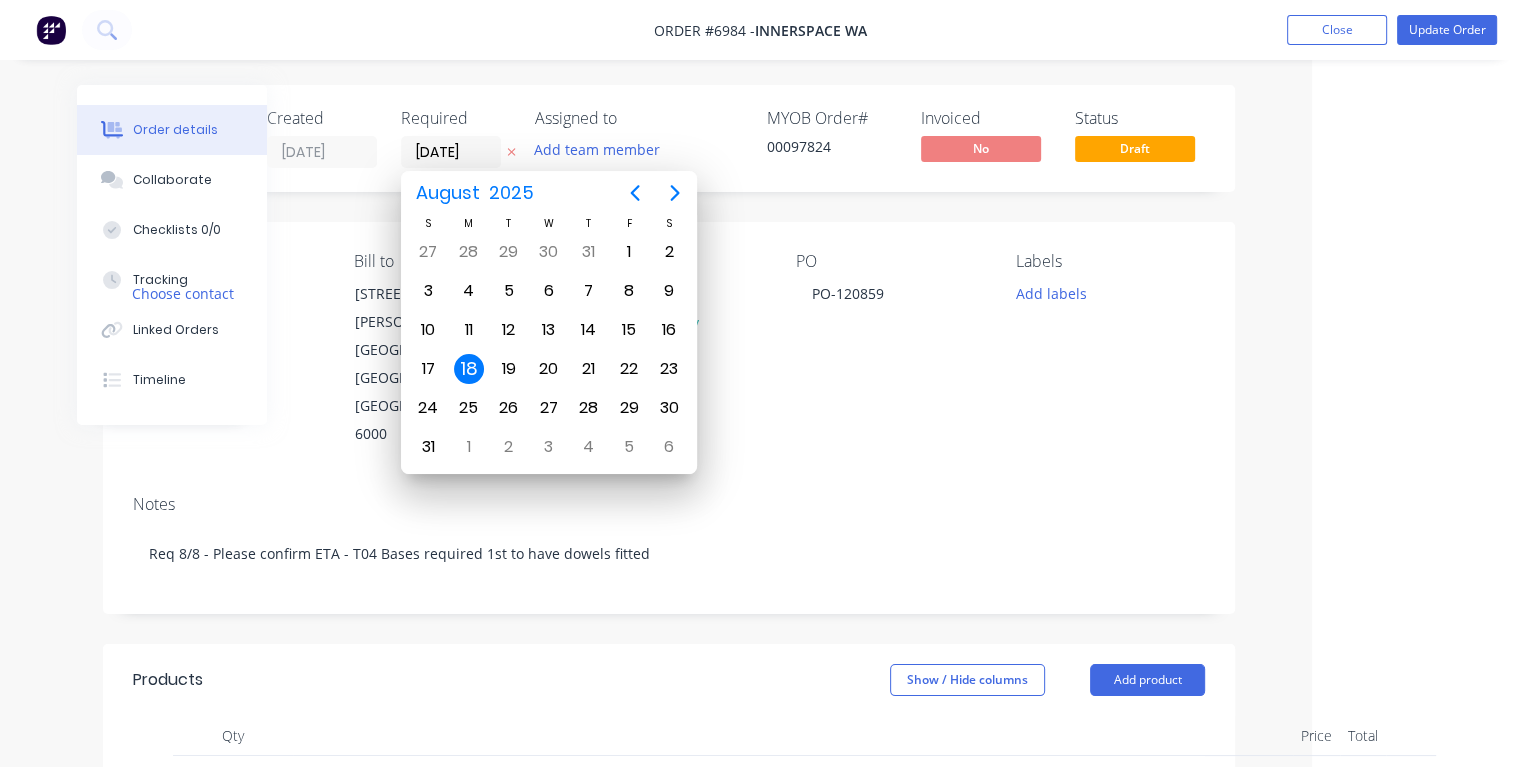 click on "18" at bounding box center (469, 369) 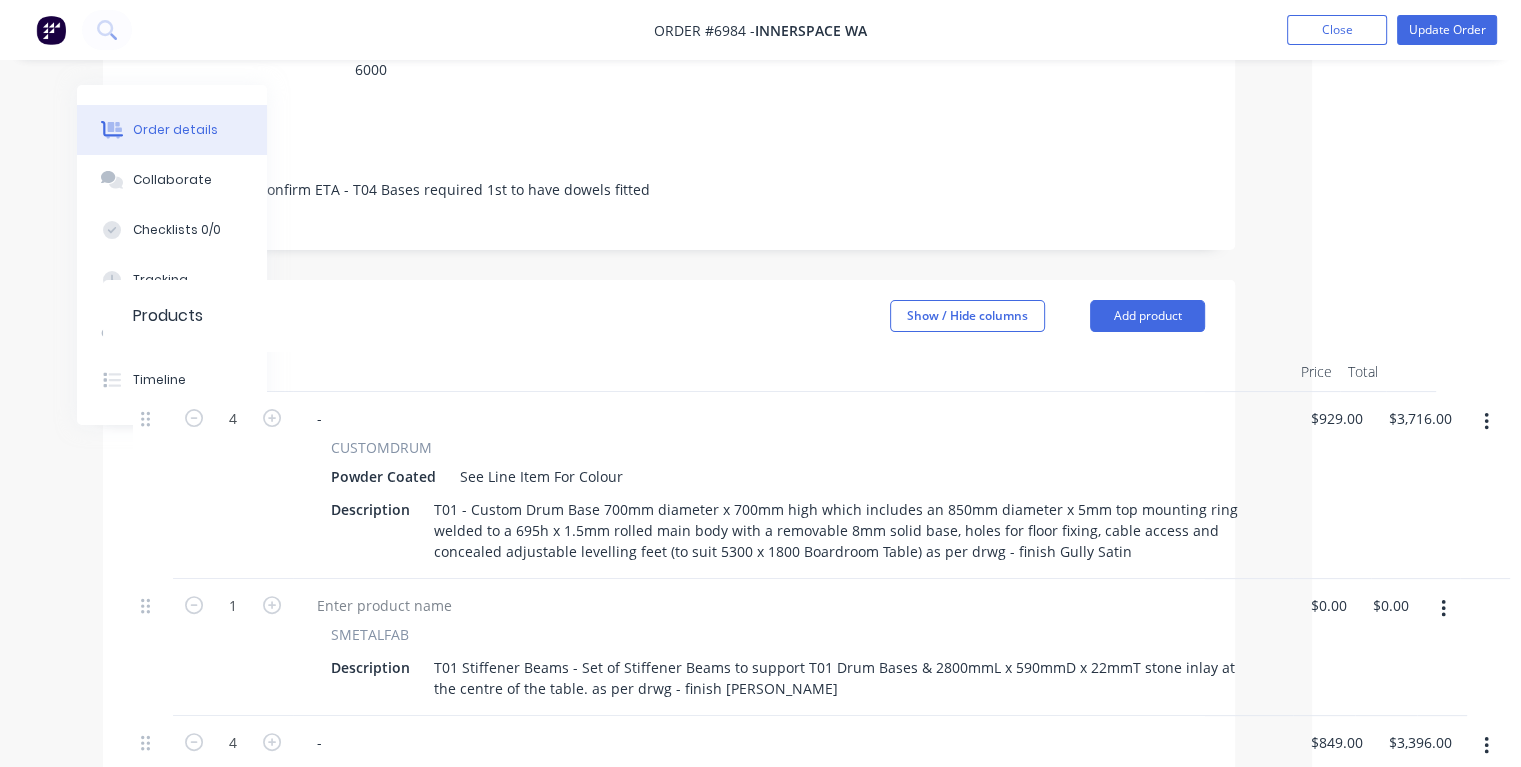 scroll, scrollTop: 0, scrollLeft: 194, axis: horizontal 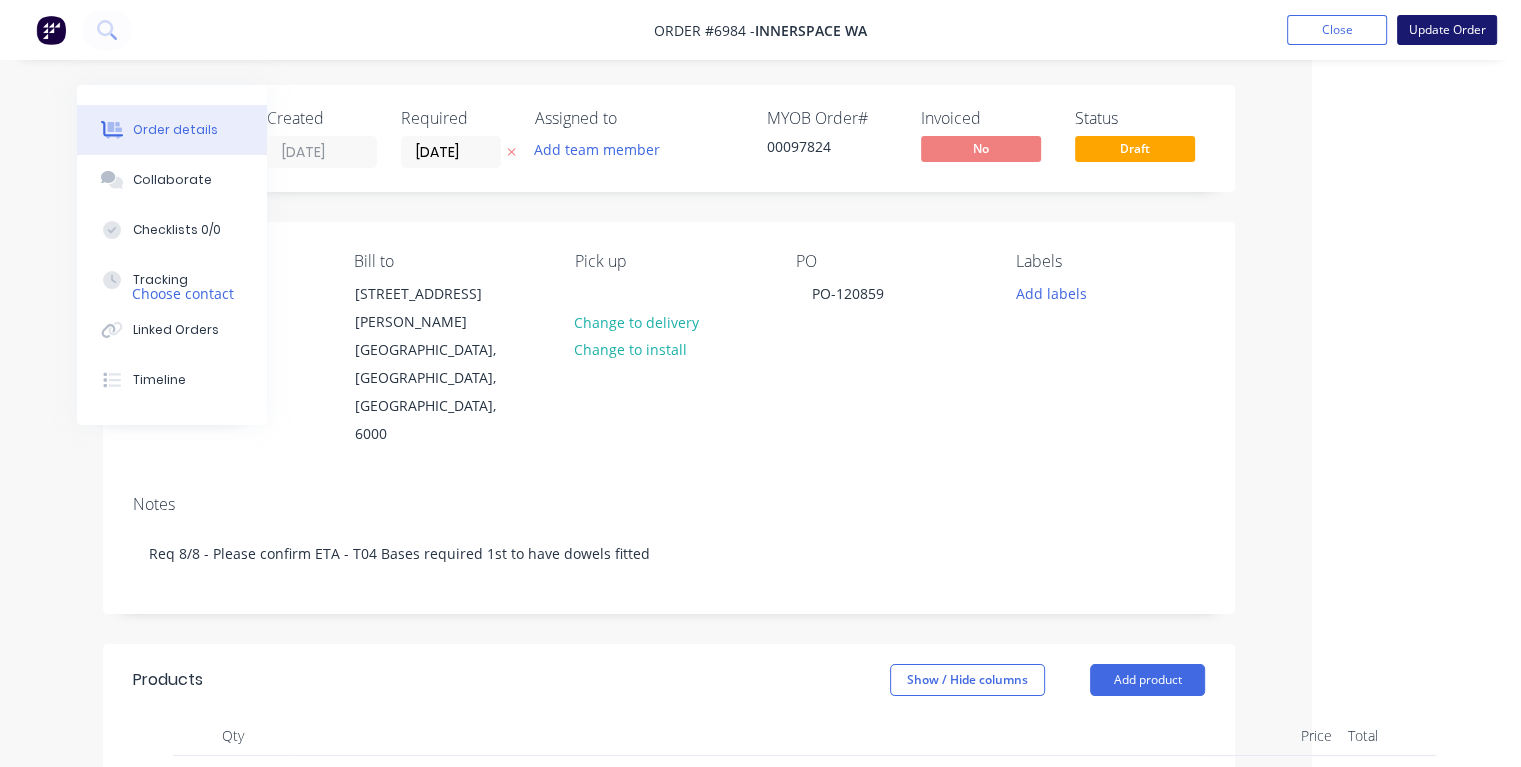 click on "Update Order" at bounding box center (1447, 30) 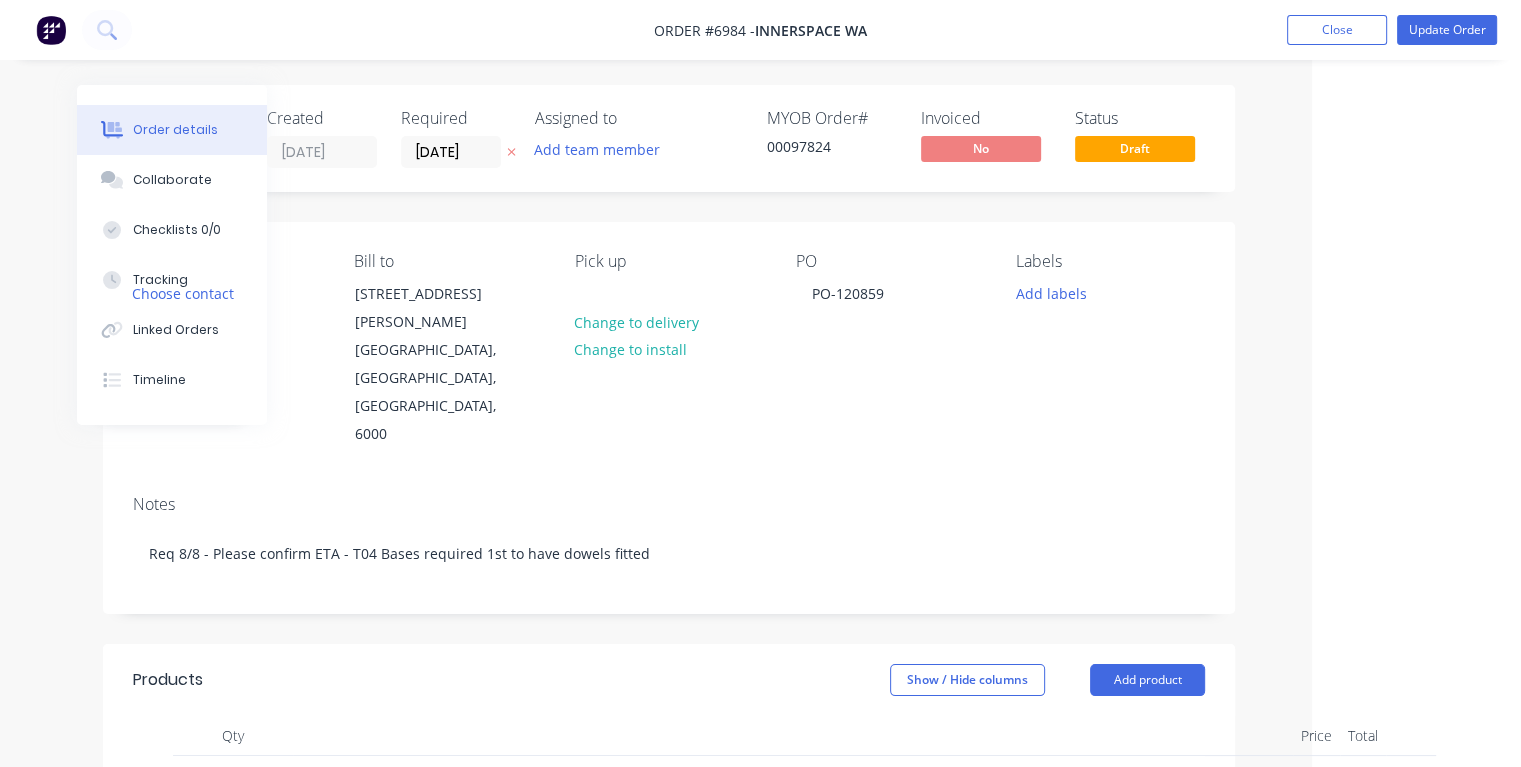 scroll, scrollTop: 0, scrollLeft: 0, axis: both 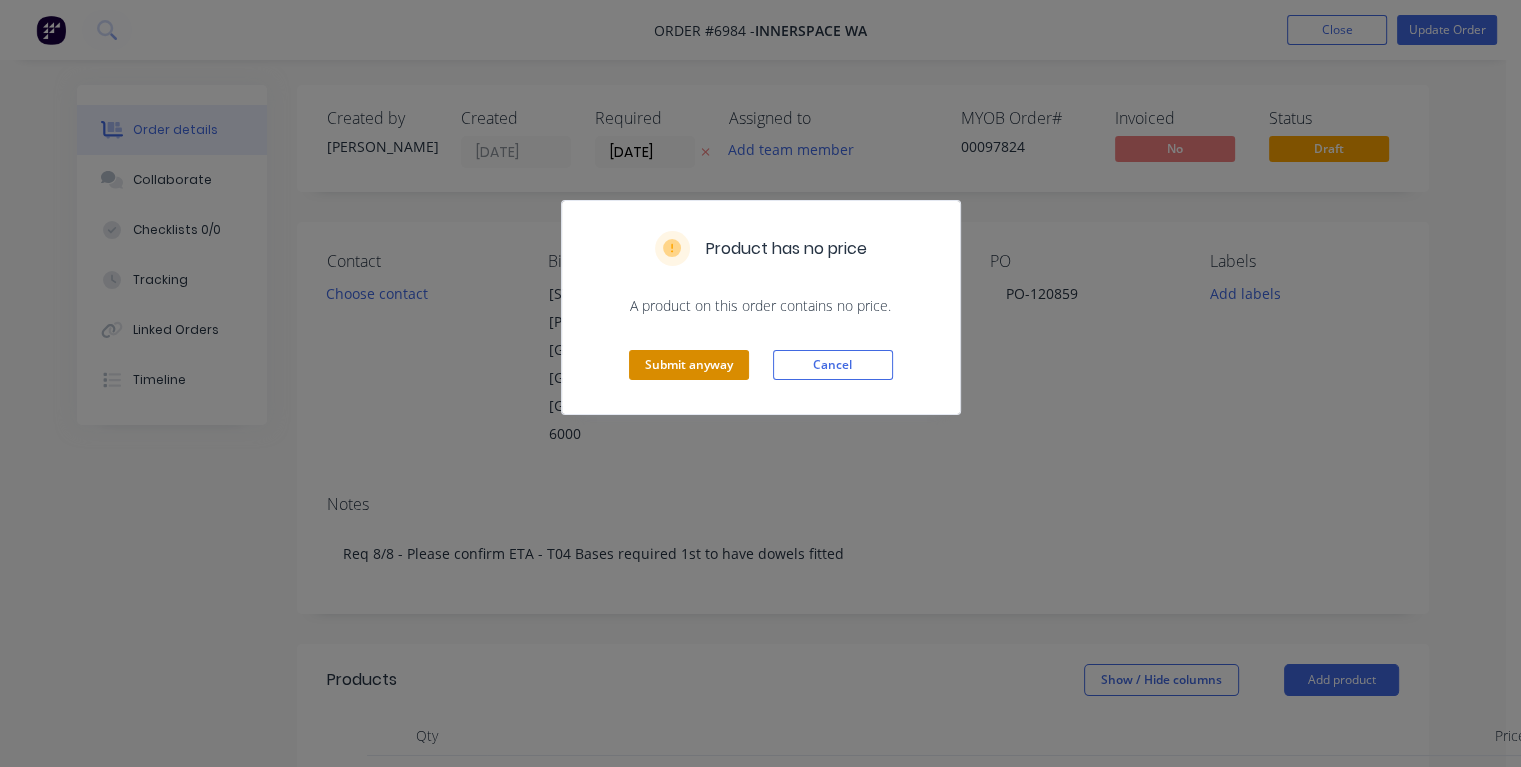 click on "Submit anyway" at bounding box center (689, 365) 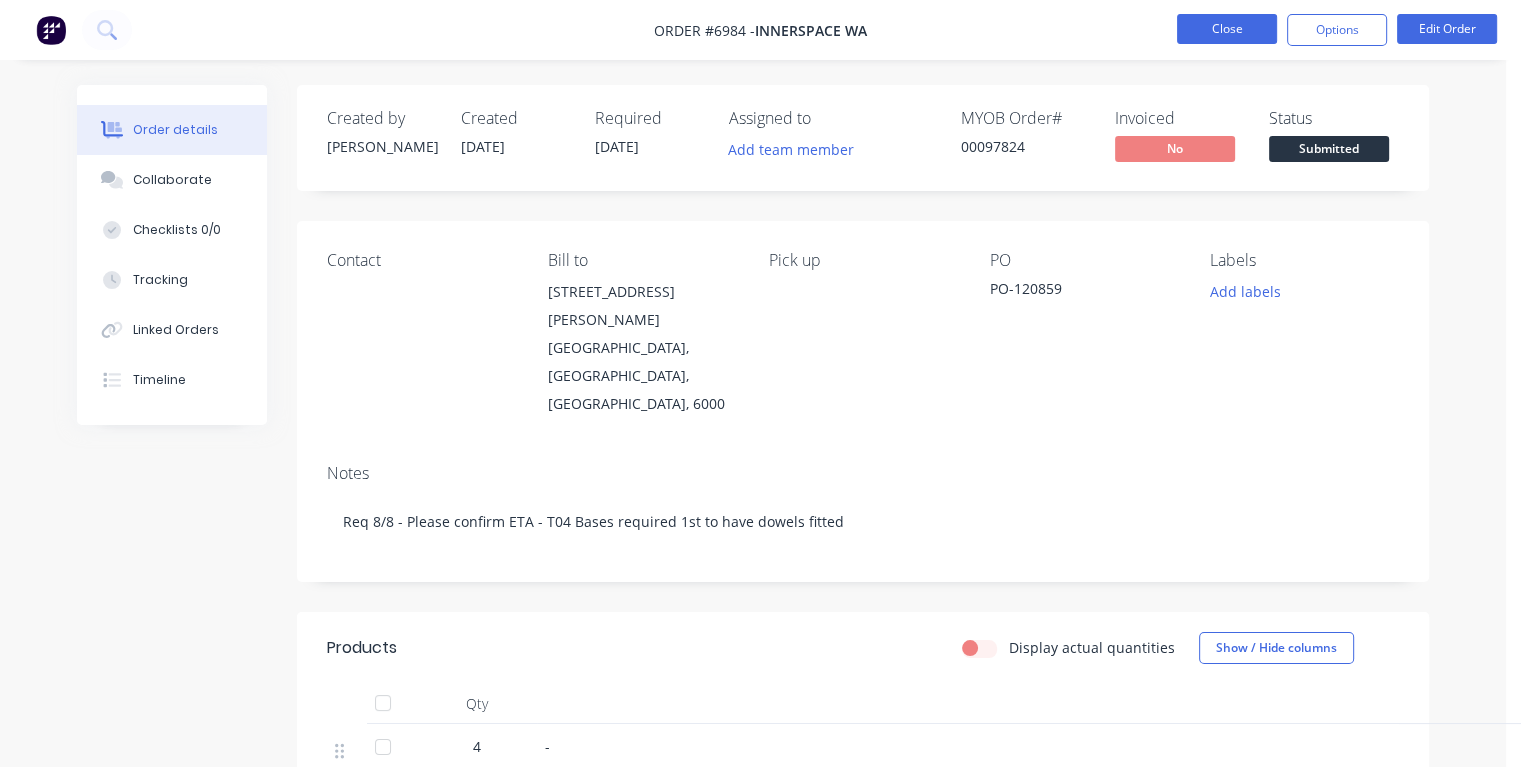 click on "Close" at bounding box center [1227, 29] 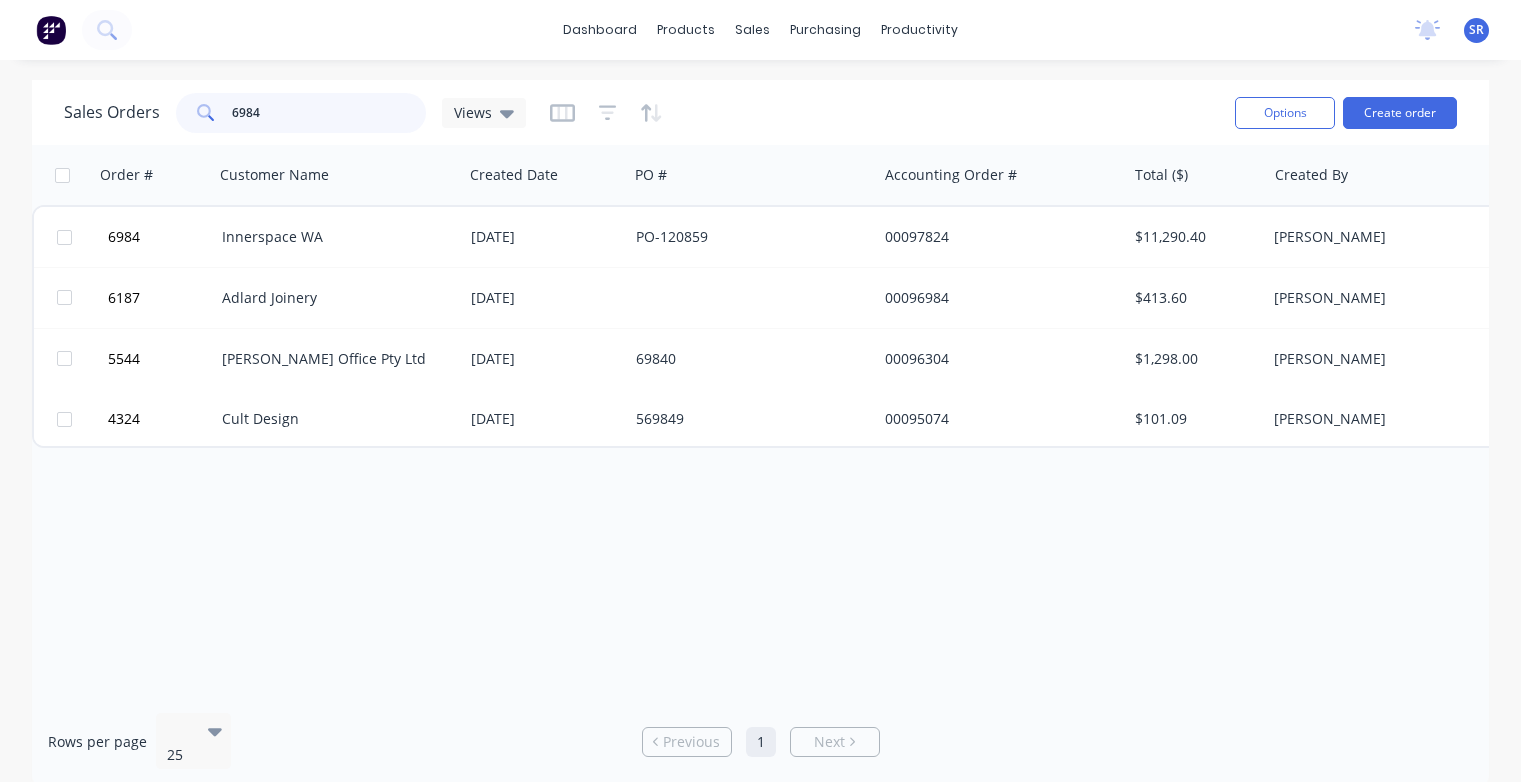click on "6984" at bounding box center (329, 113) 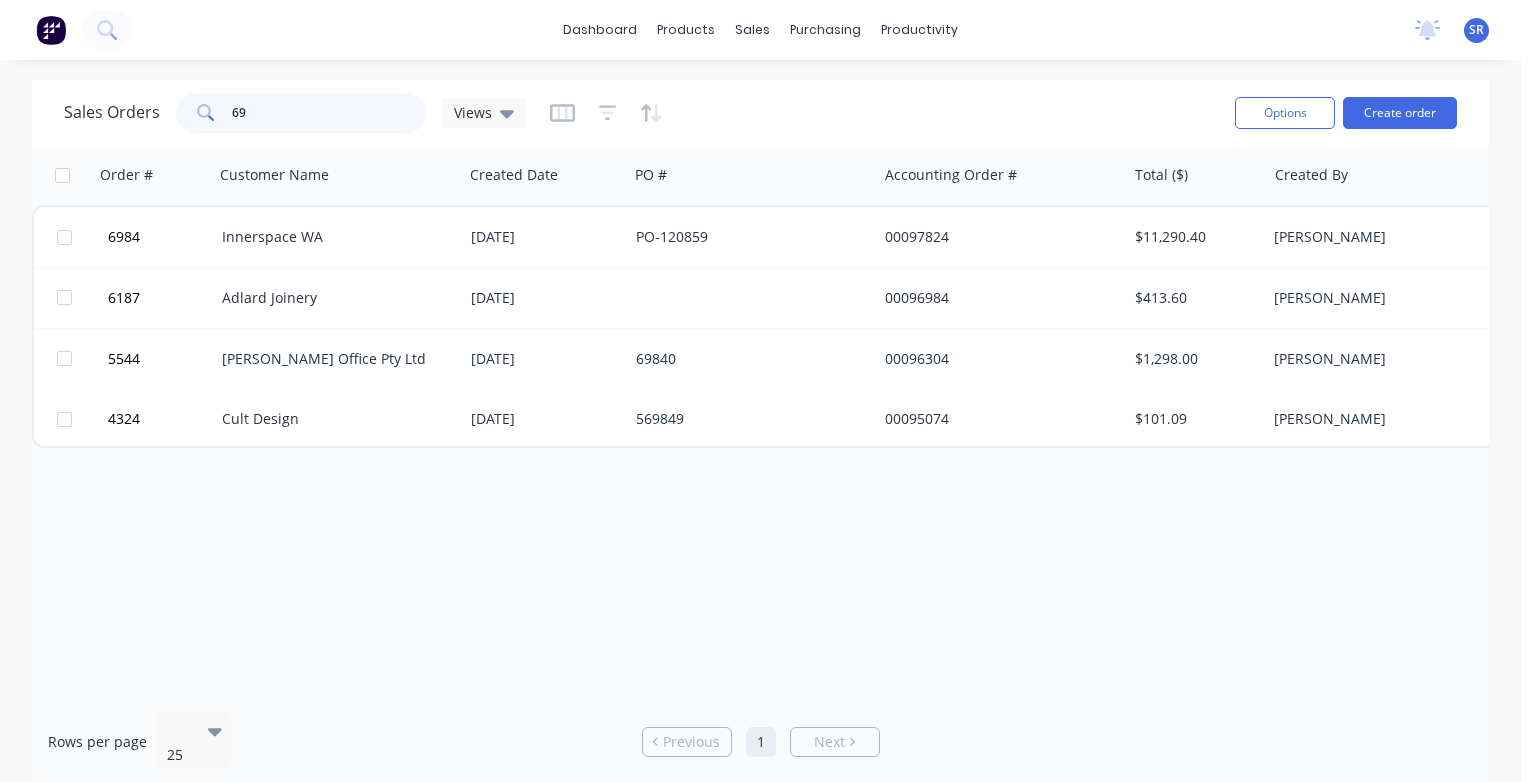 type on "6" 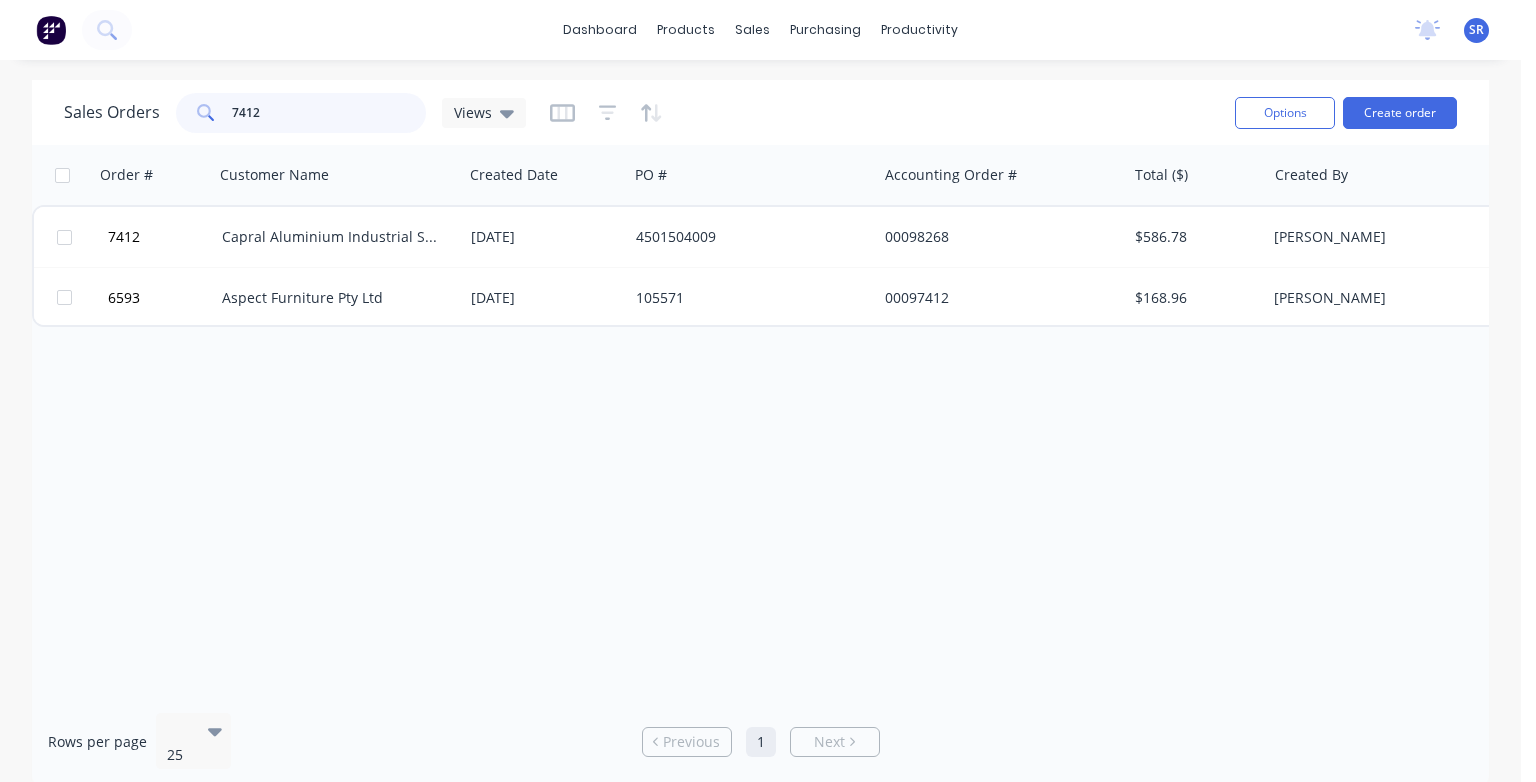 click on "7412" at bounding box center [329, 113] 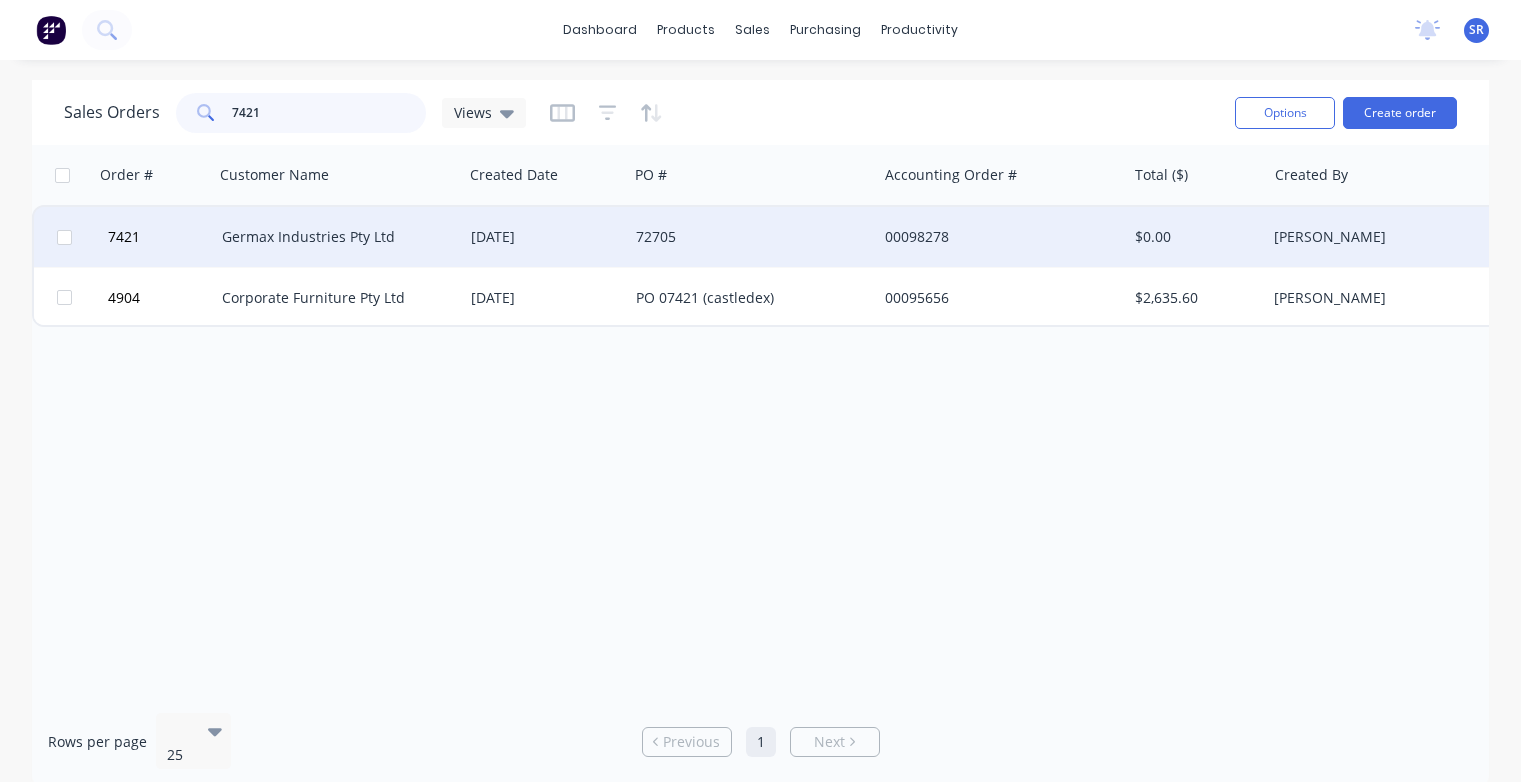 type on "7421" 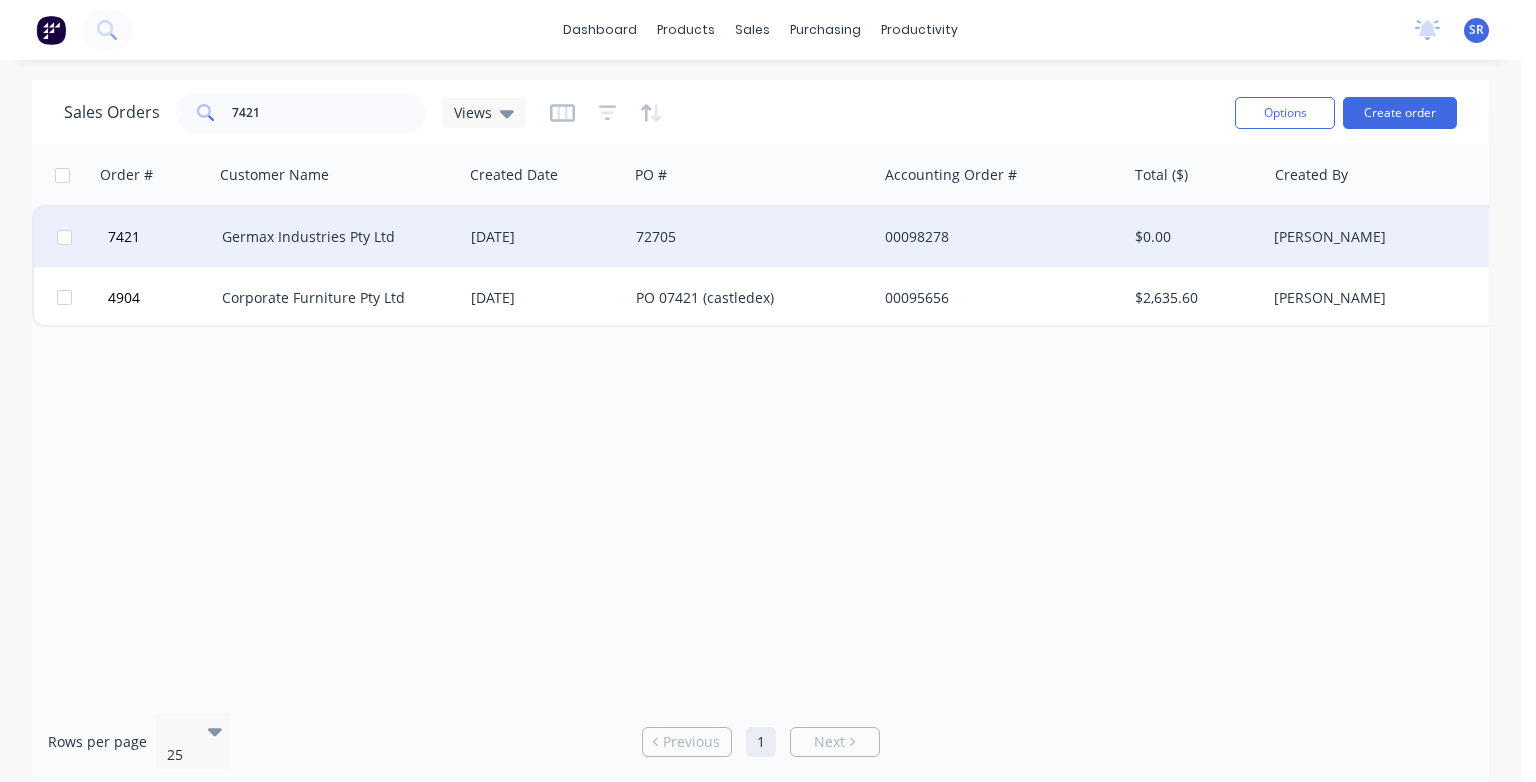click on "Germax Industries Pty Ltd" at bounding box center (333, 237) 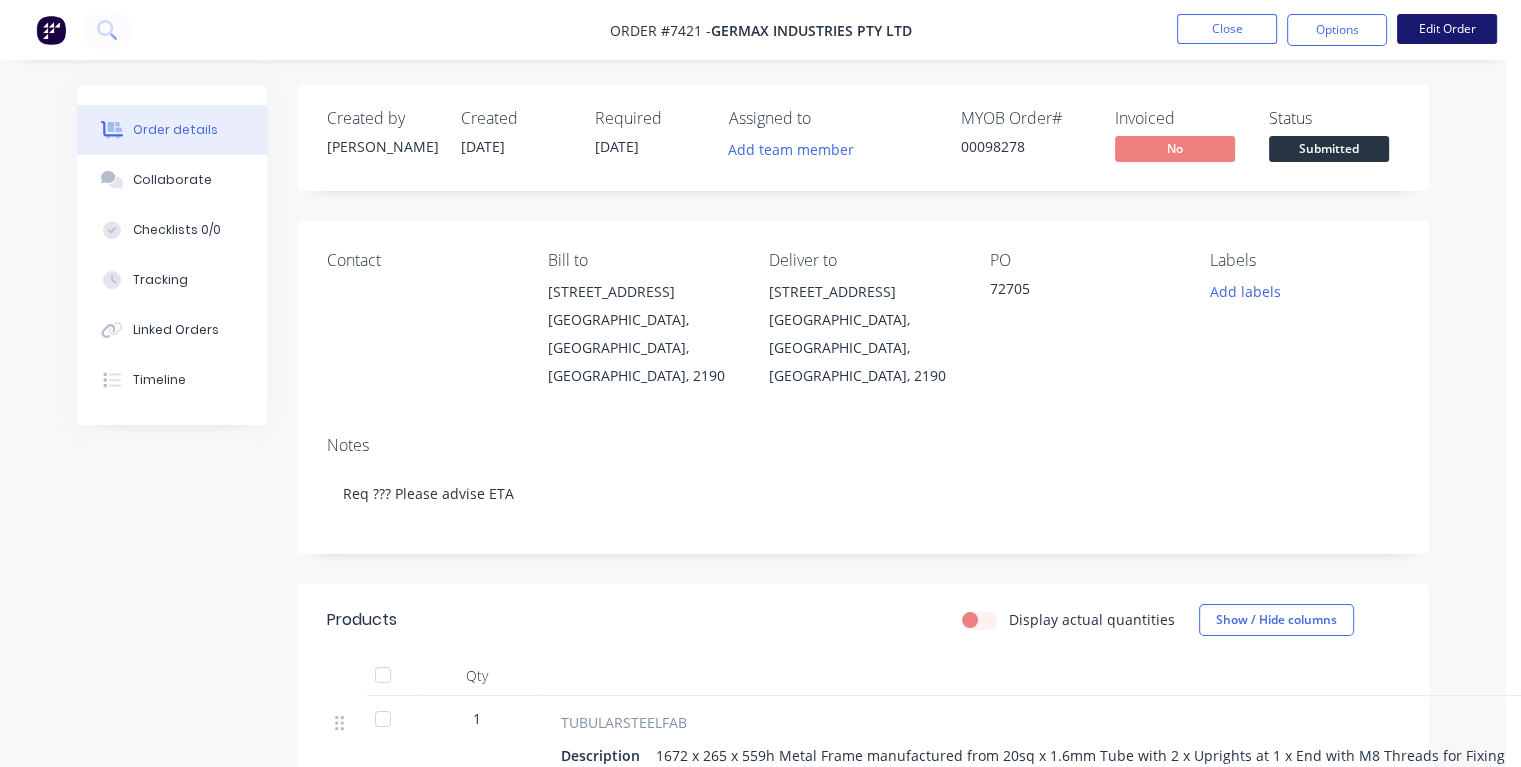 click on "Edit Order" at bounding box center (1447, 29) 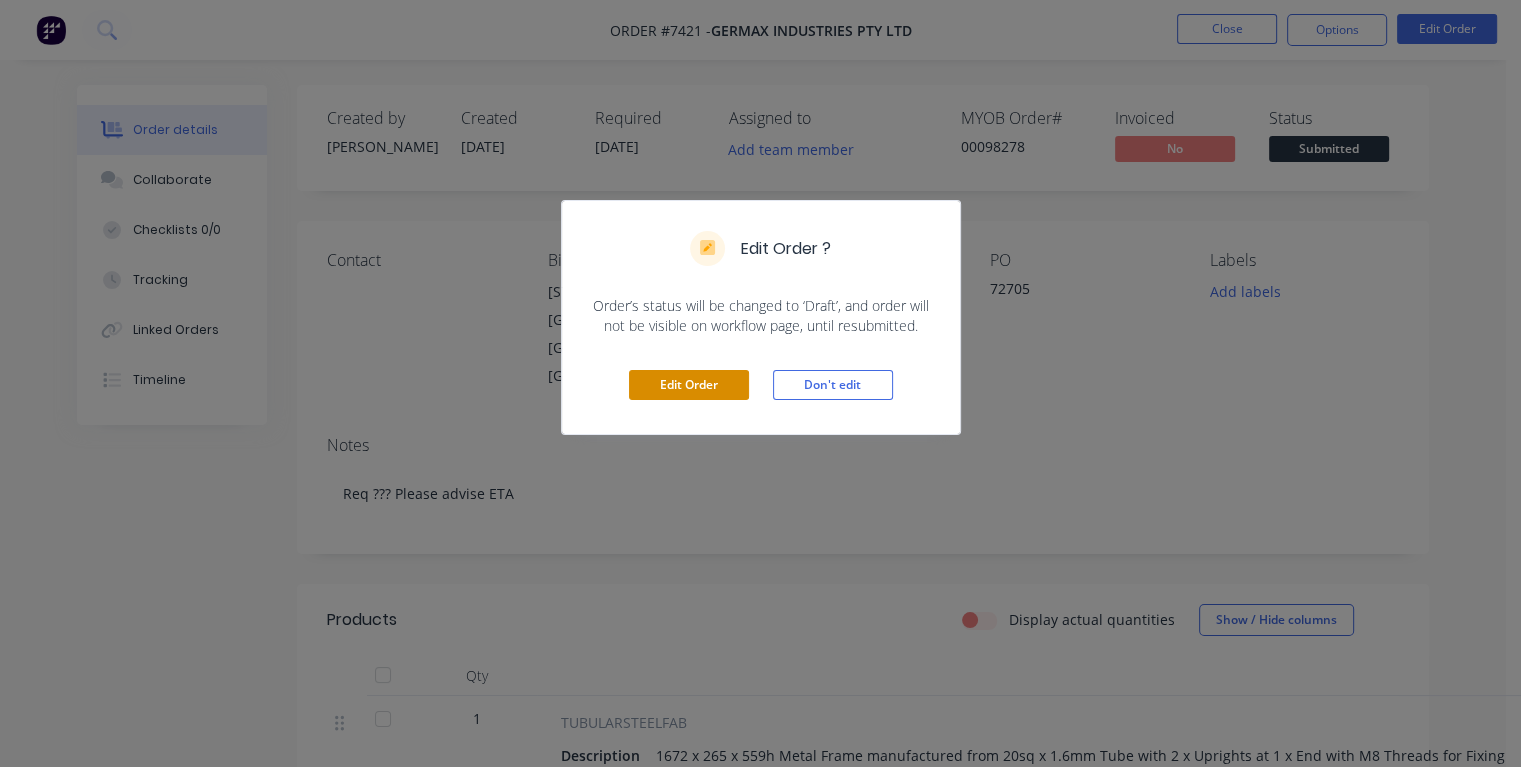 click on "Edit Order" at bounding box center [689, 385] 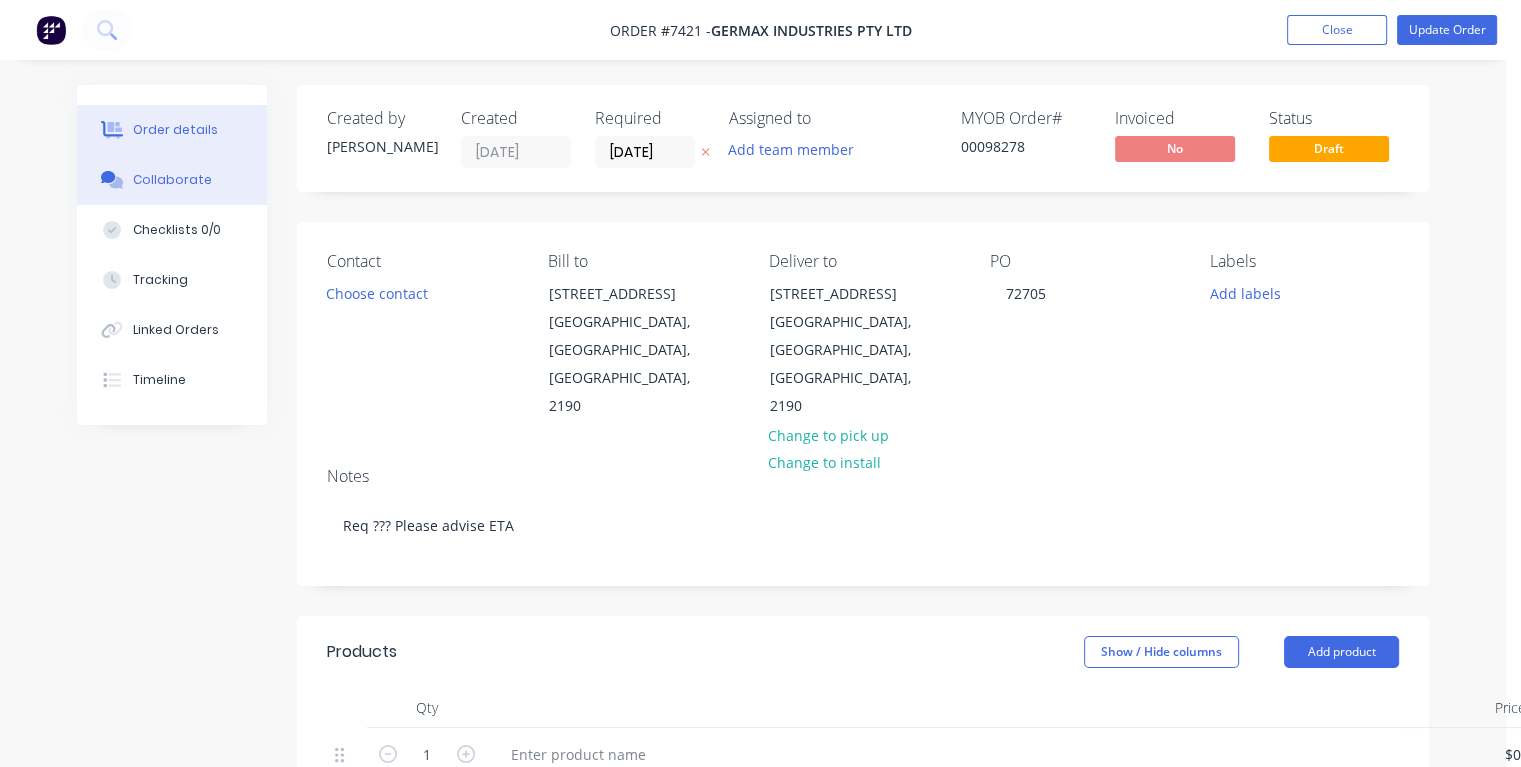 click on "Collaborate" at bounding box center (172, 180) 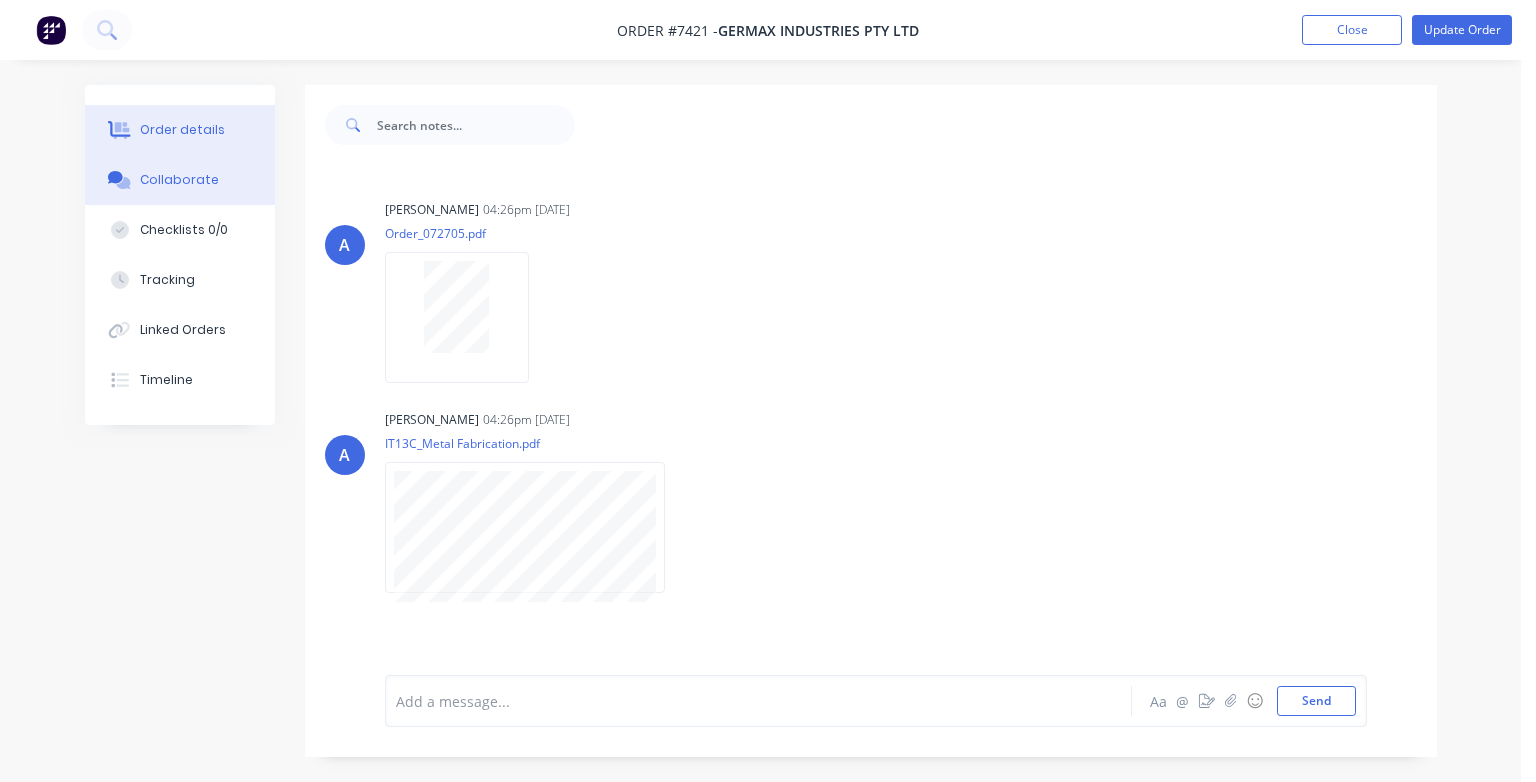 click on "Order details" at bounding box center (182, 130) 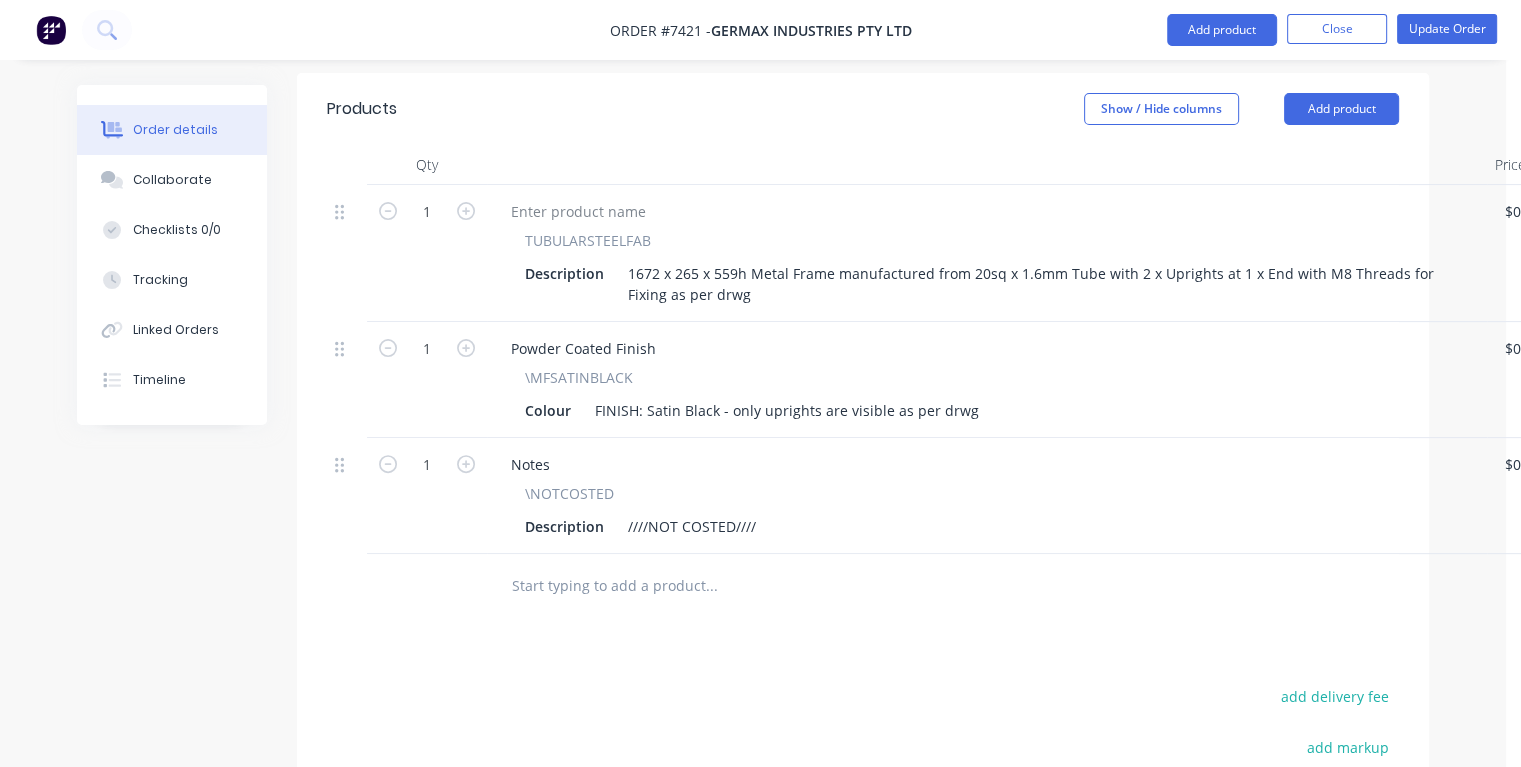 scroll, scrollTop: 600, scrollLeft: 0, axis: vertical 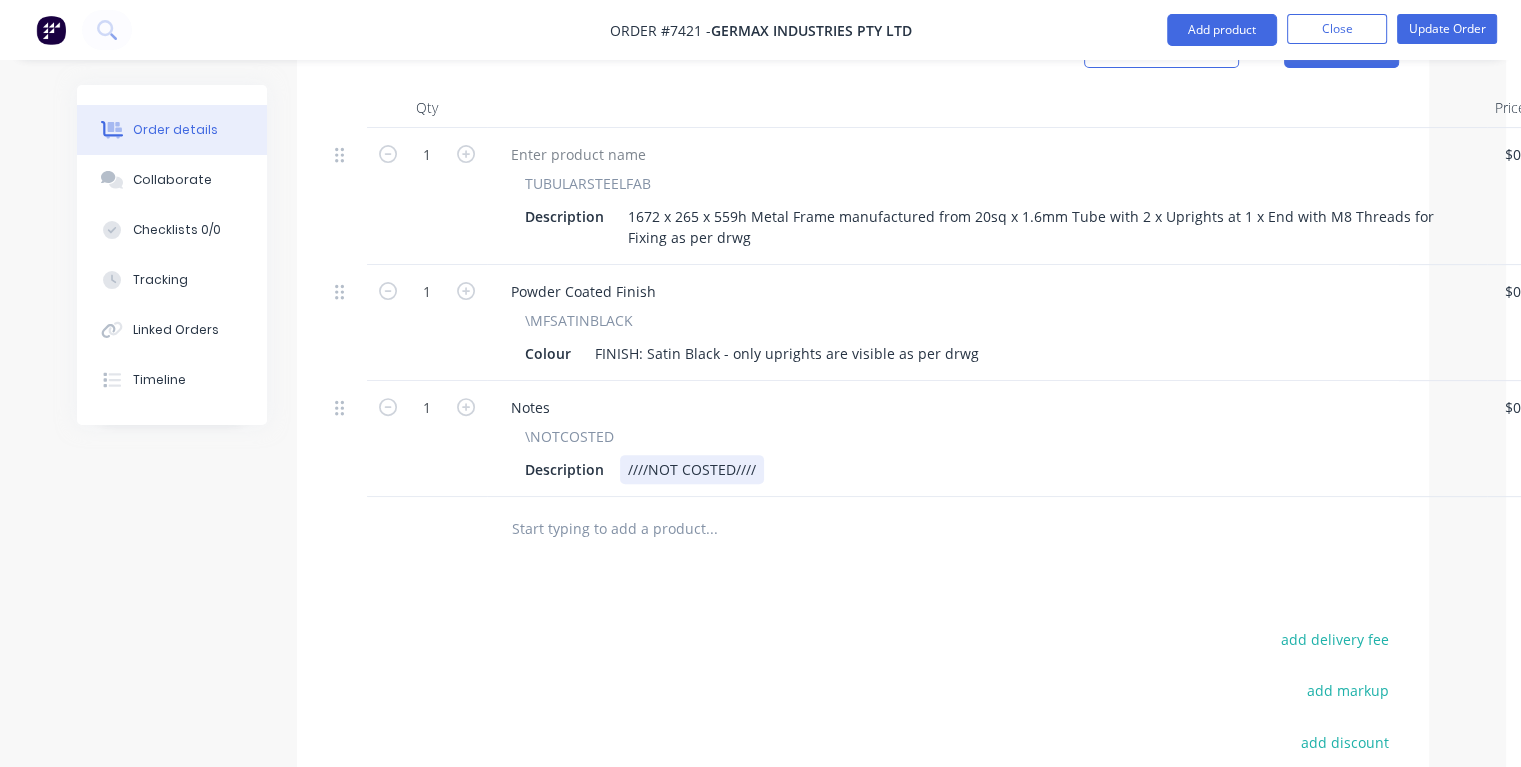 click on "Description ////NOT COSTED////" at bounding box center [983, 469] 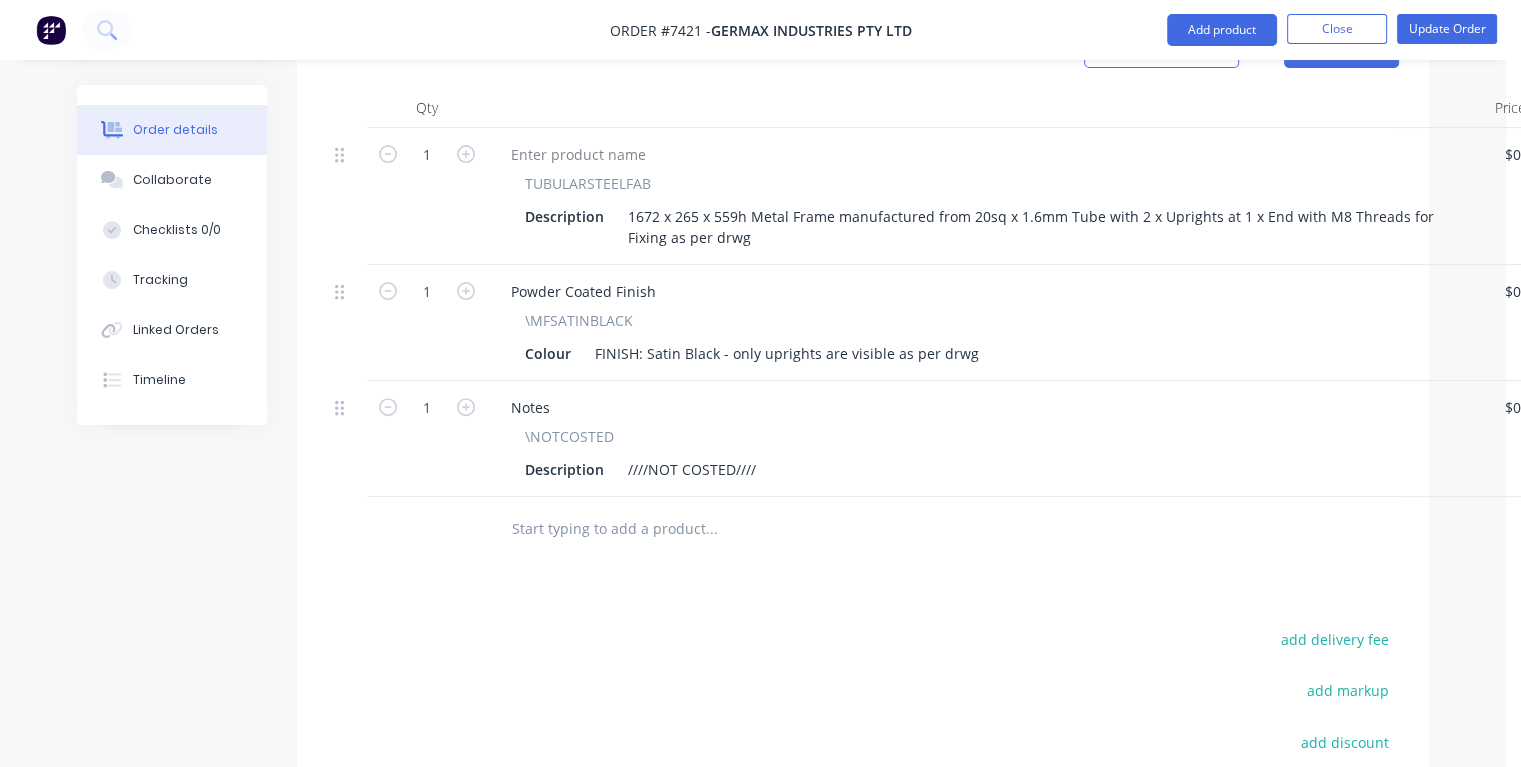 scroll, scrollTop: 600, scrollLeft: 28, axis: both 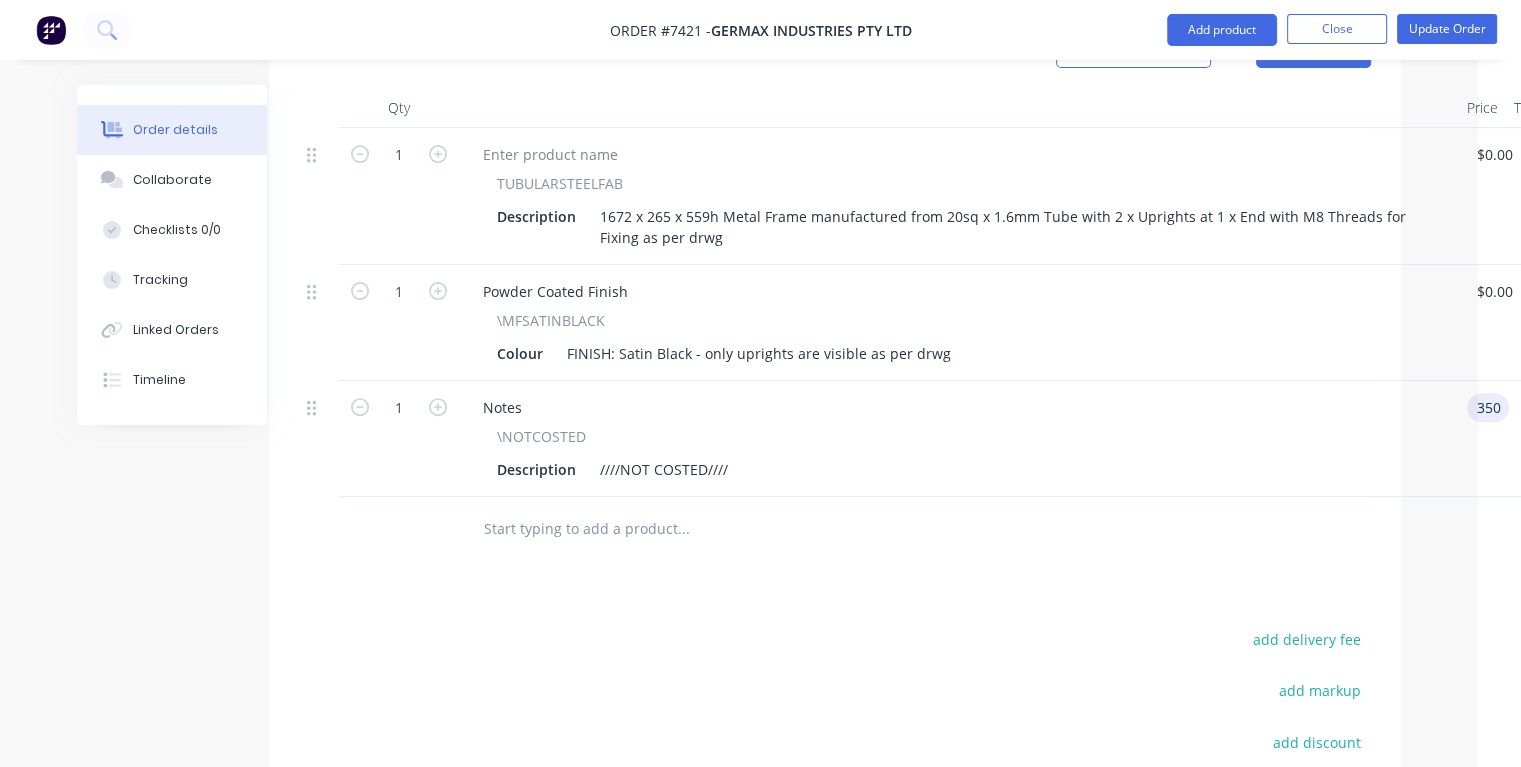 type on "$350.00" 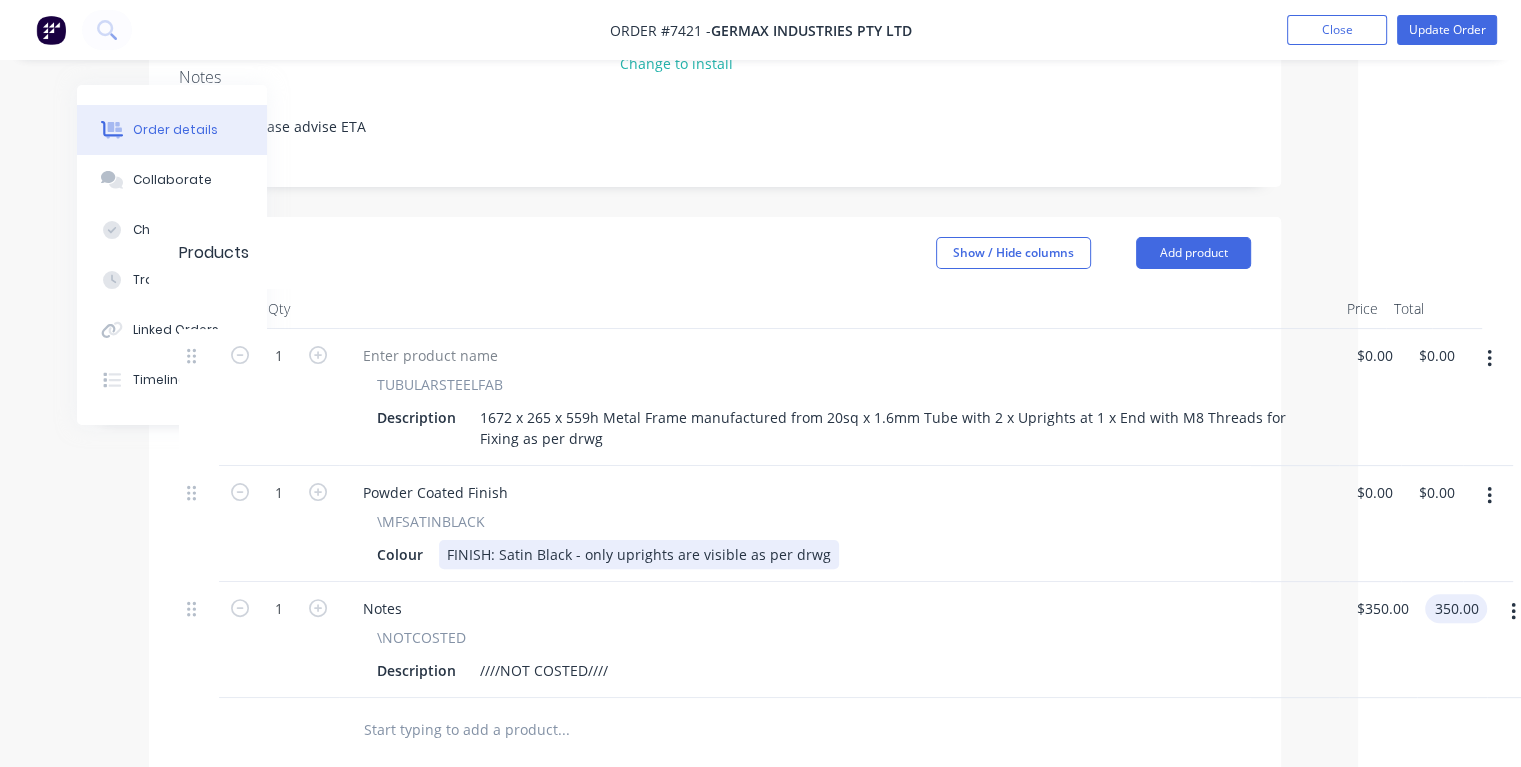 scroll, scrollTop: 400, scrollLeft: 148, axis: both 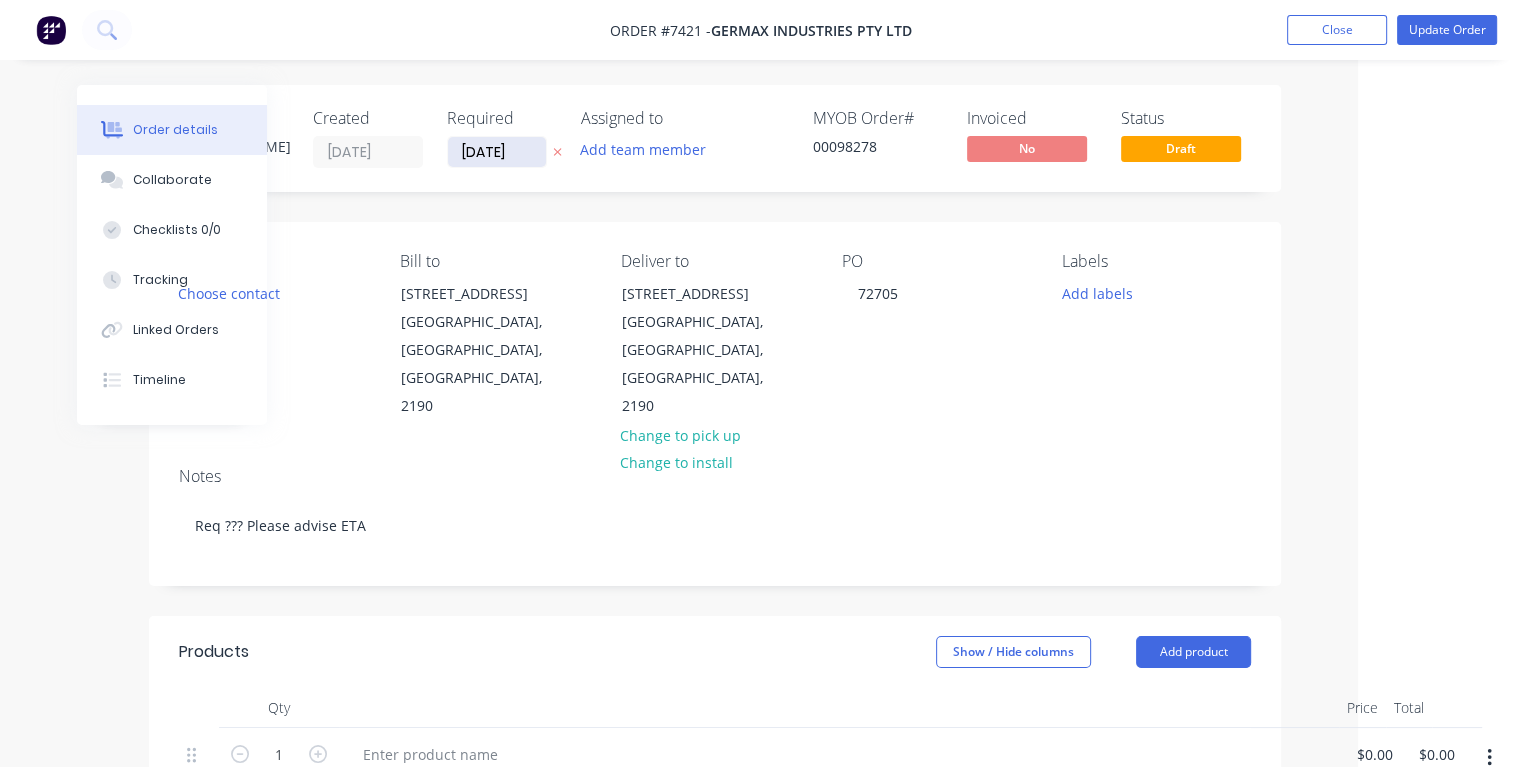type on "$350.00" 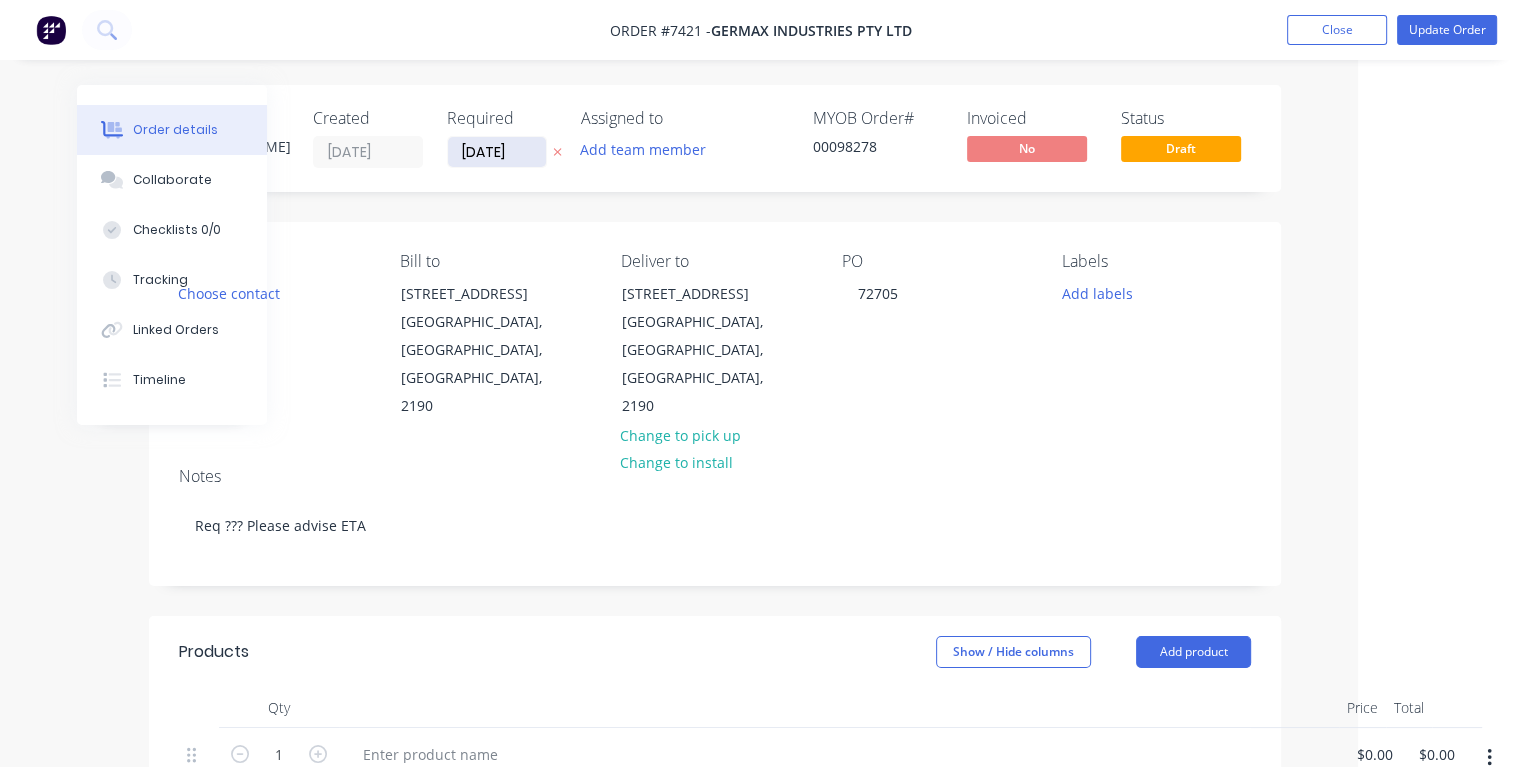 drag, startPoint x: 530, startPoint y: 152, endPoint x: 465, endPoint y: 157, distance: 65.192024 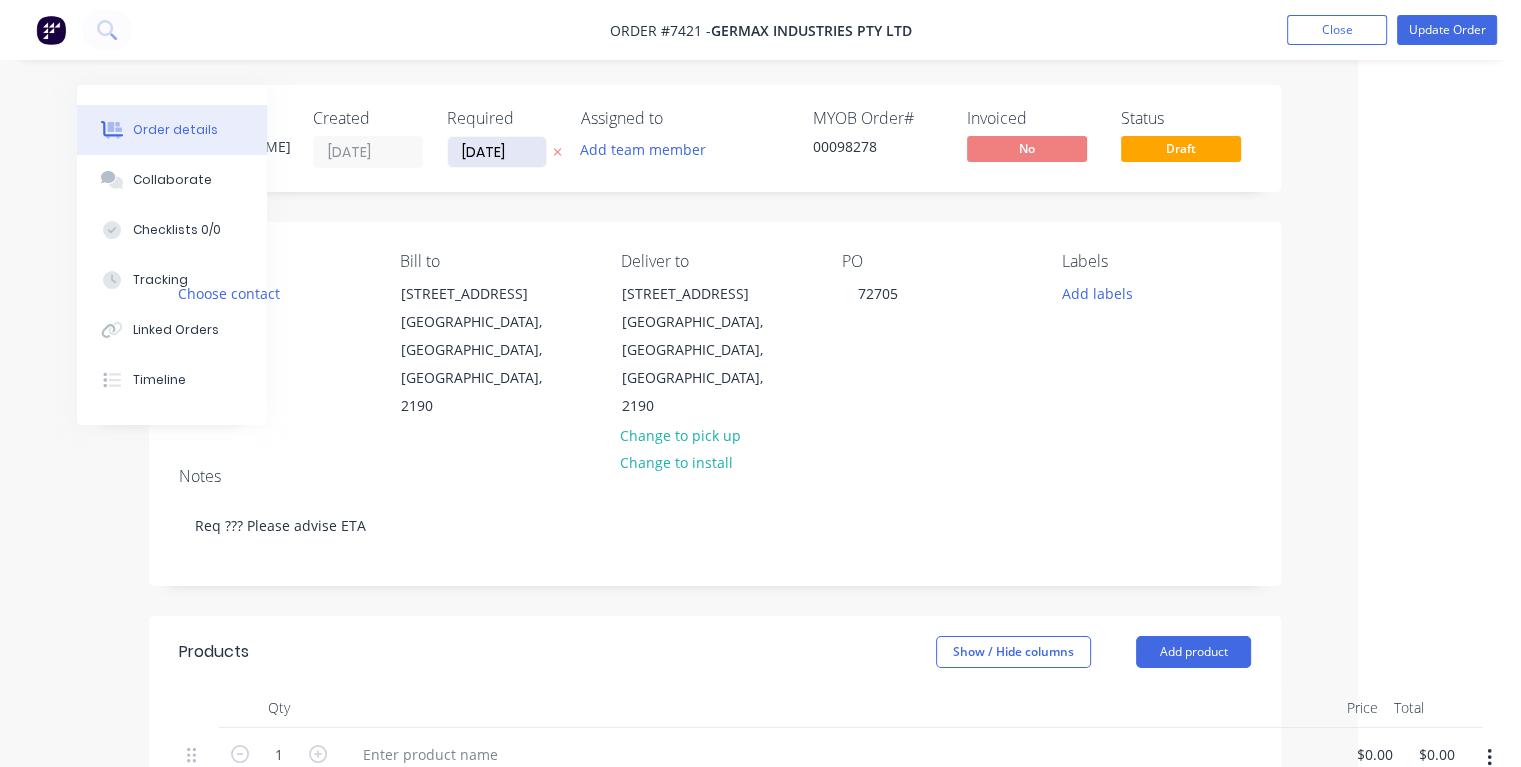 click on "[DATE]" at bounding box center [497, 152] 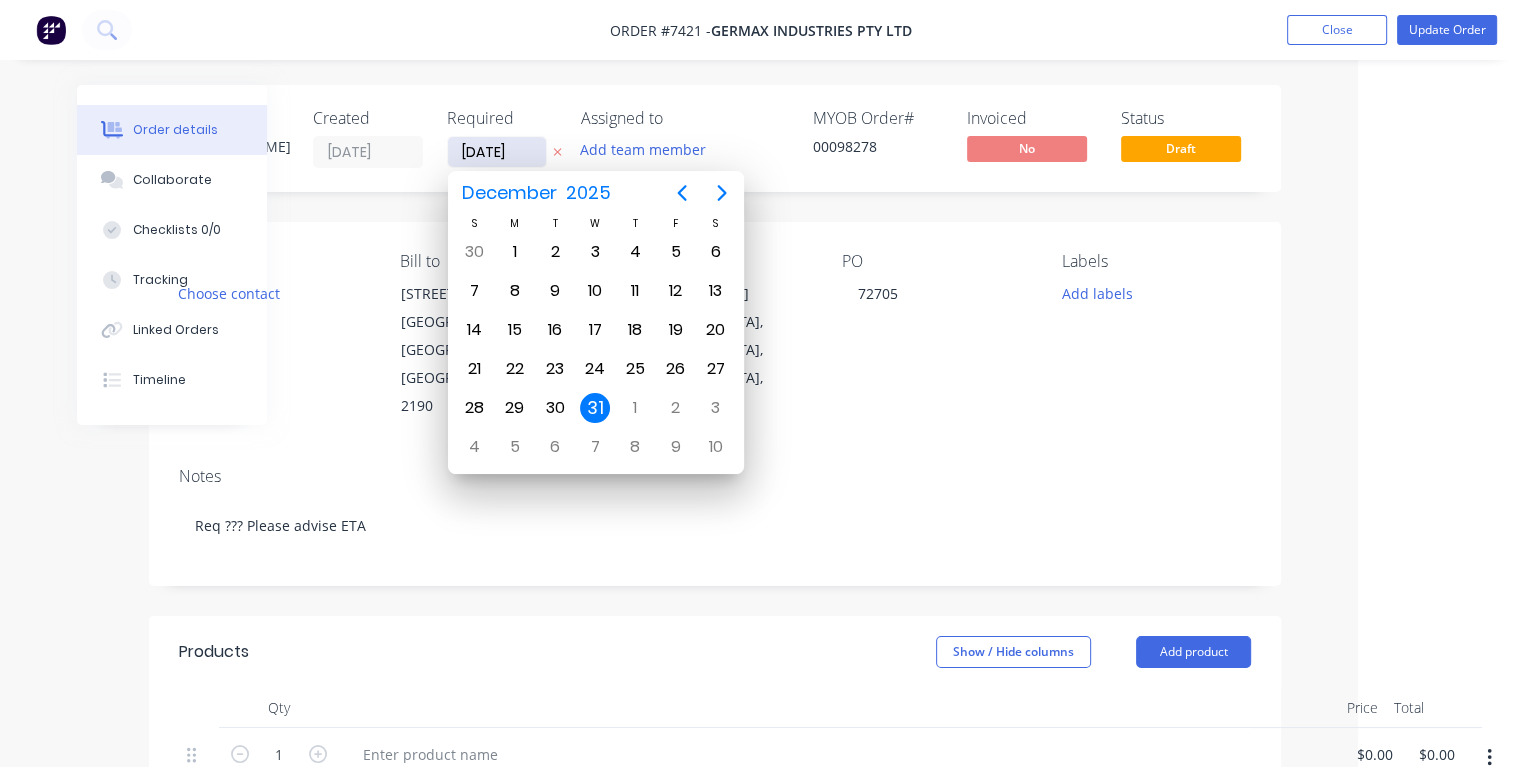 type on "[DATE]" 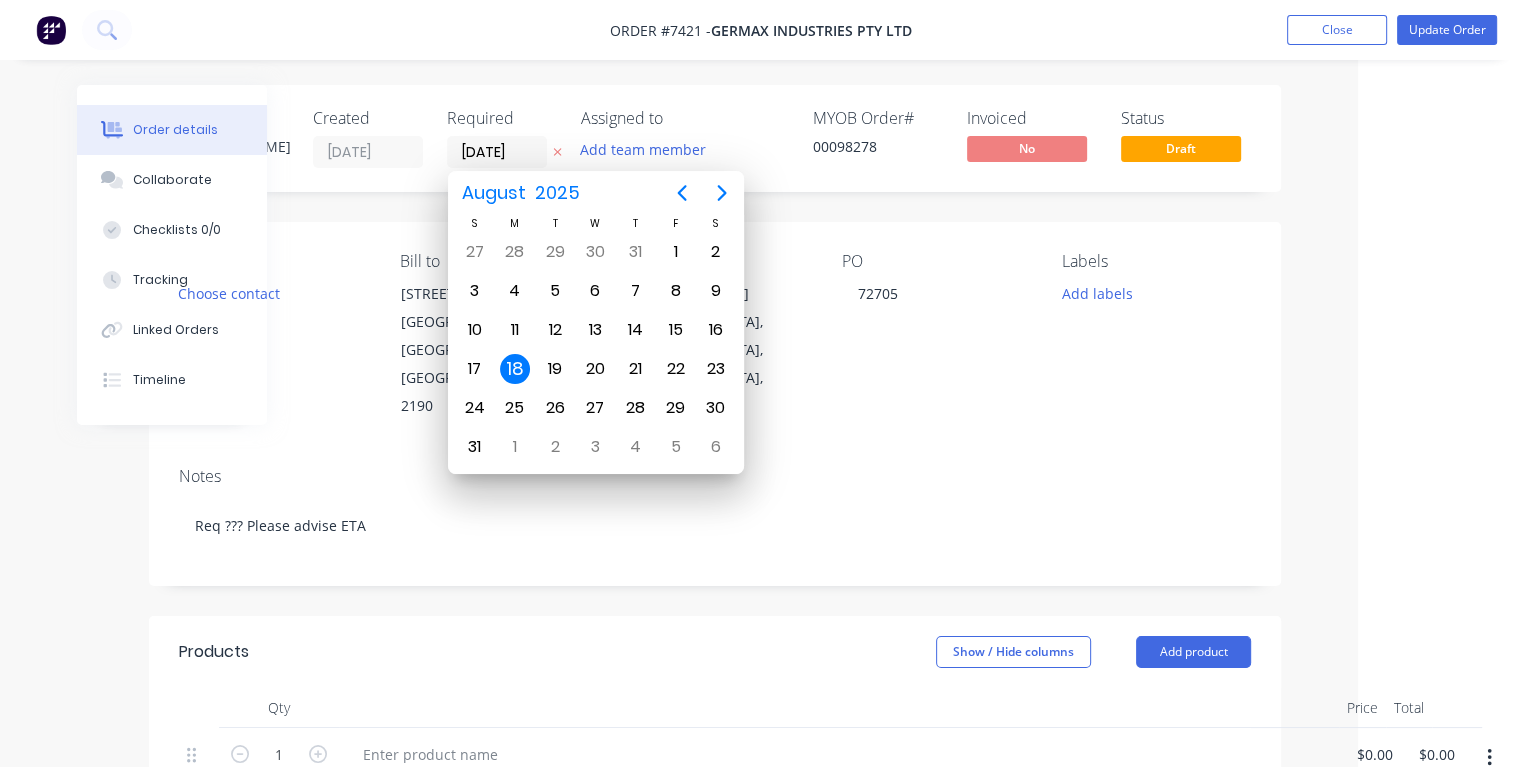 click on "18" at bounding box center (515, 369) 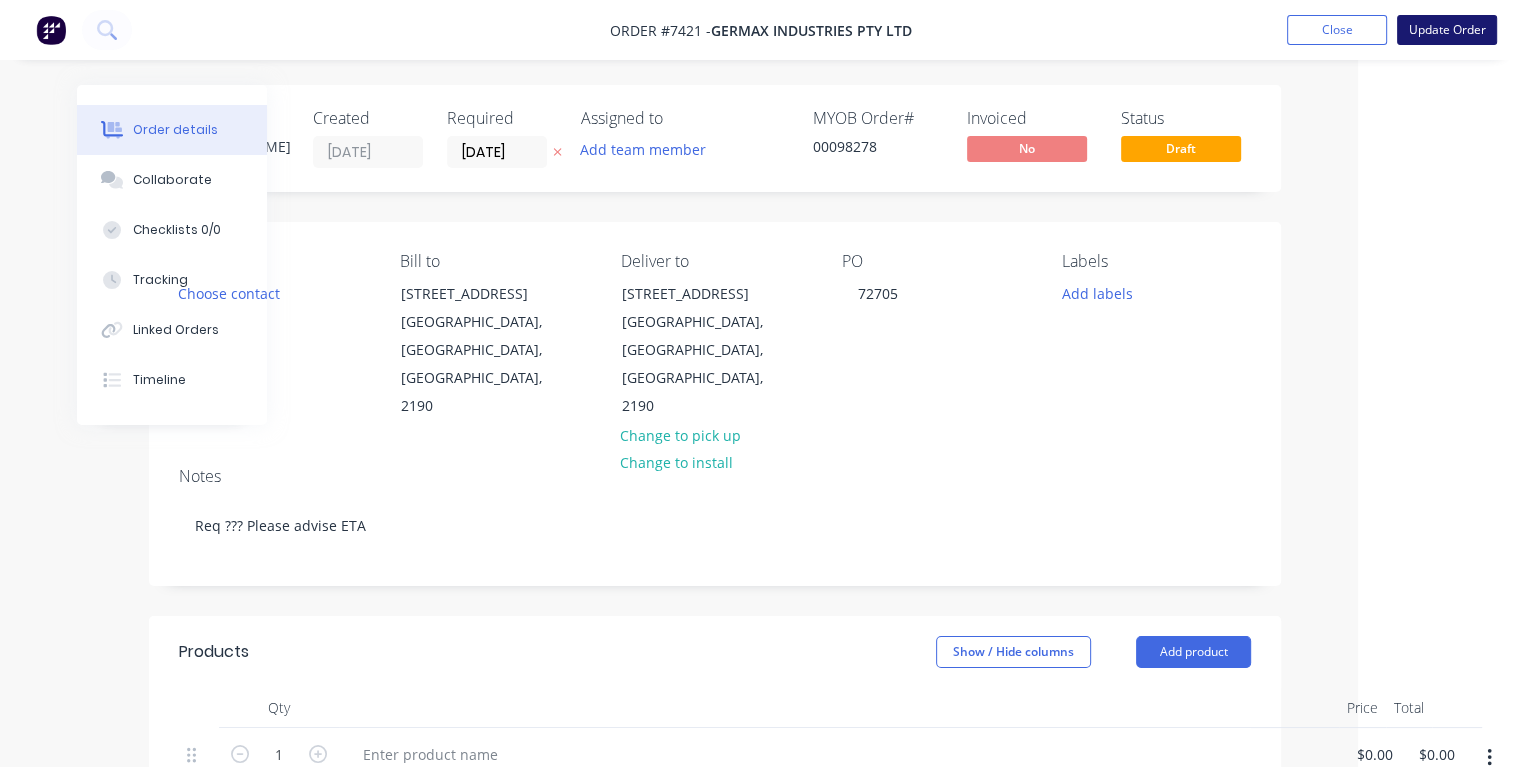 click on "Update Order" at bounding box center [1447, 30] 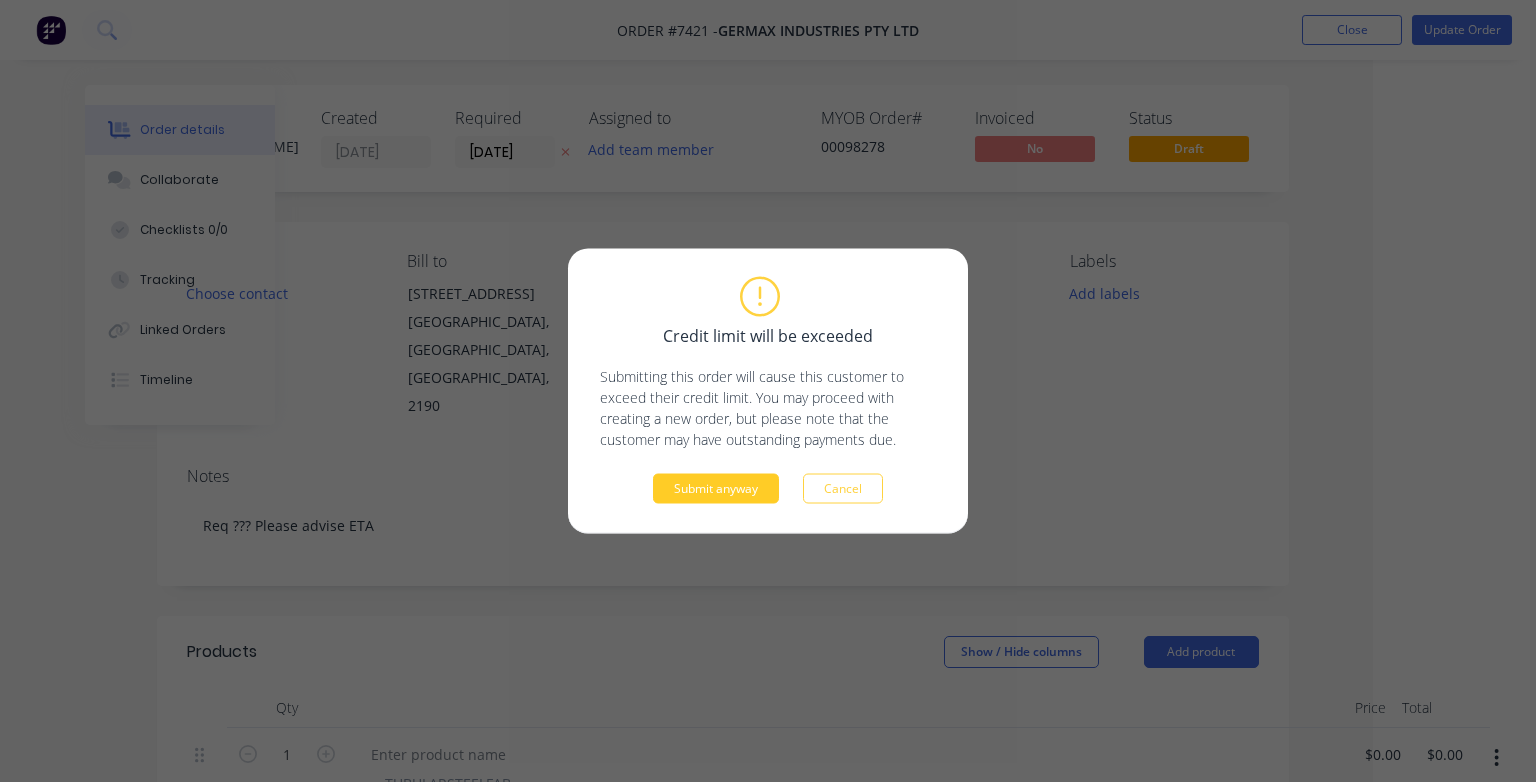 click on "Submit anyway" at bounding box center [716, 489] 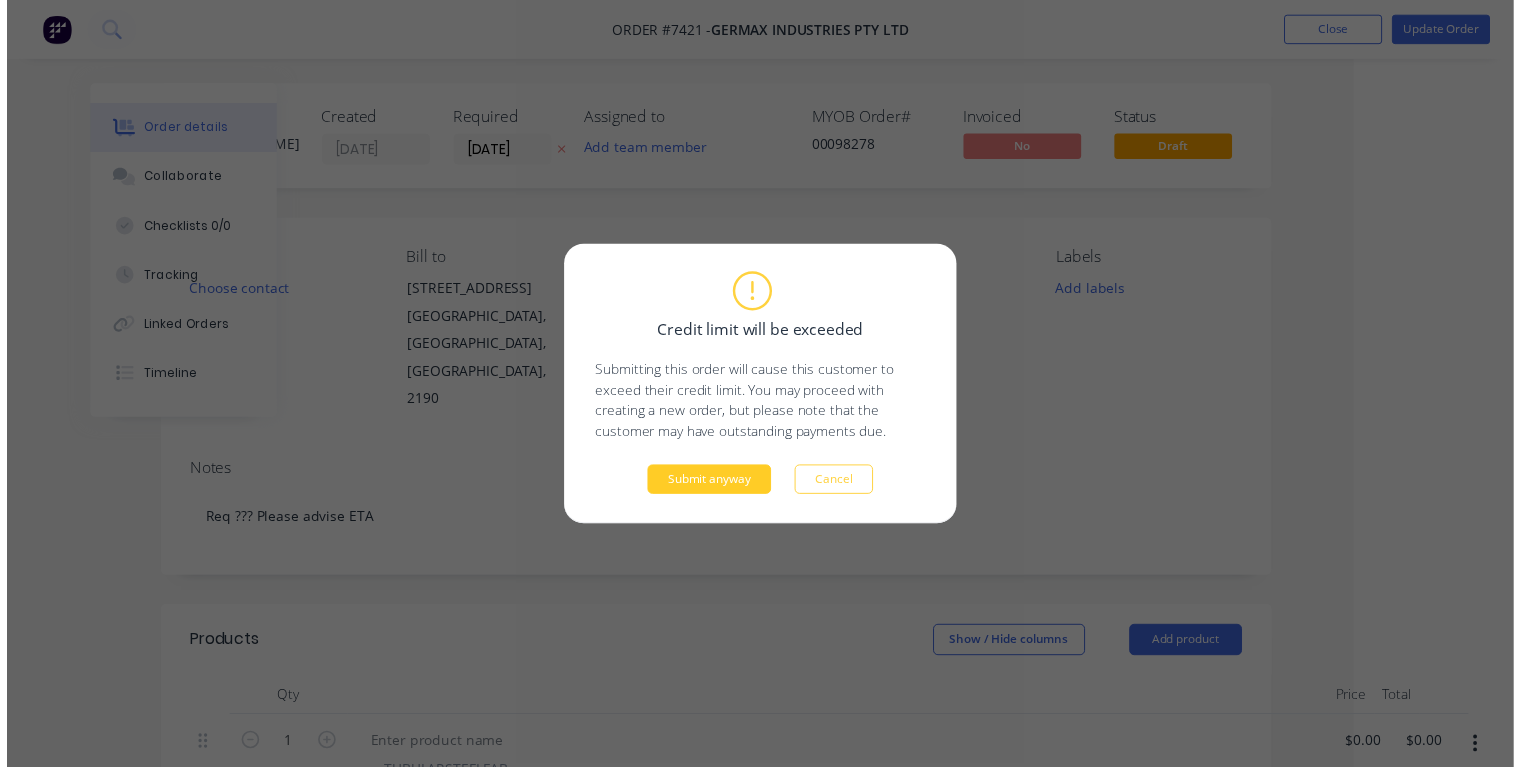 scroll, scrollTop: 0, scrollLeft: 108, axis: horizontal 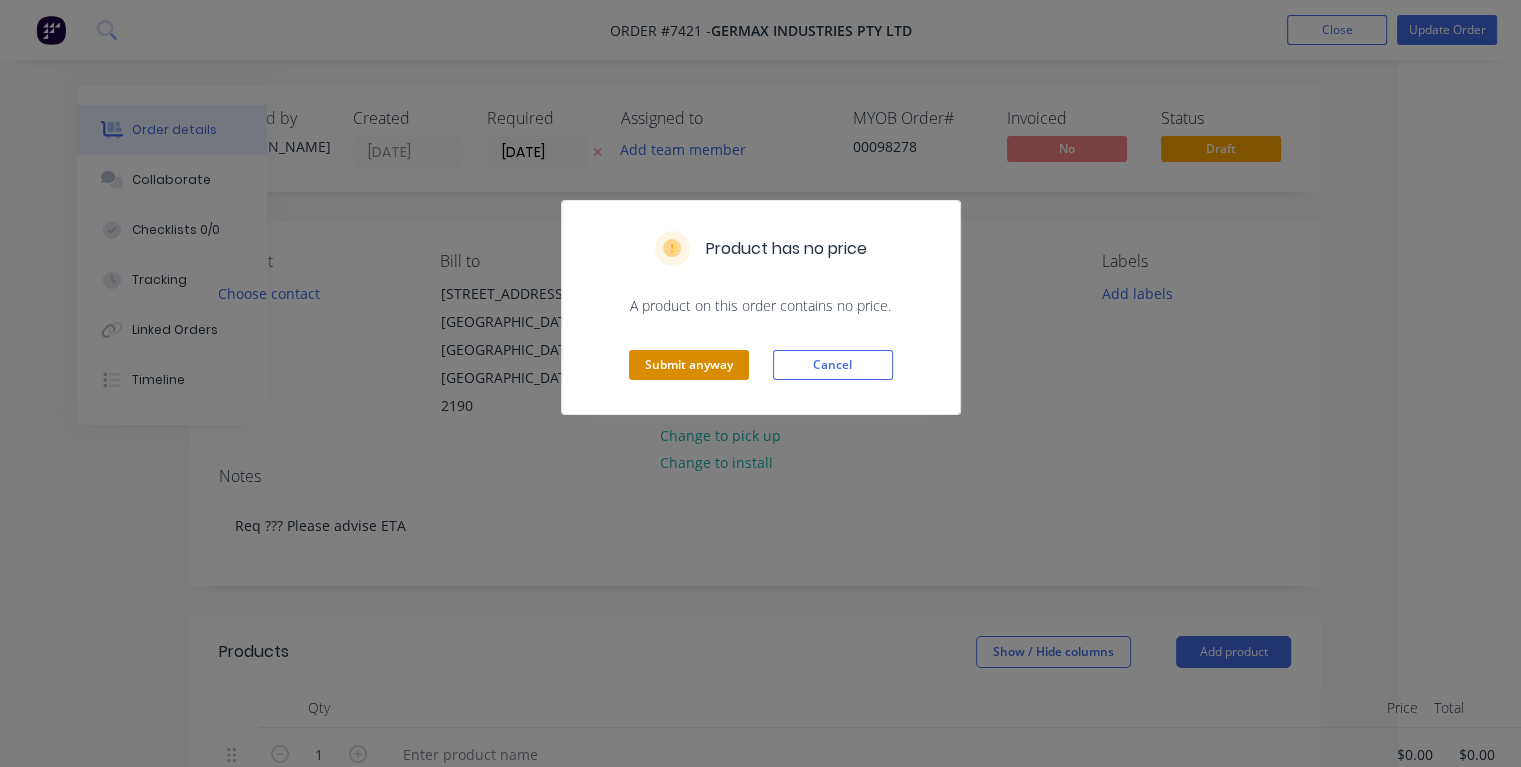 click on "Submit anyway" at bounding box center [689, 365] 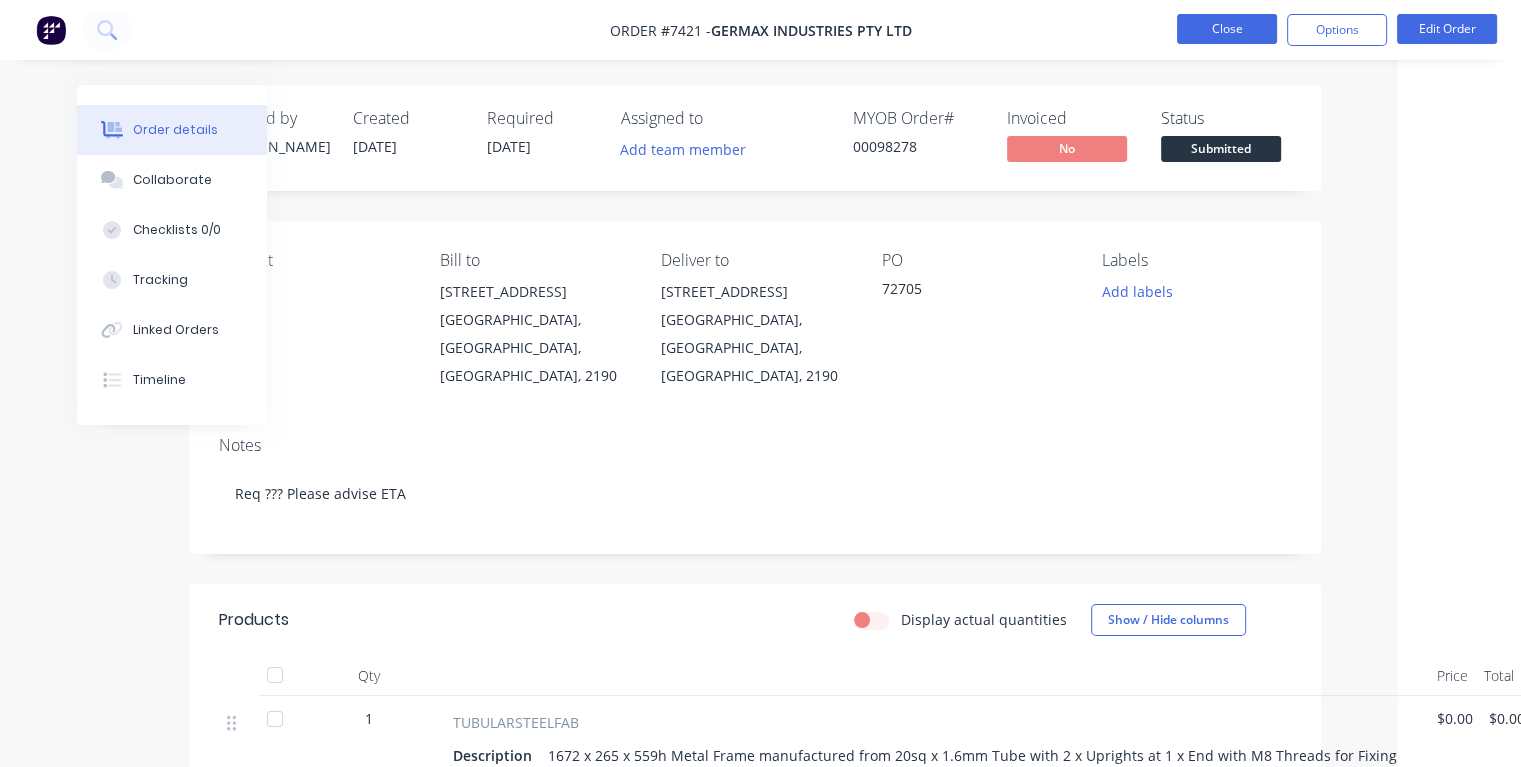 click on "Close" at bounding box center (1227, 29) 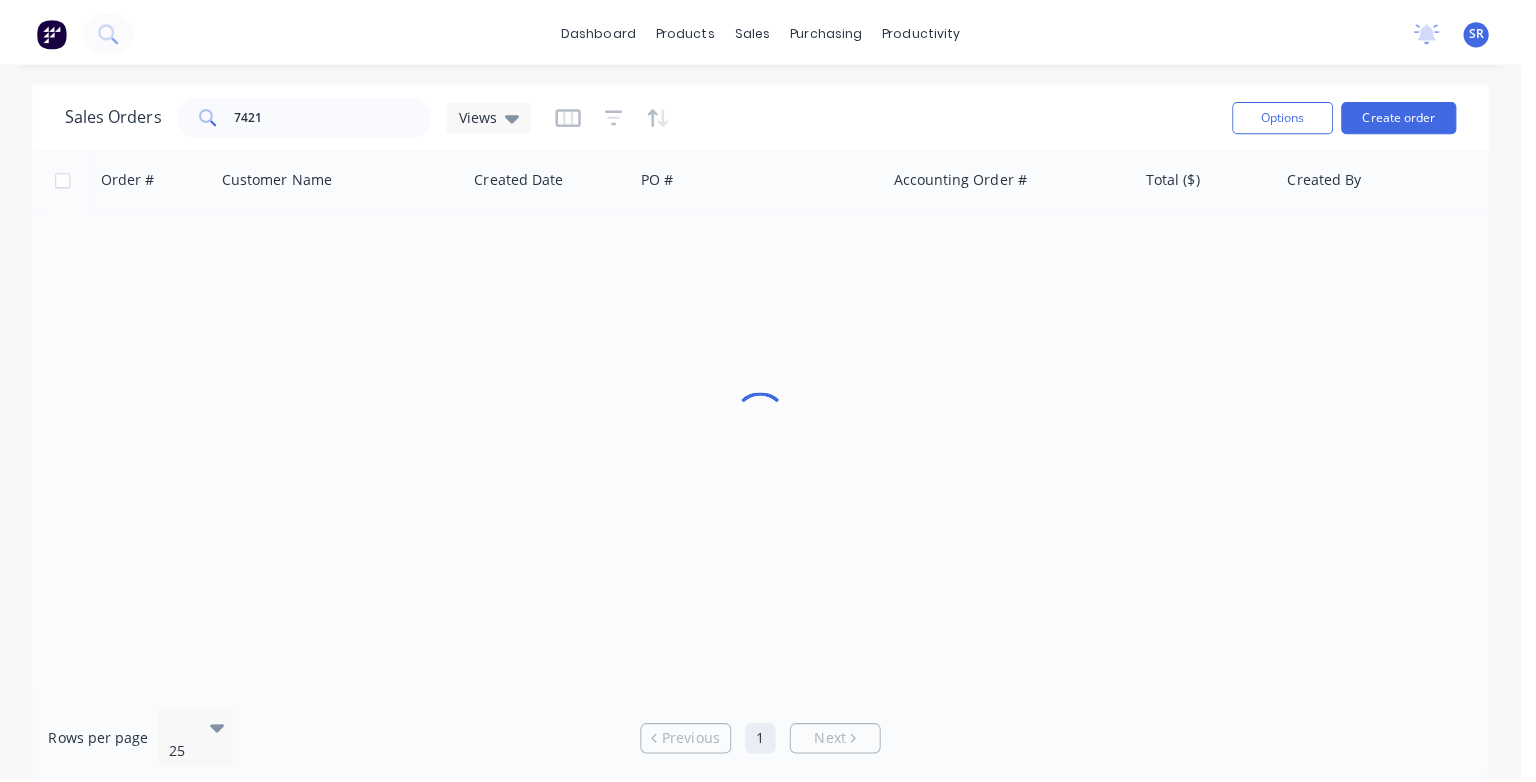 scroll, scrollTop: 0, scrollLeft: 0, axis: both 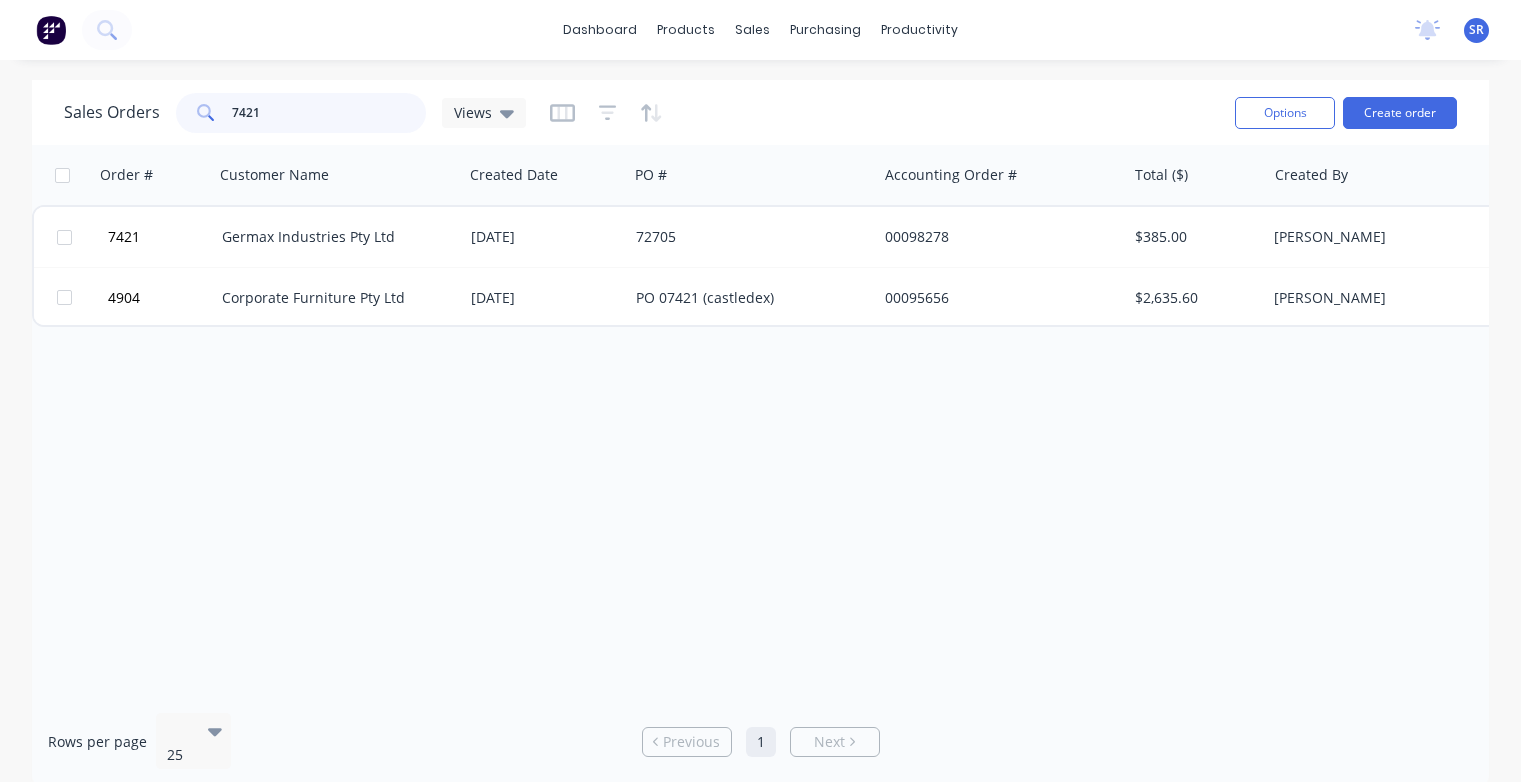click on "7421" at bounding box center [329, 113] 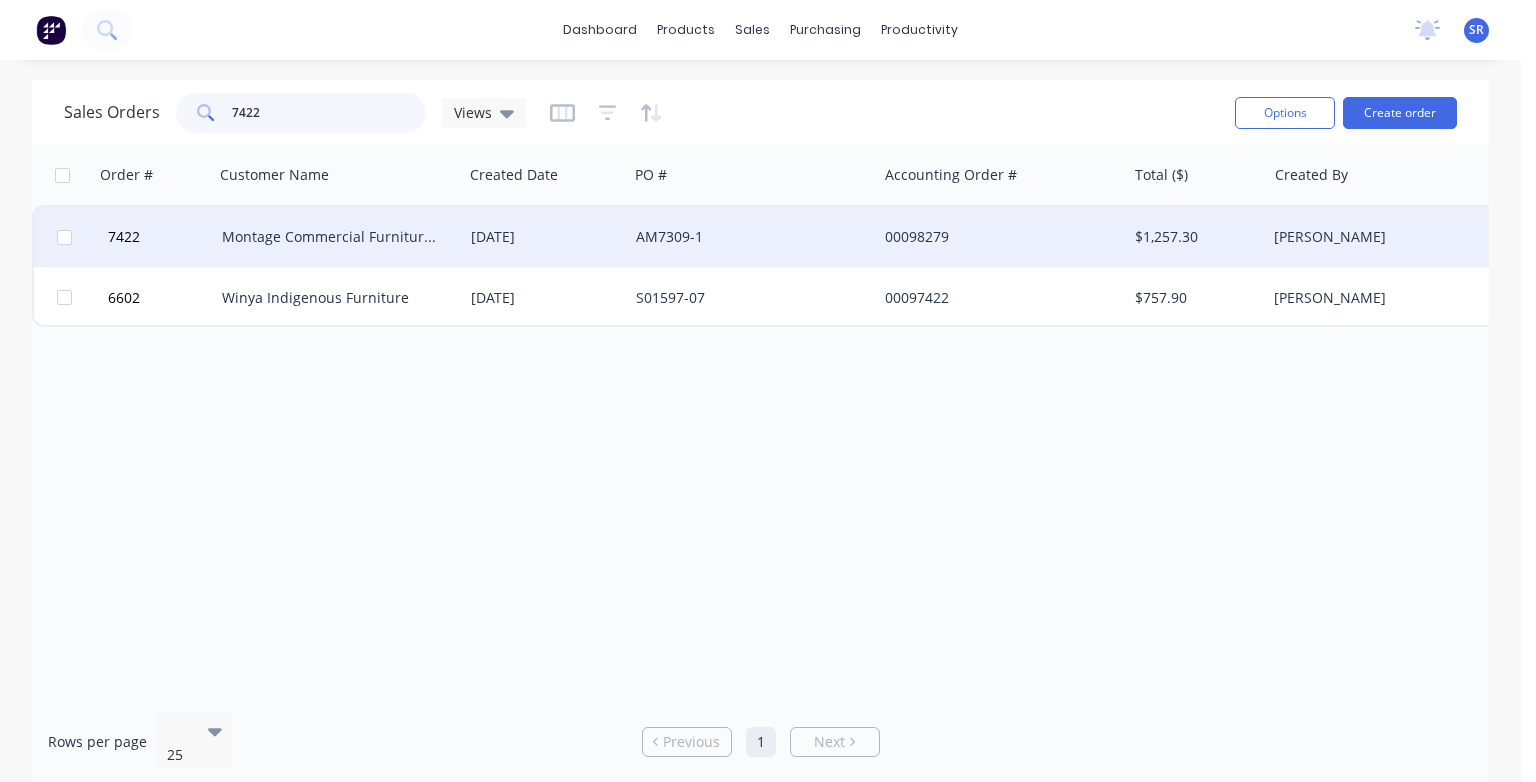 type on "7422" 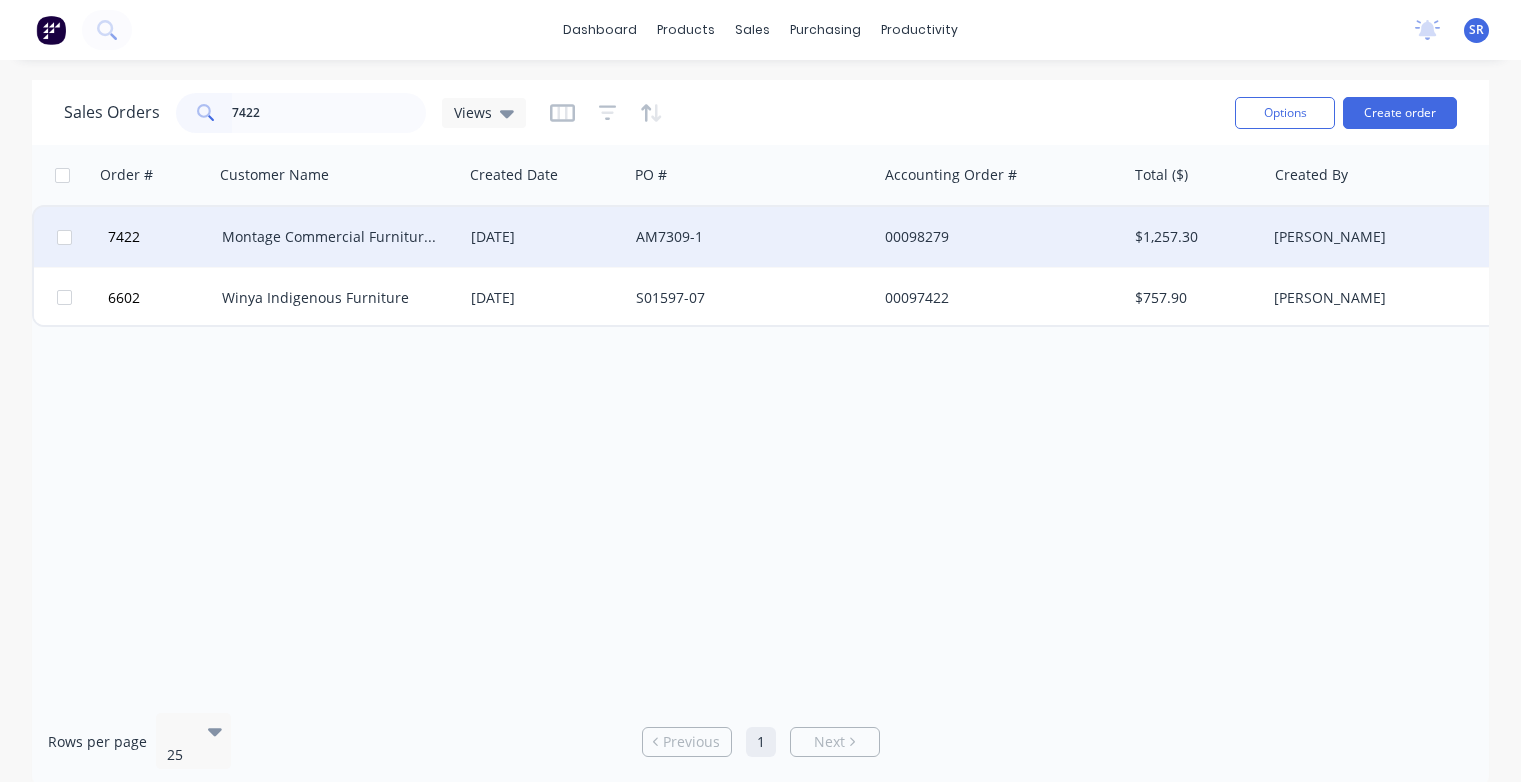 click on "Montage Commercial Furniture Pty Ltd" at bounding box center (333, 237) 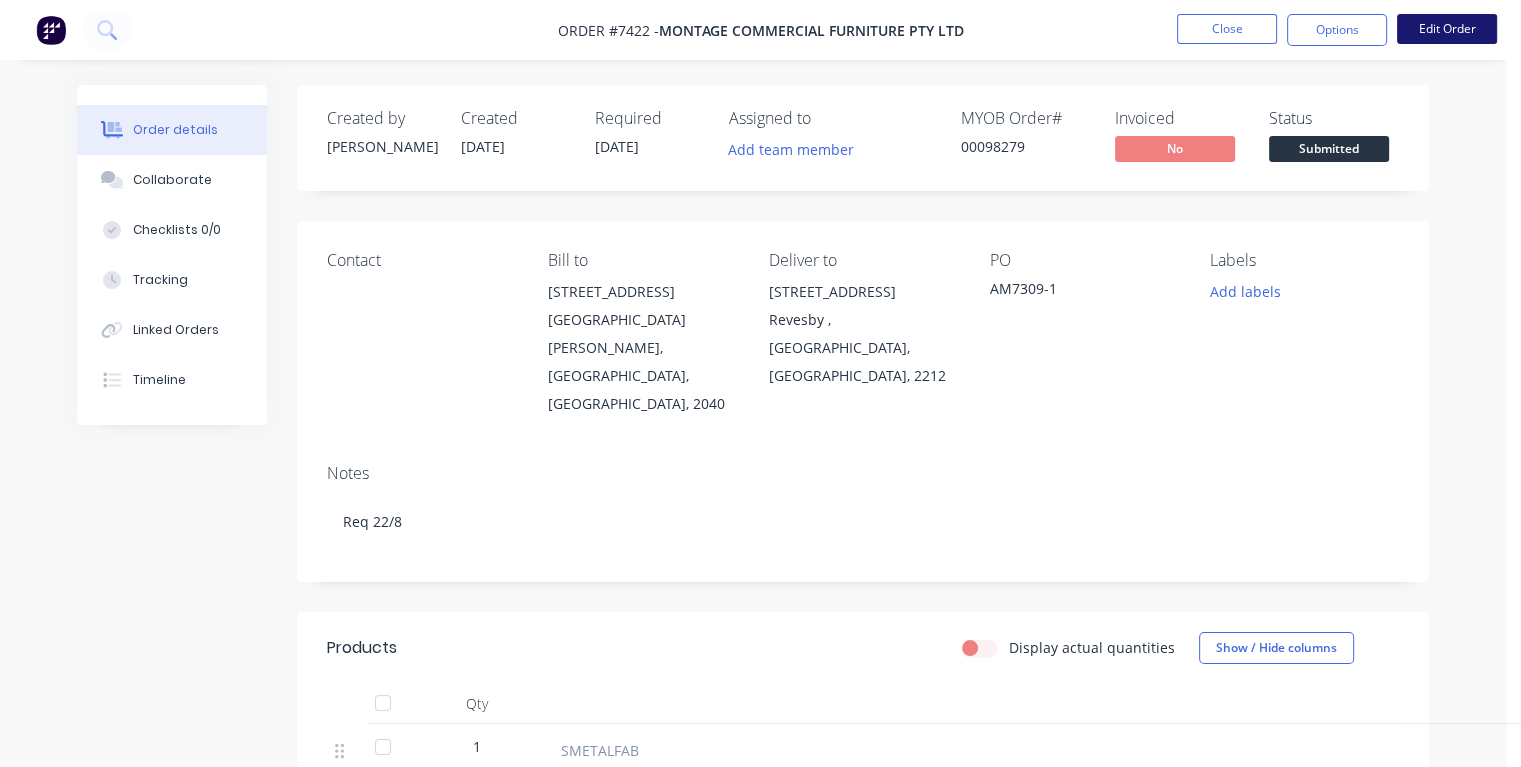 click on "Edit Order" at bounding box center [1447, 29] 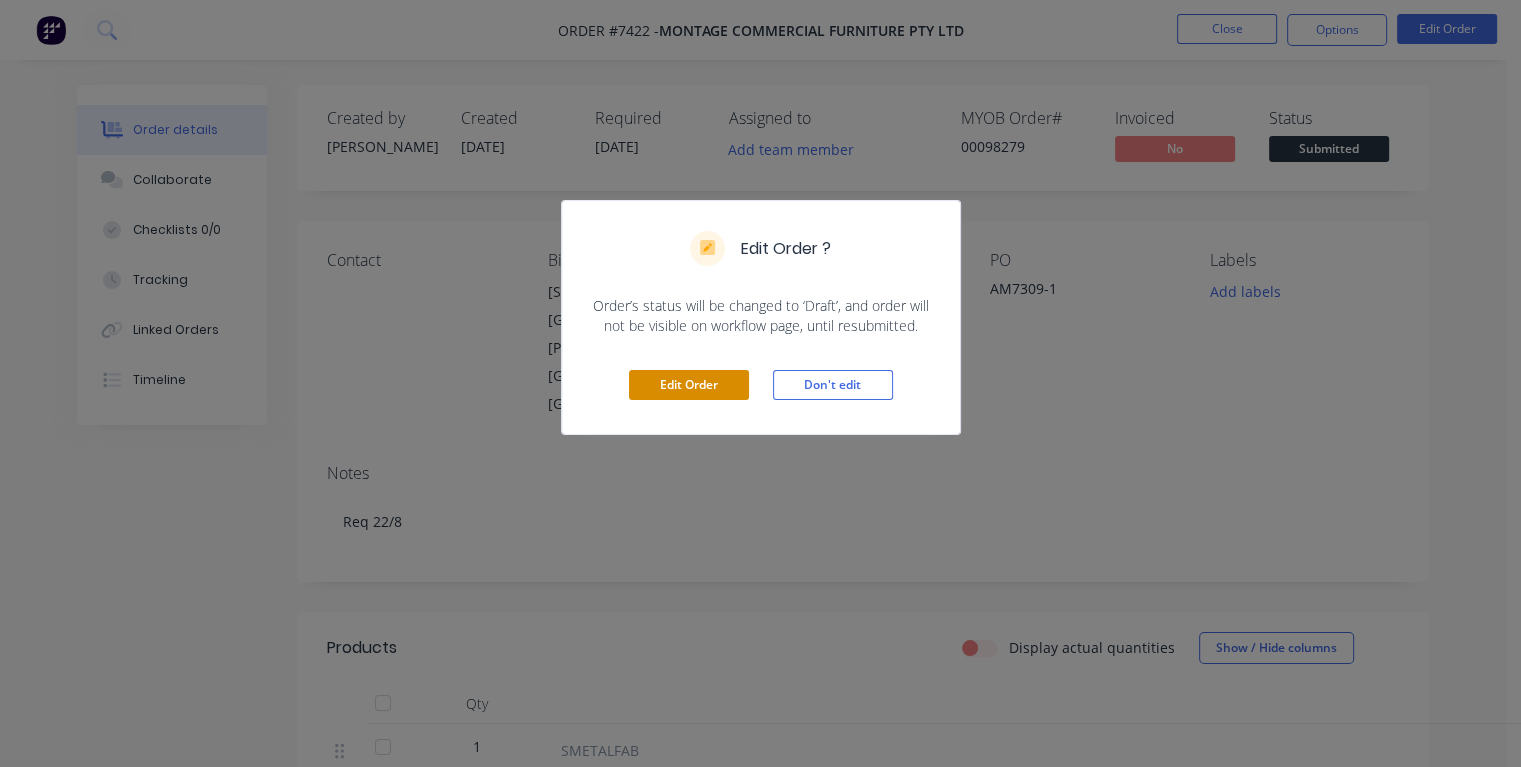 click on "Edit Order" at bounding box center (689, 385) 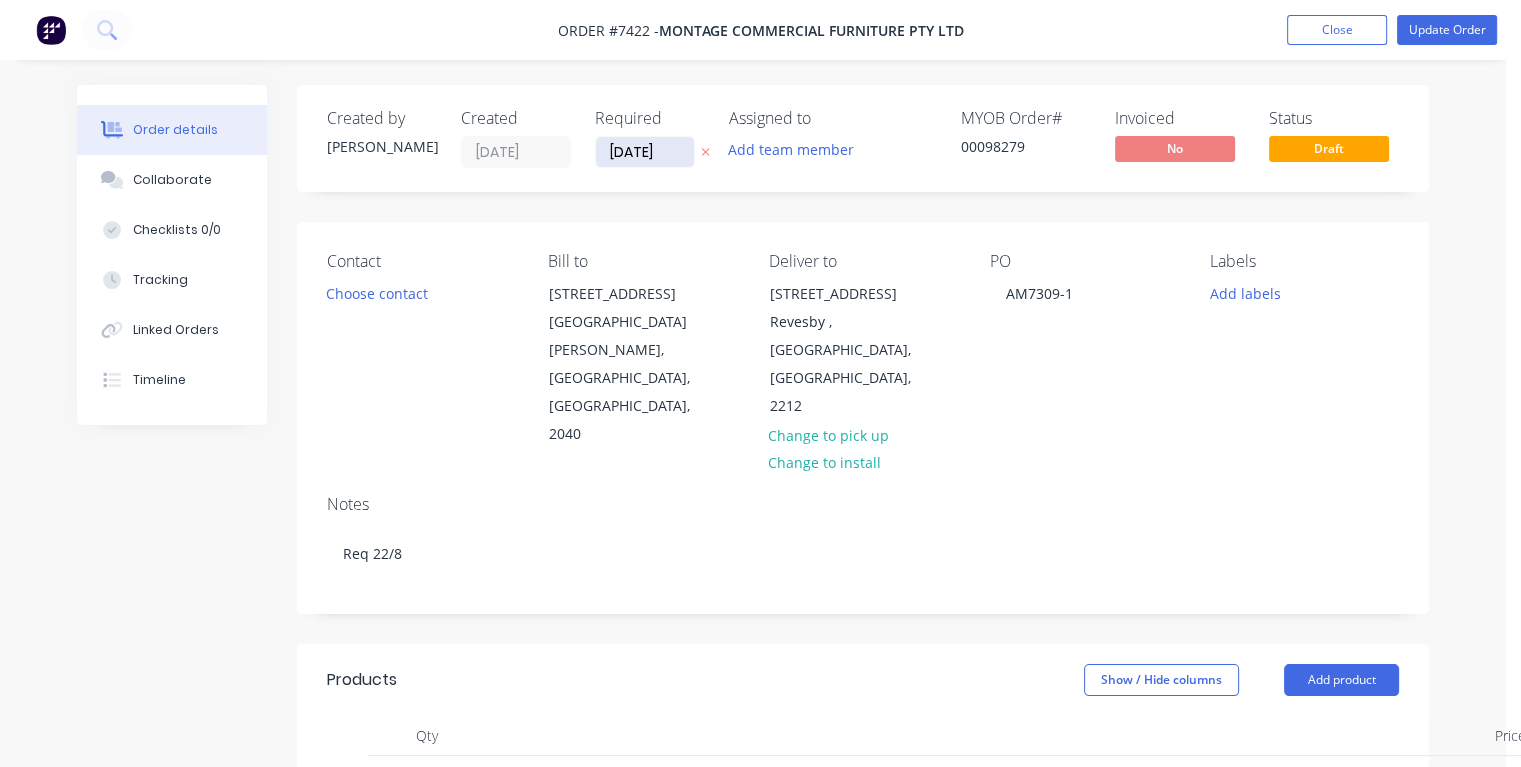 drag, startPoint x: 667, startPoint y: 154, endPoint x: 605, endPoint y: 159, distance: 62.201286 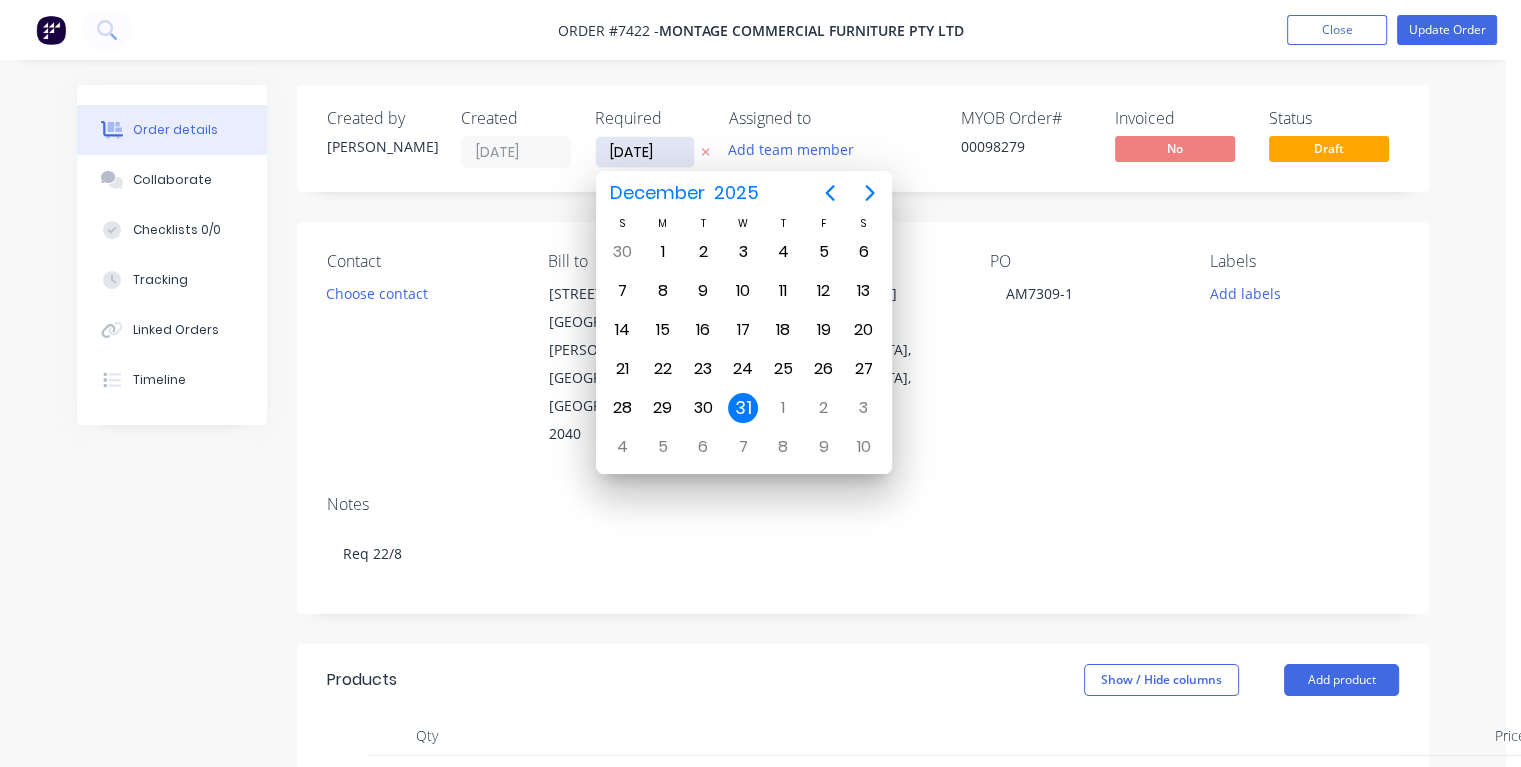 type on "[DATE]" 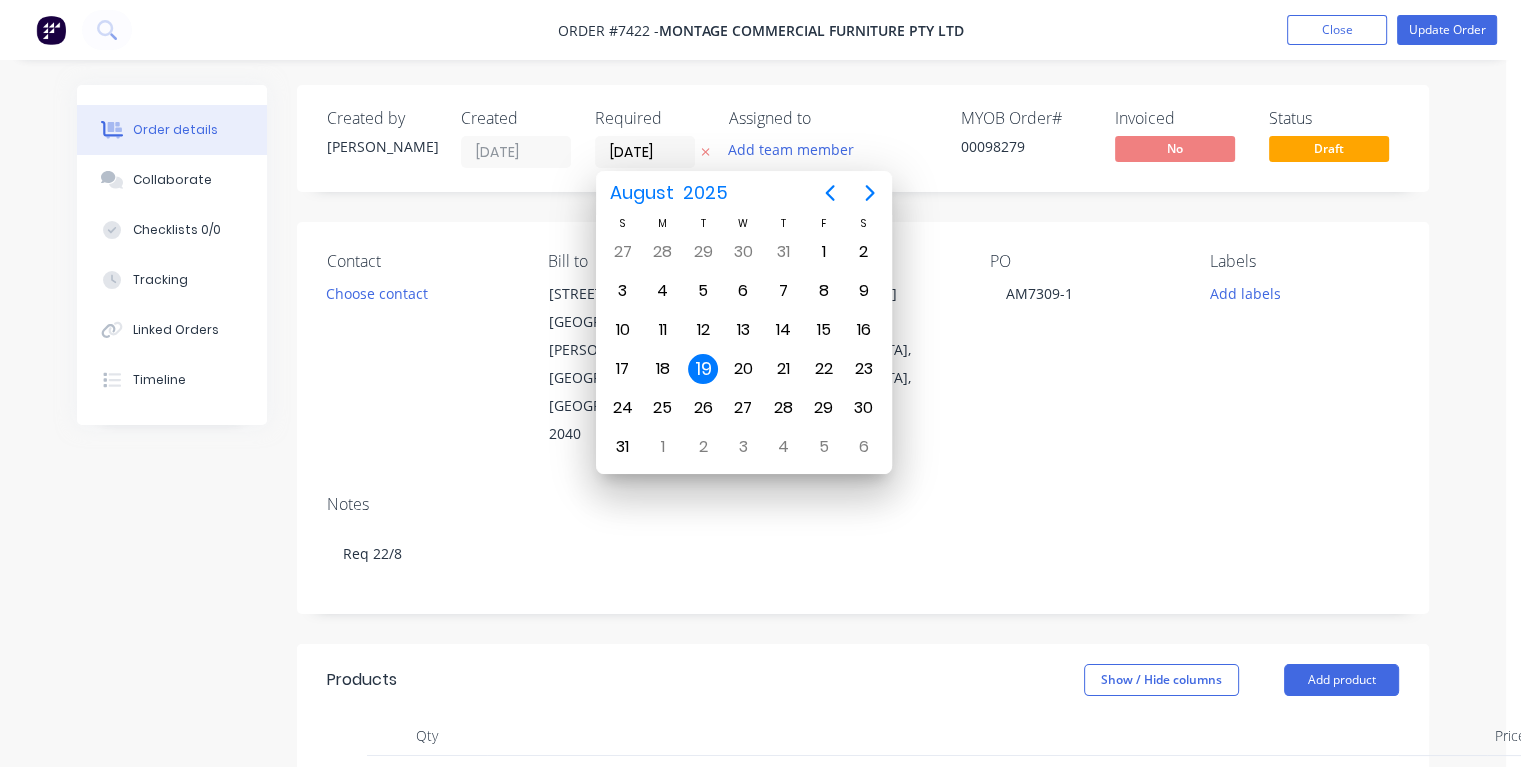 click on "19" at bounding box center (703, 369) 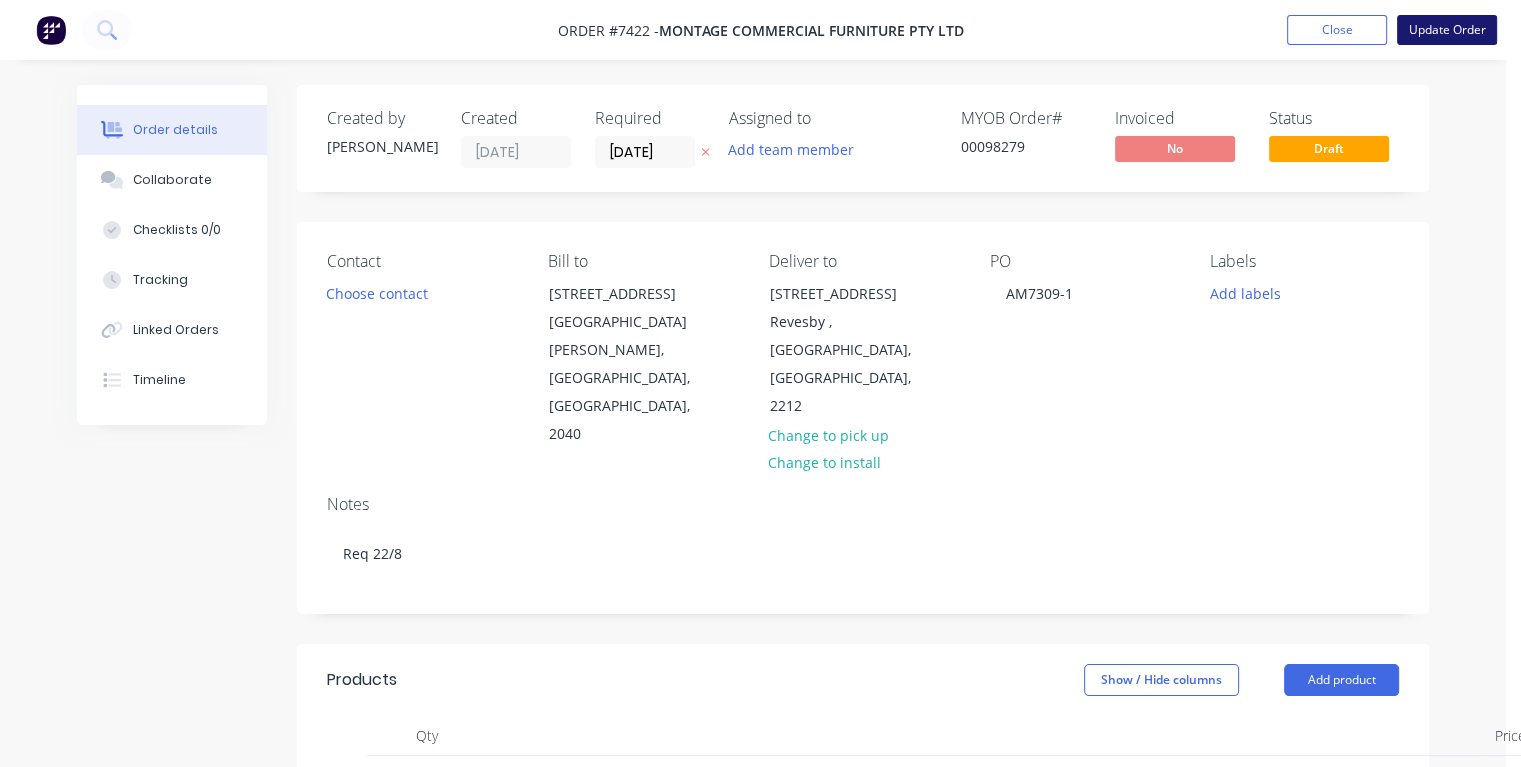 click on "Update Order" at bounding box center (1447, 30) 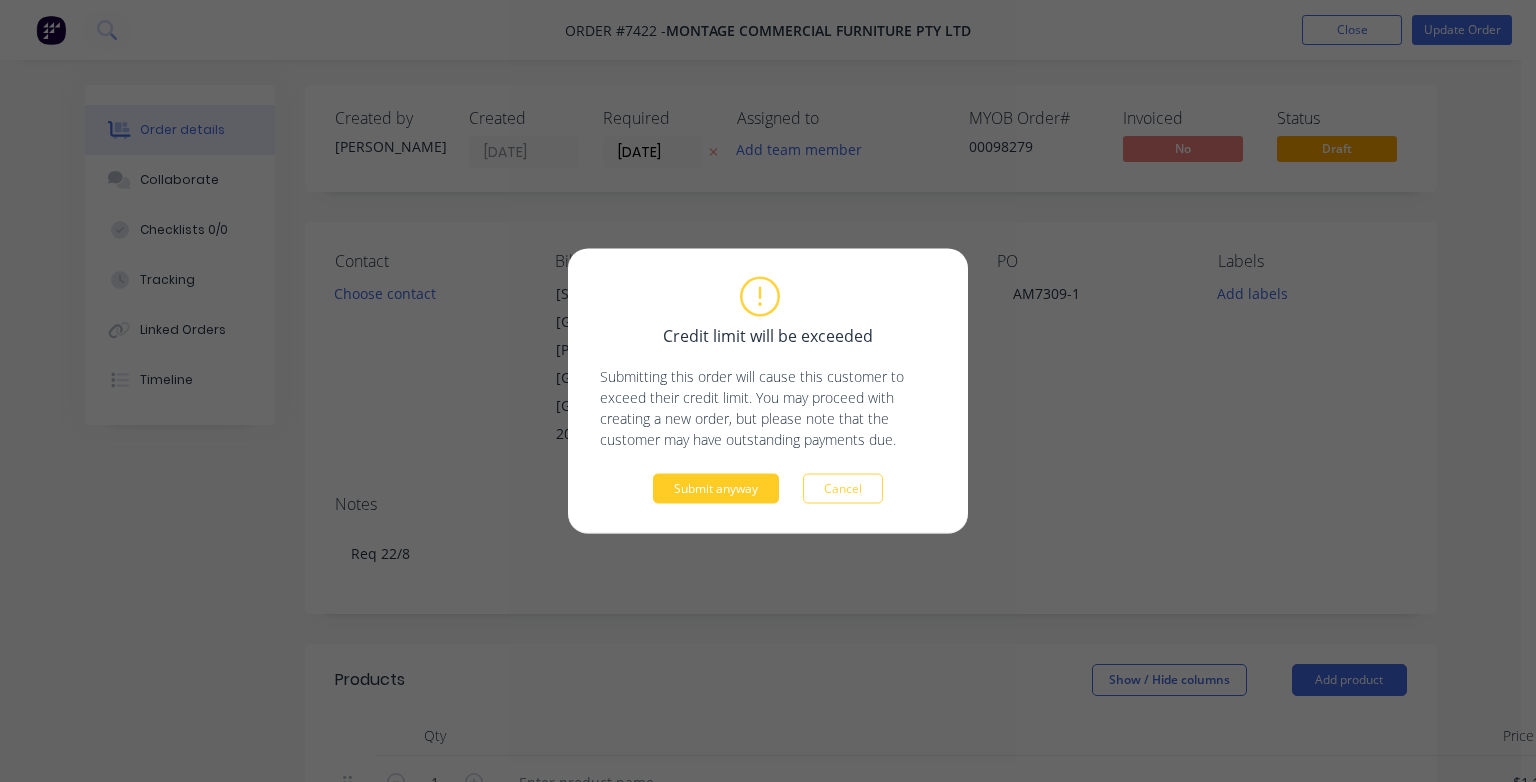 click on "Submit anyway" at bounding box center [716, 489] 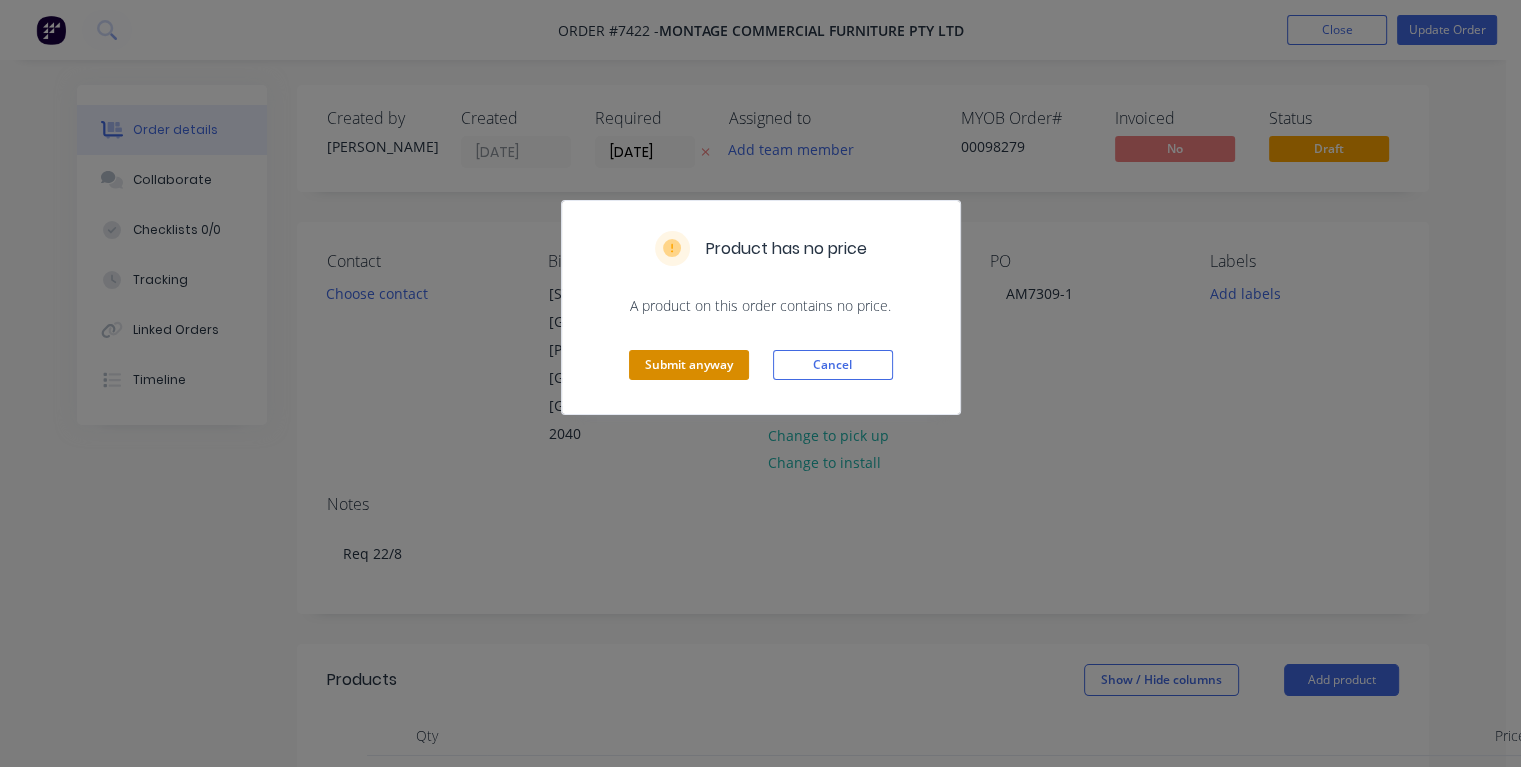 click on "Submit anyway" at bounding box center [689, 365] 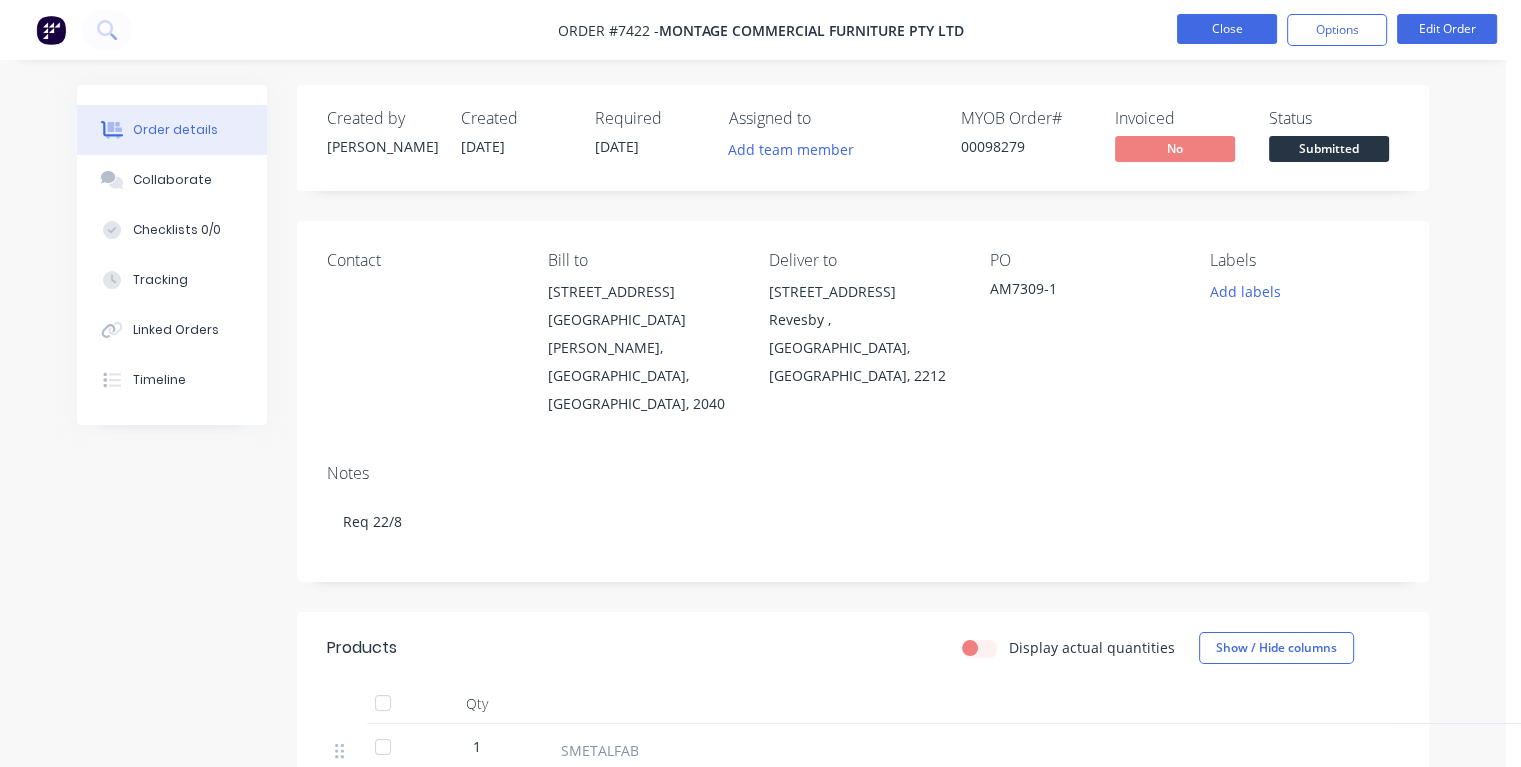 click on "Close" at bounding box center (1227, 29) 